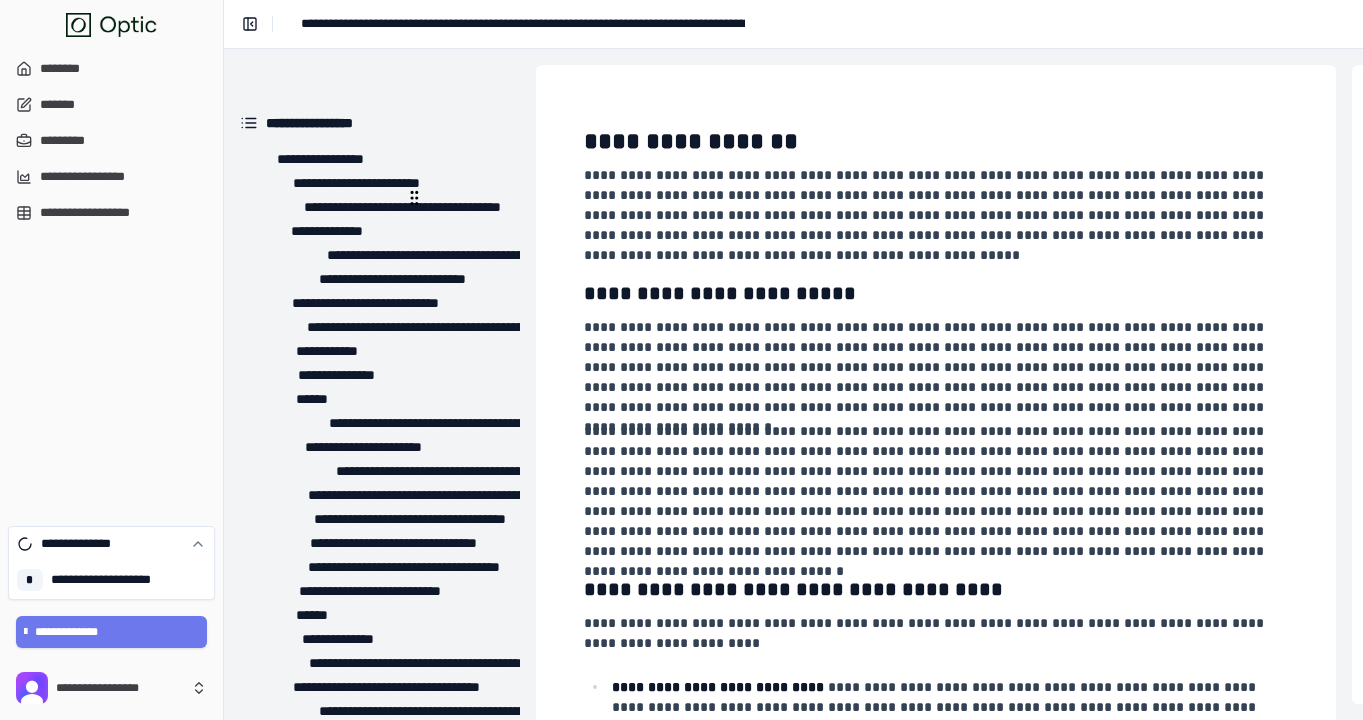 scroll, scrollTop: 0, scrollLeft: 0, axis: both 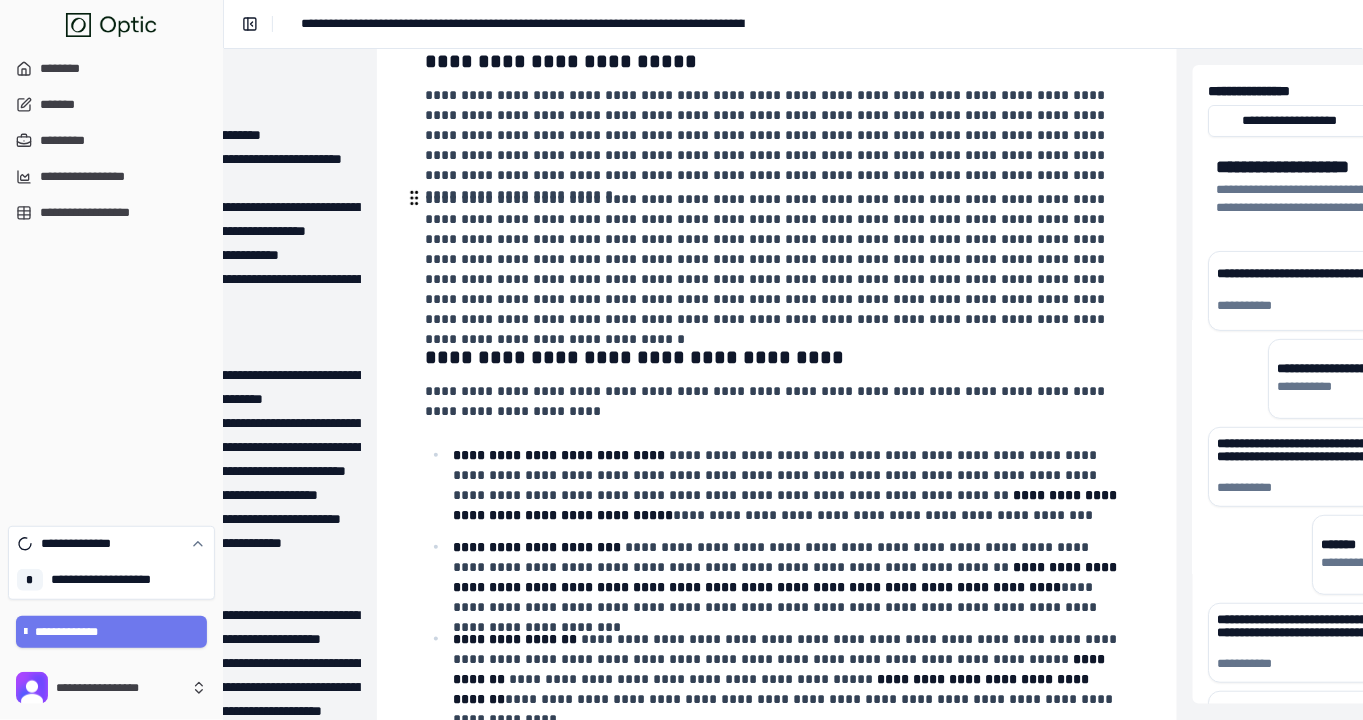 click on "**********" at bounding box center [775, 259] 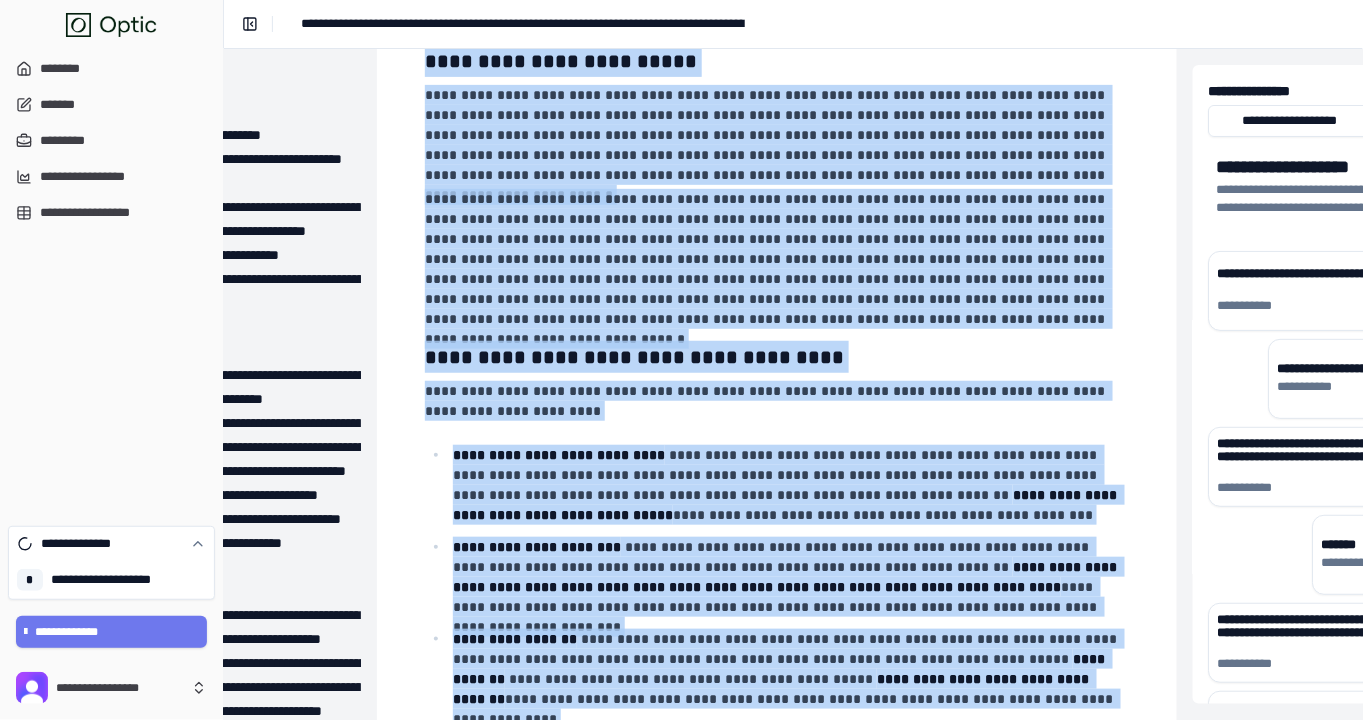 copy on "**********" 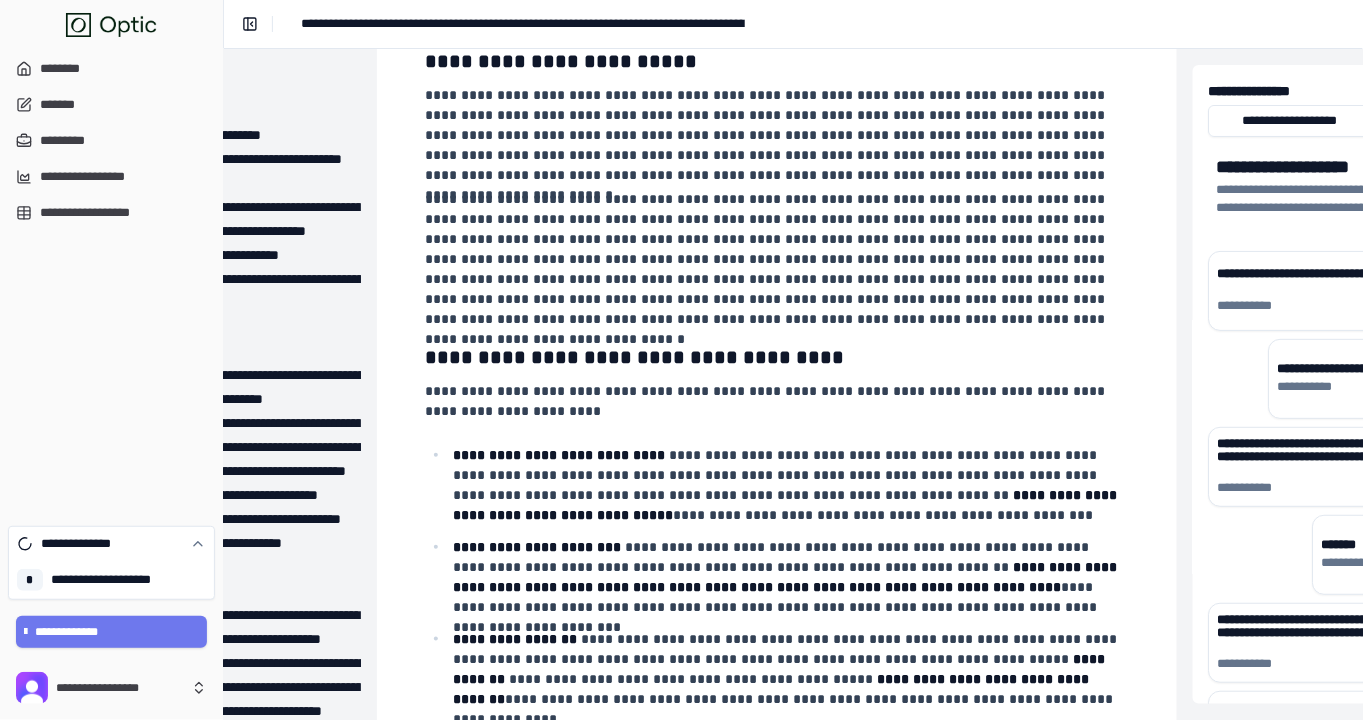 click on "**********" at bounding box center (523, 24) 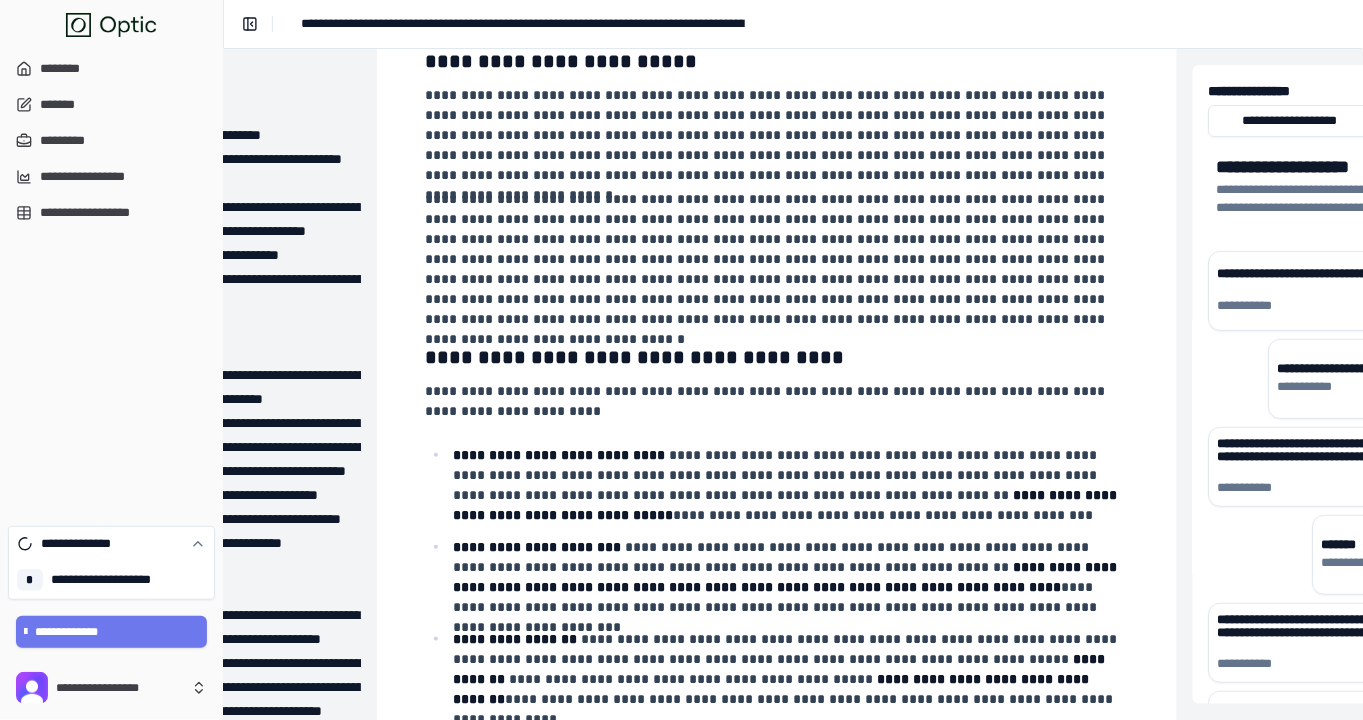 drag, startPoint x: 451, startPoint y: 24, endPoint x: 565, endPoint y: 30, distance: 114.15778 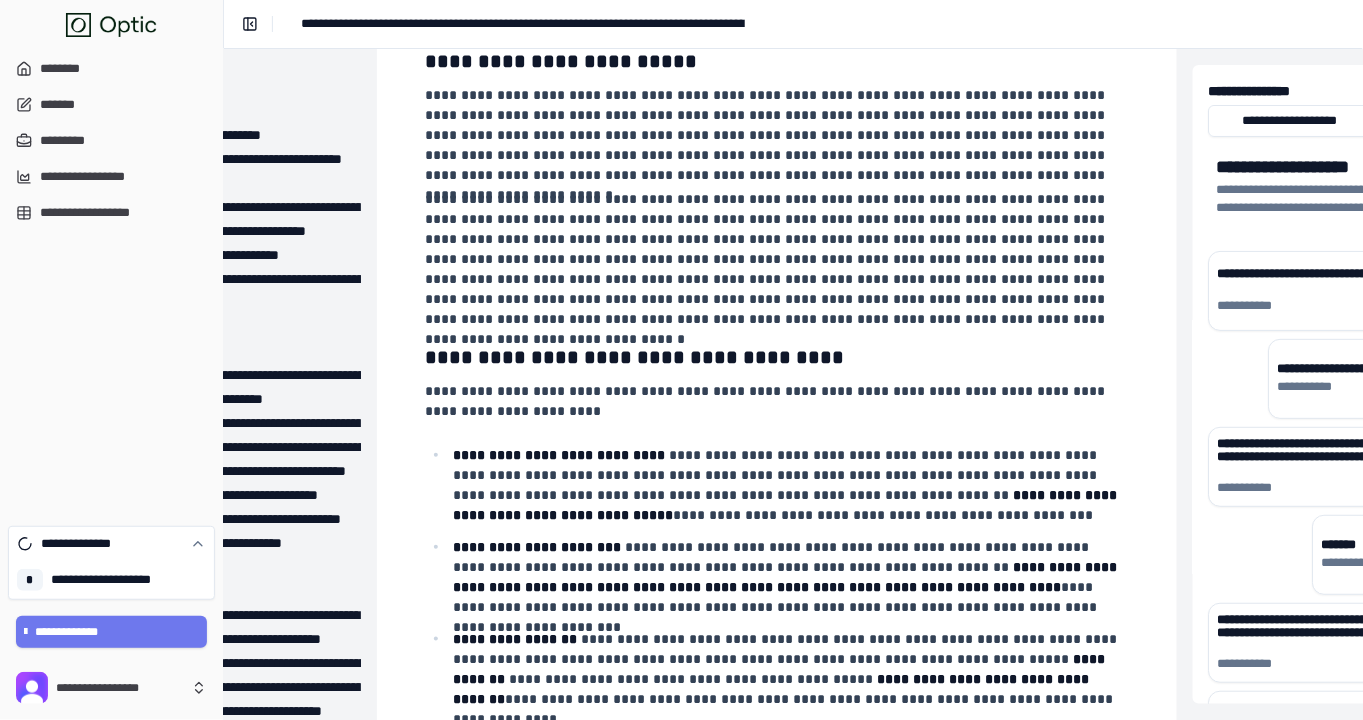 click on "**********" at bounding box center [523, 24] 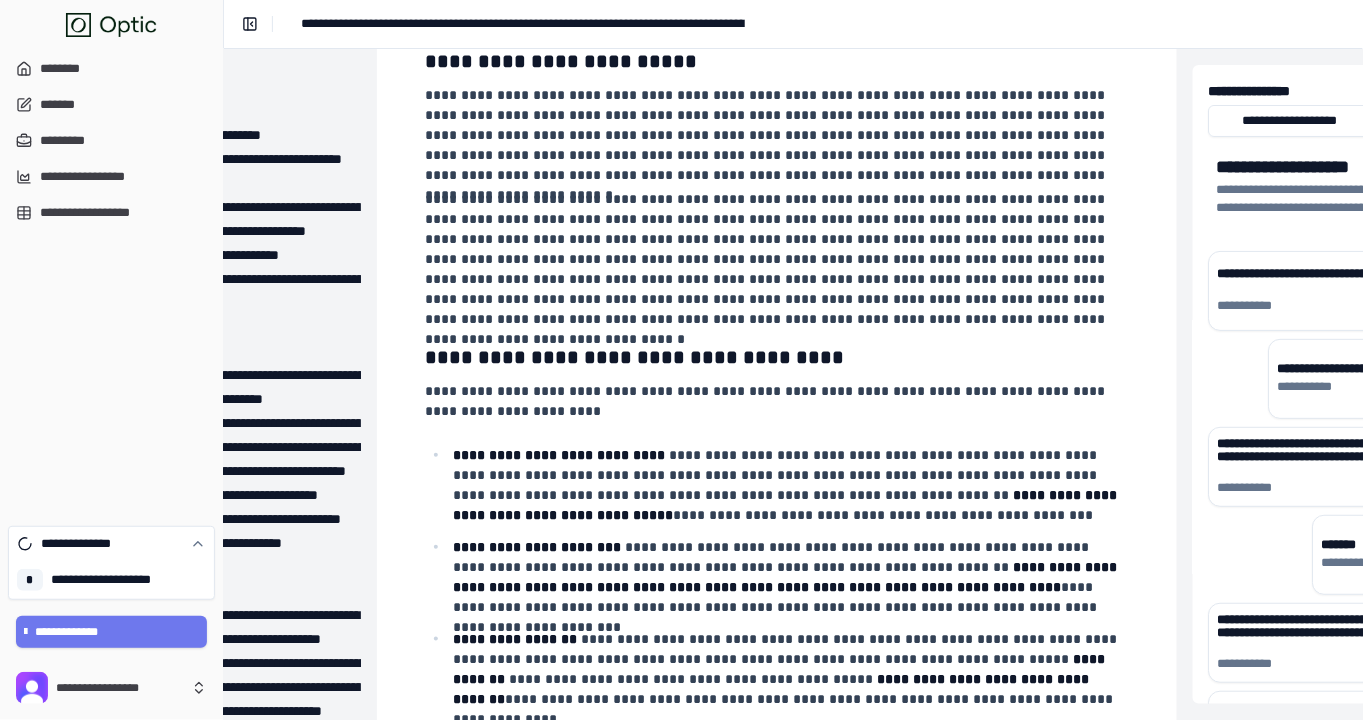 drag, startPoint x: 619, startPoint y: 25, endPoint x: 448, endPoint y: 26, distance: 171.00293 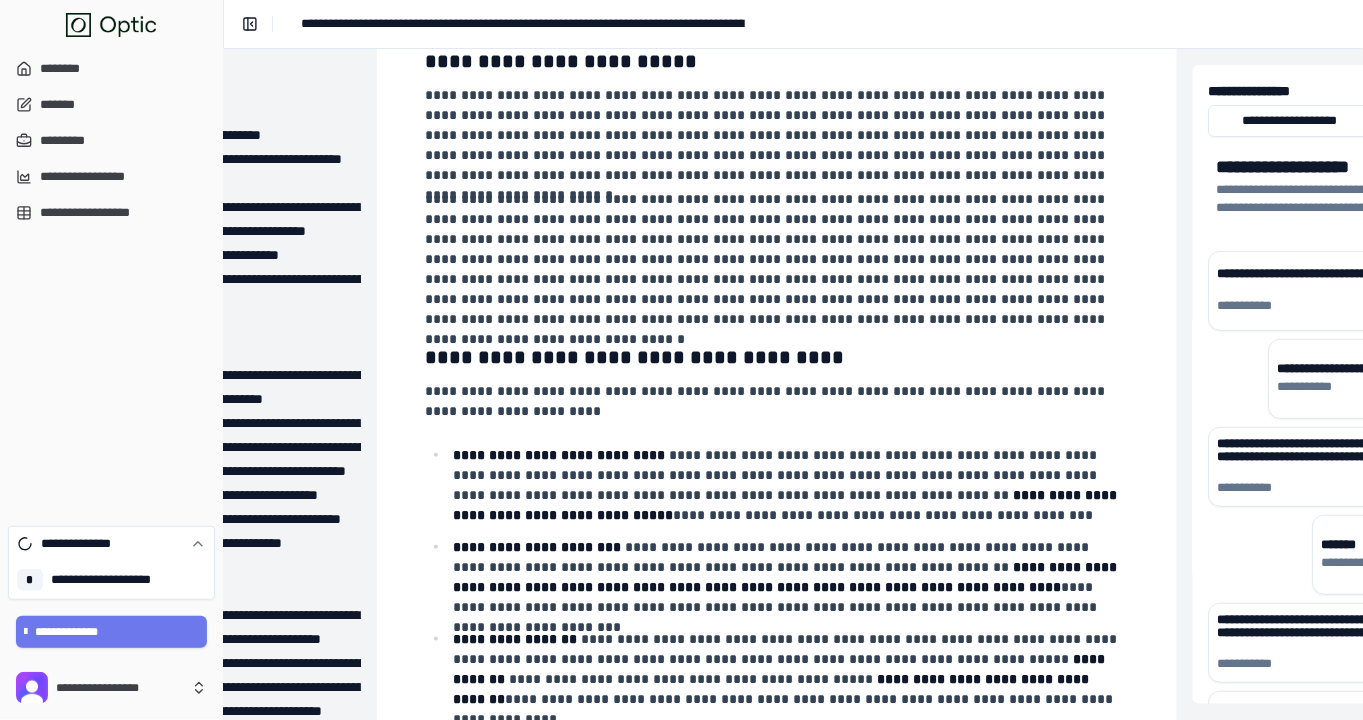 click on "**********" at bounding box center [523, 24] 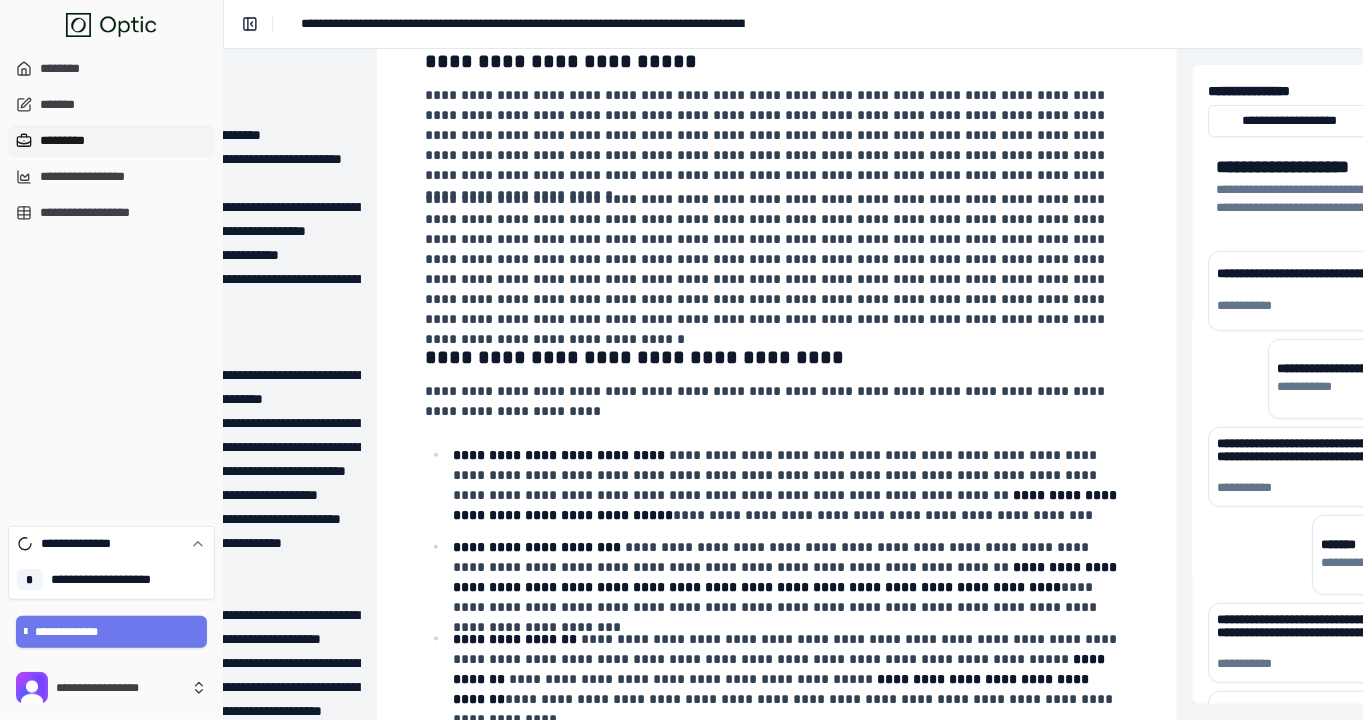 click on "*********" at bounding box center (111, 141) 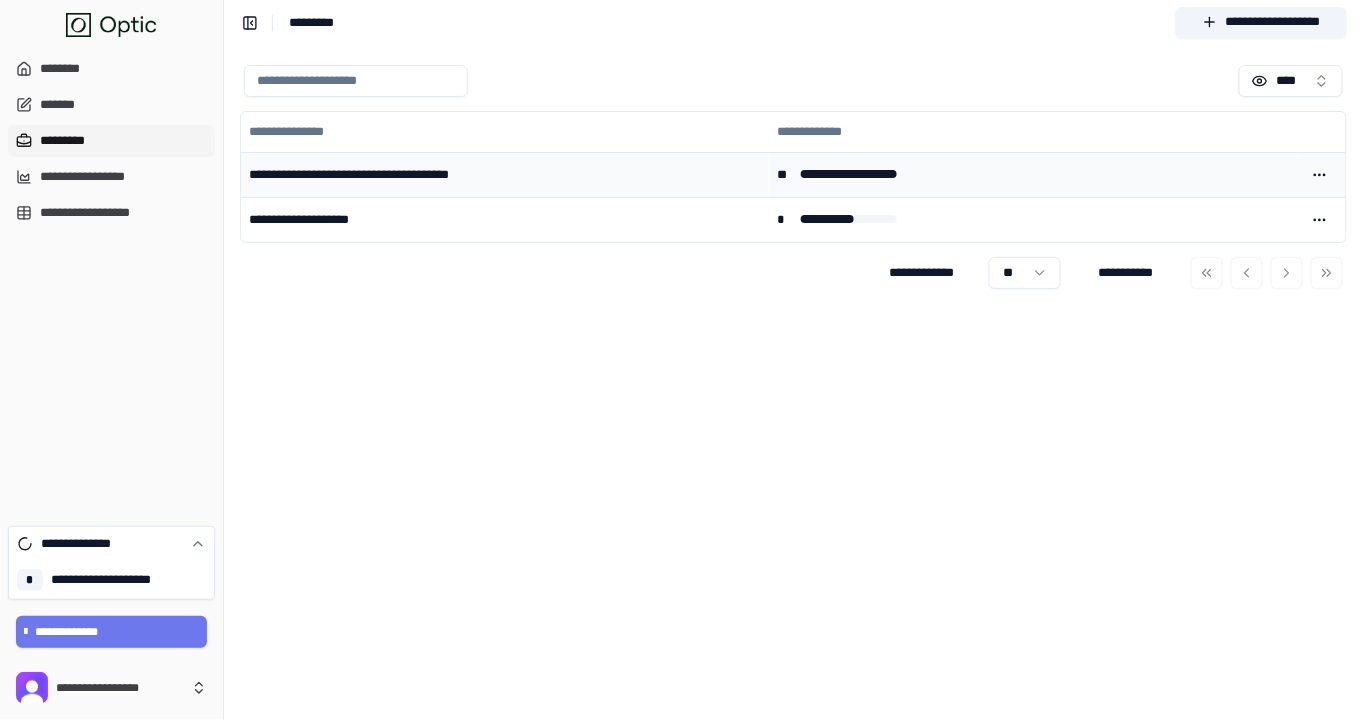 click on "**********" at bounding box center (505, 174) 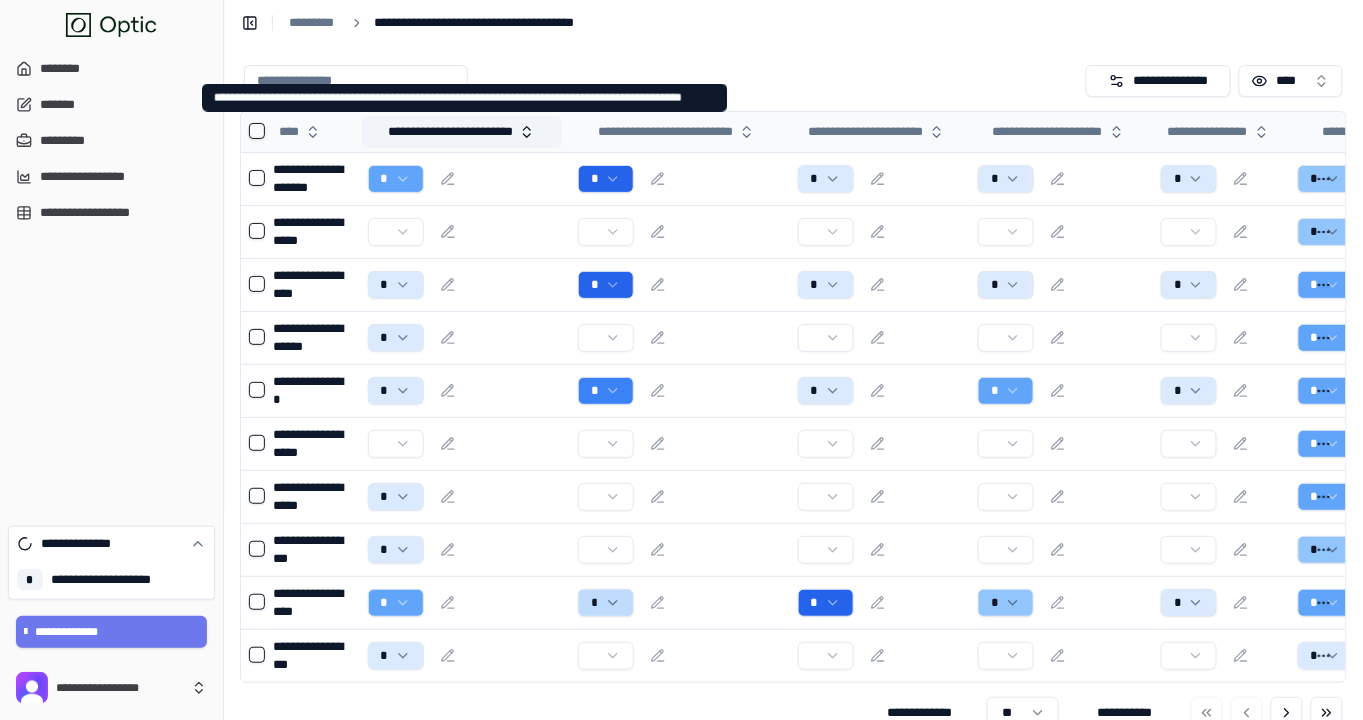 click on "**********" at bounding box center (462, 132) 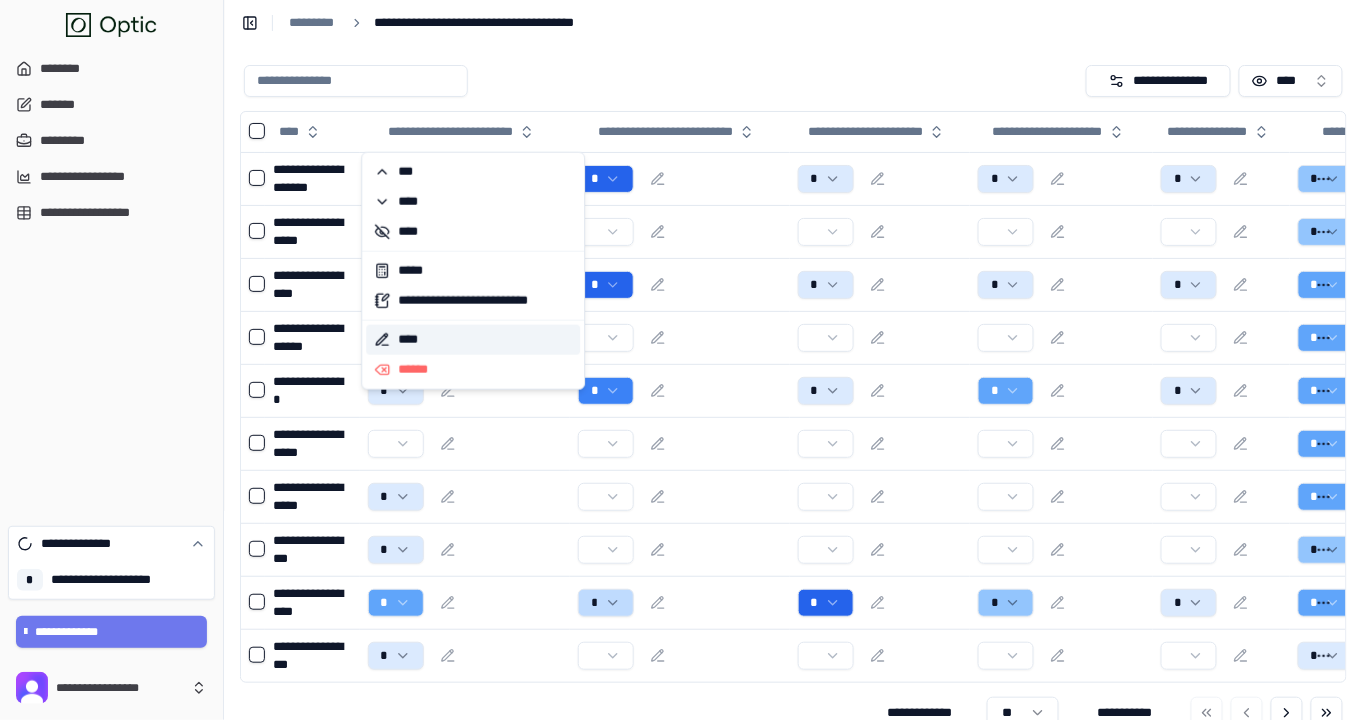 click on "****" at bounding box center [473, 340] 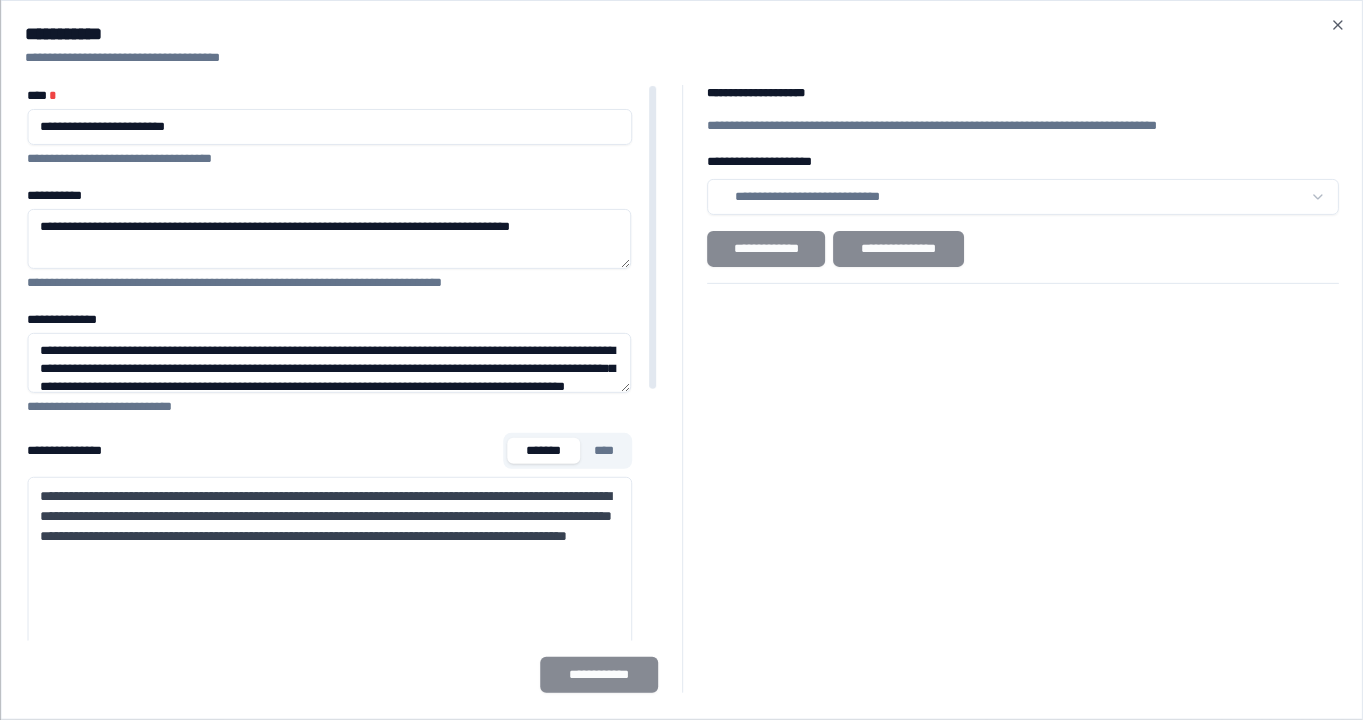 click on "**********" at bounding box center [329, 127] 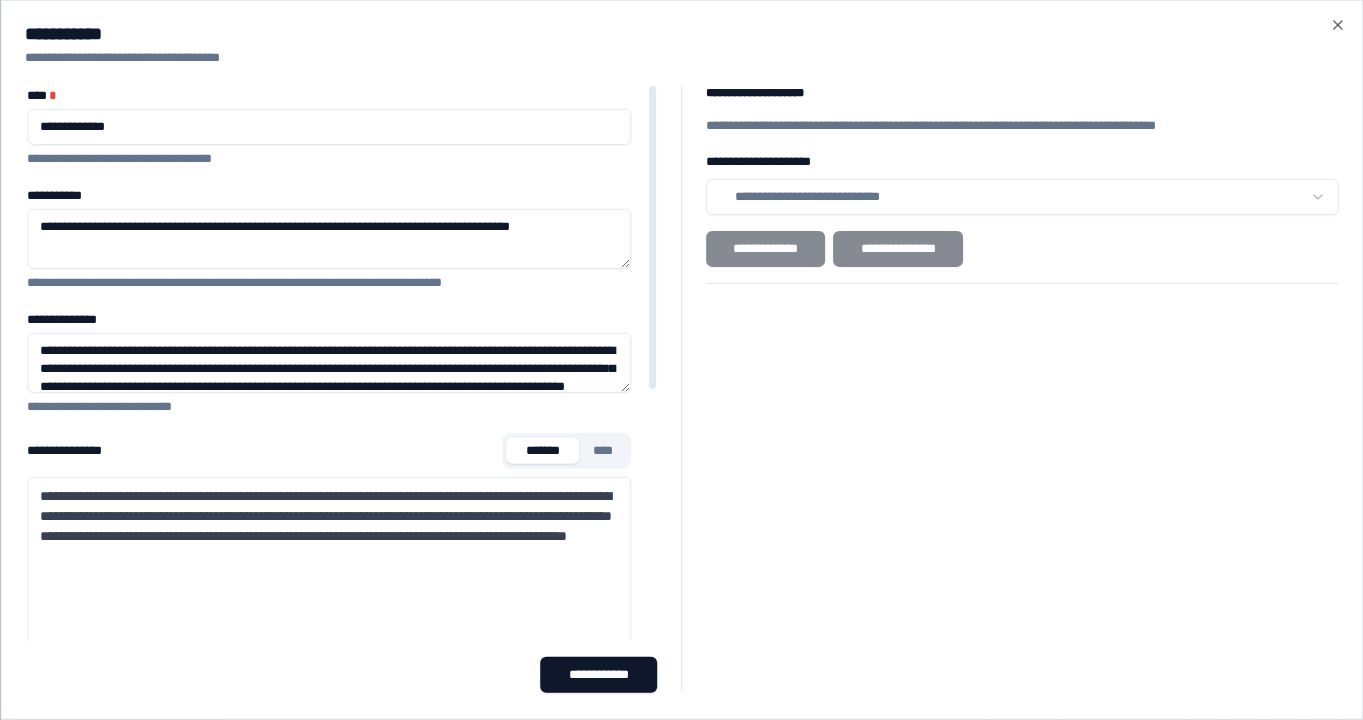type on "**********" 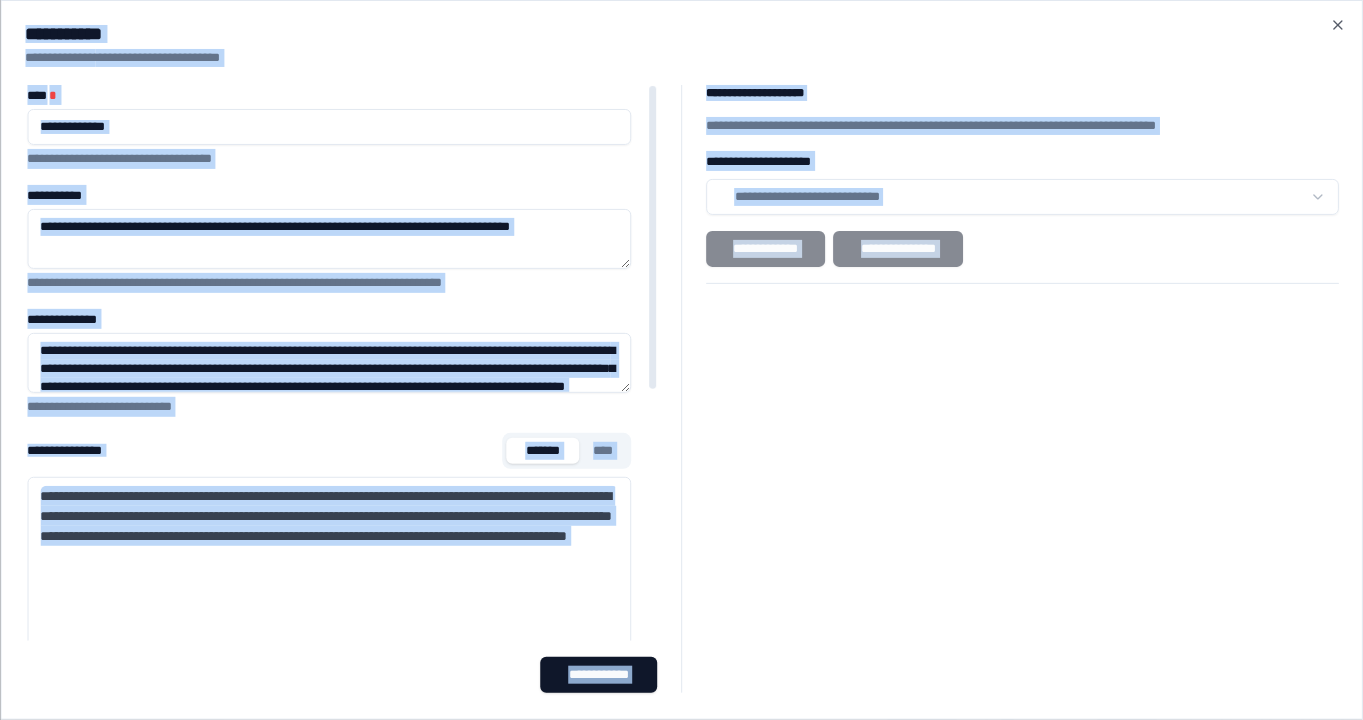 click on "**********" at bounding box center (329, 239) 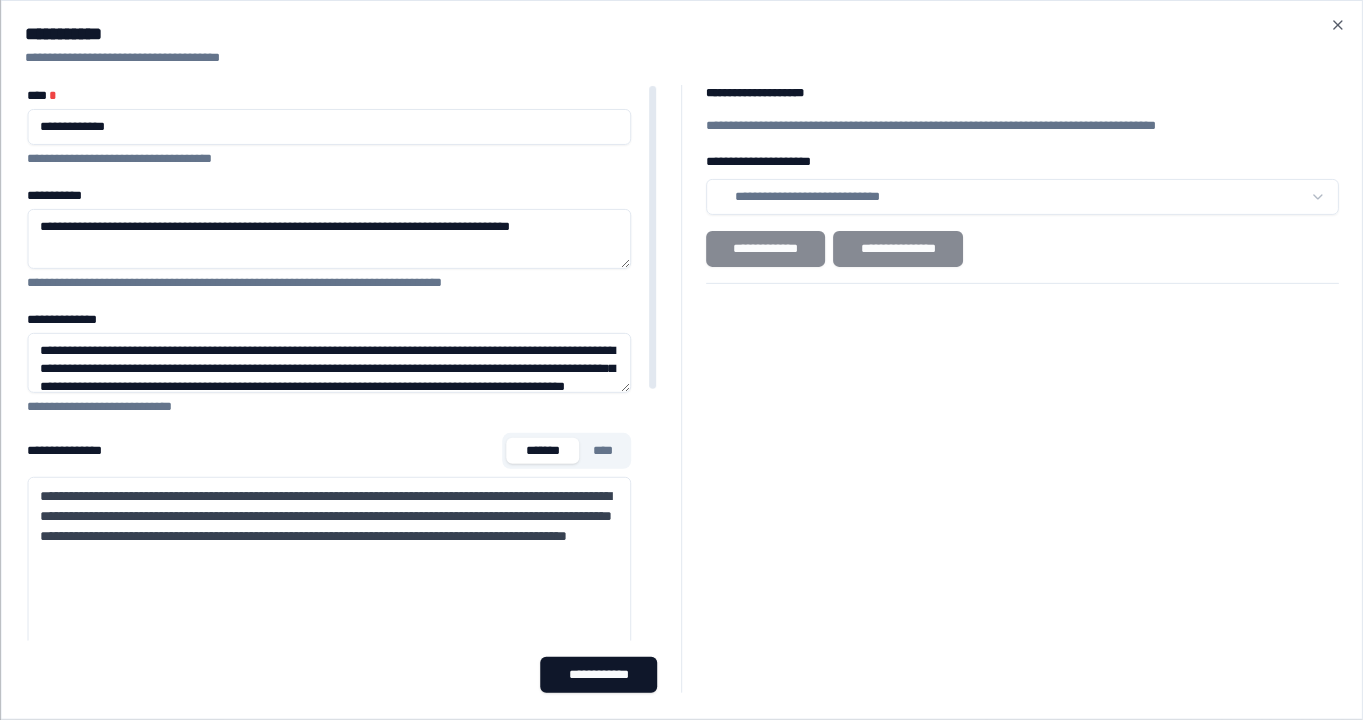 click on "**********" at bounding box center [329, 239] 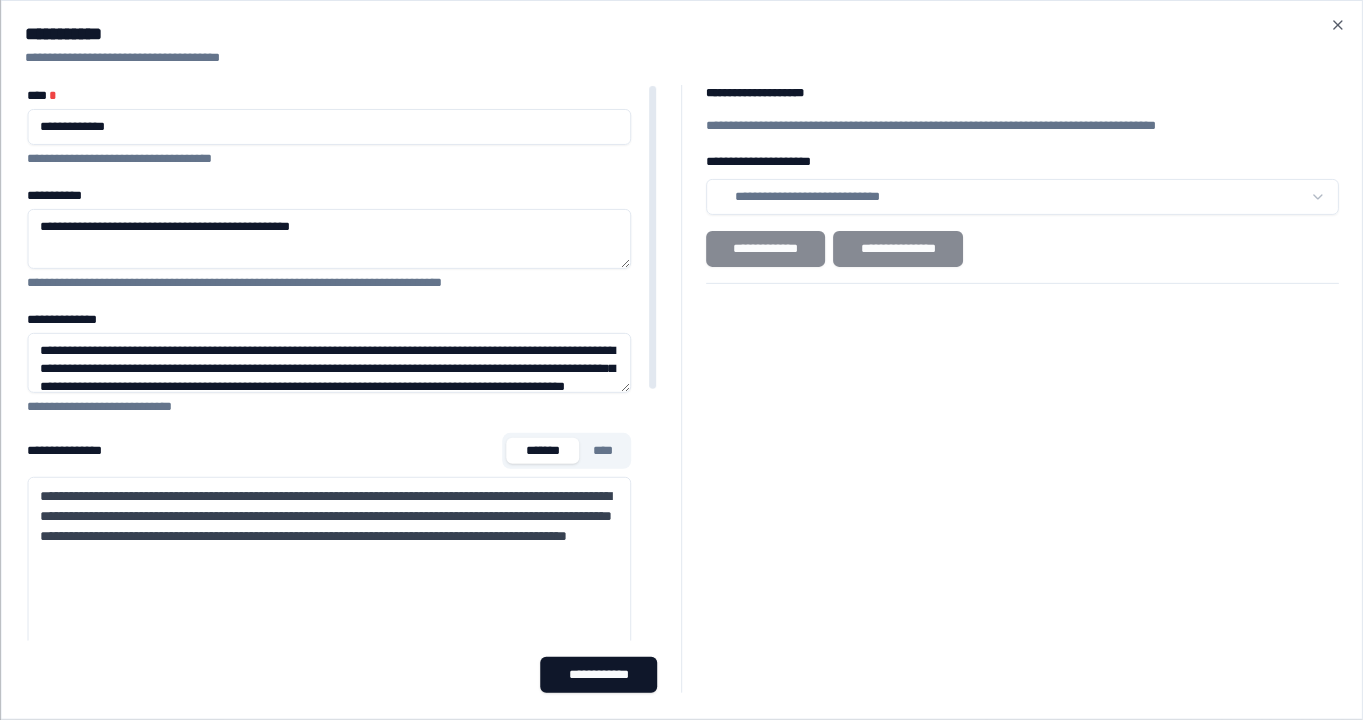 click on "**********" at bounding box center (329, 239) 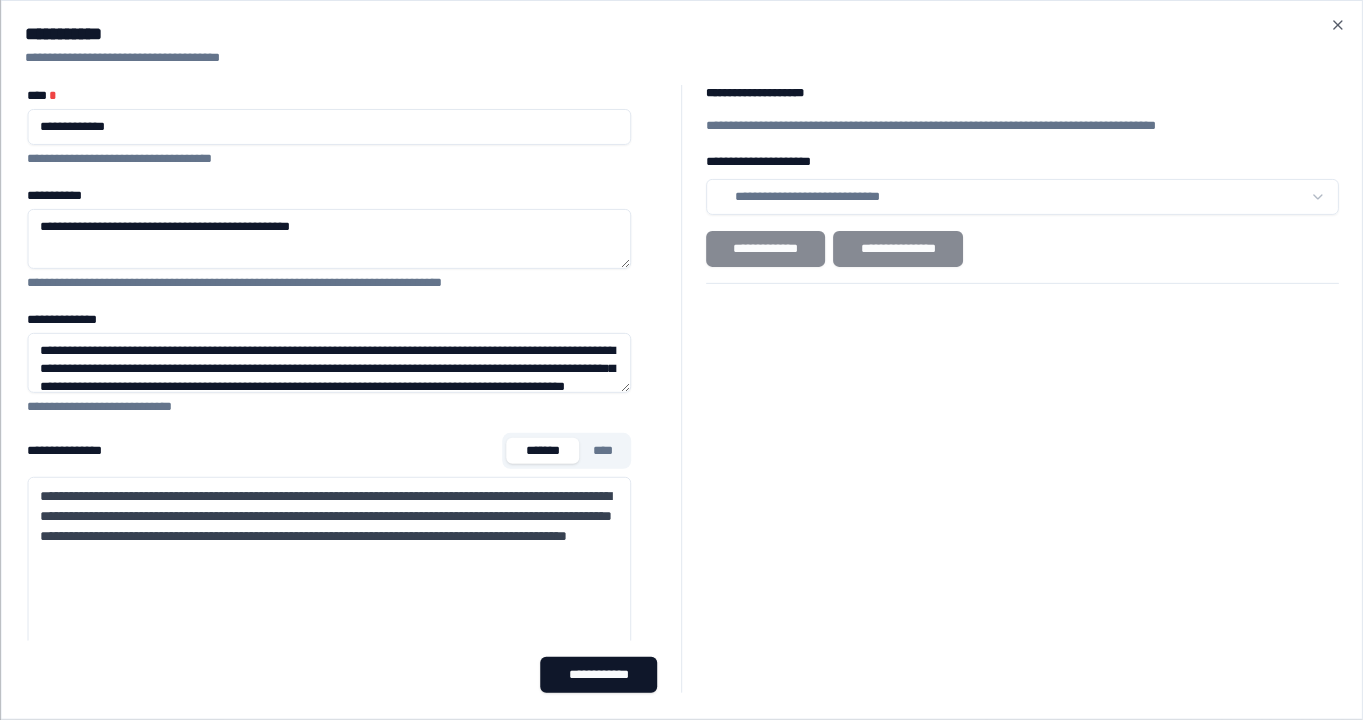 type on "**********" 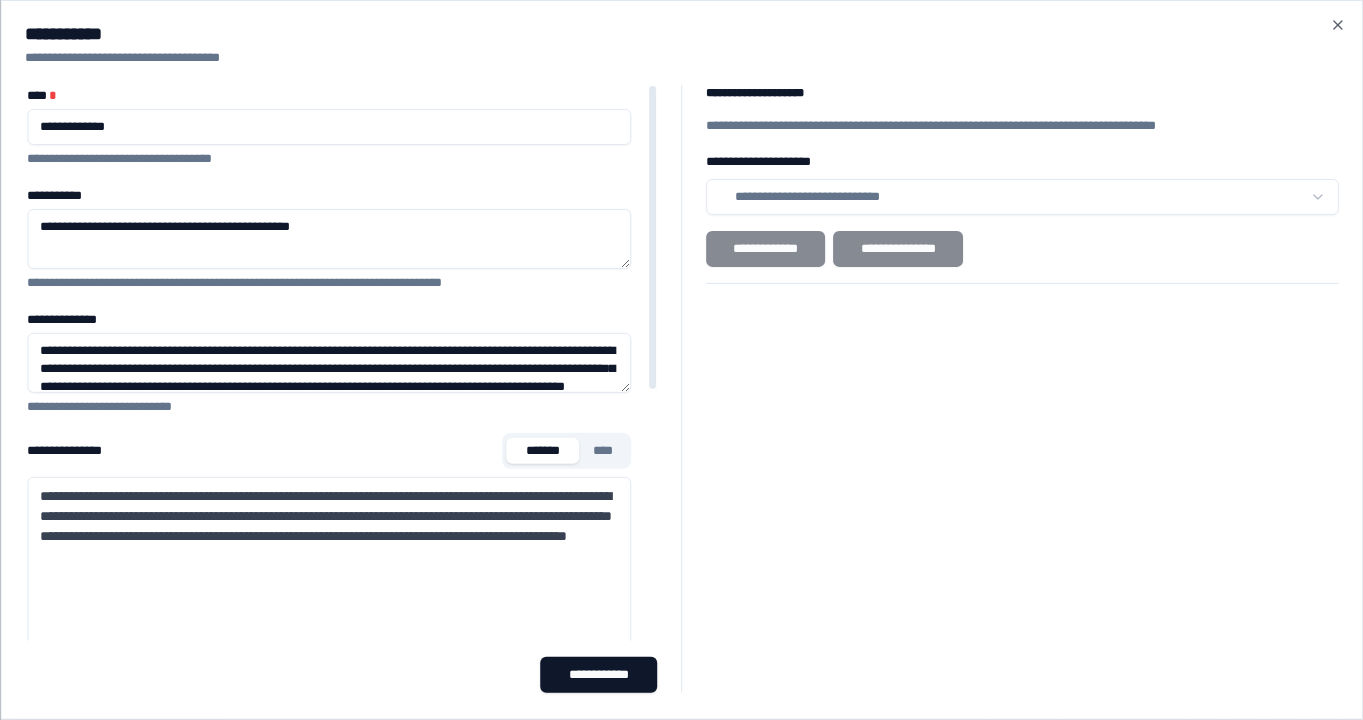click on "**********" at bounding box center (329, 127) 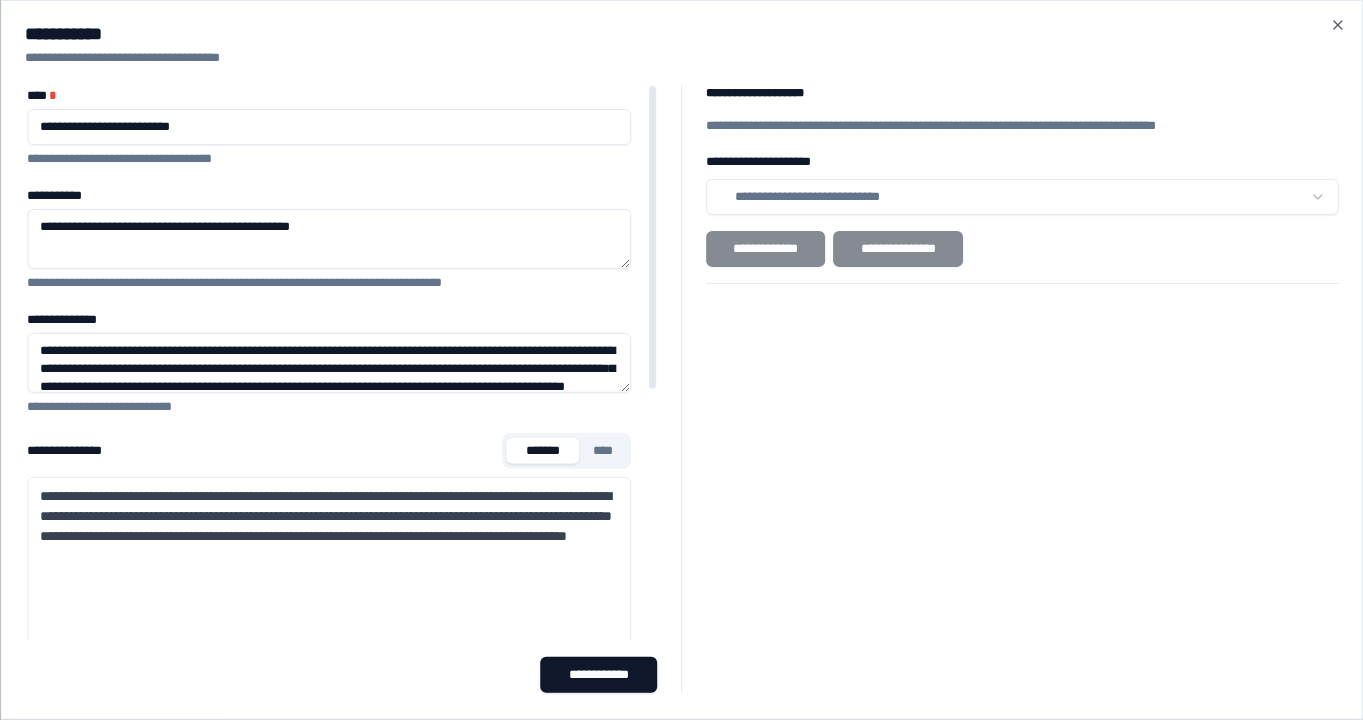 click on "**********" at bounding box center (329, 127) 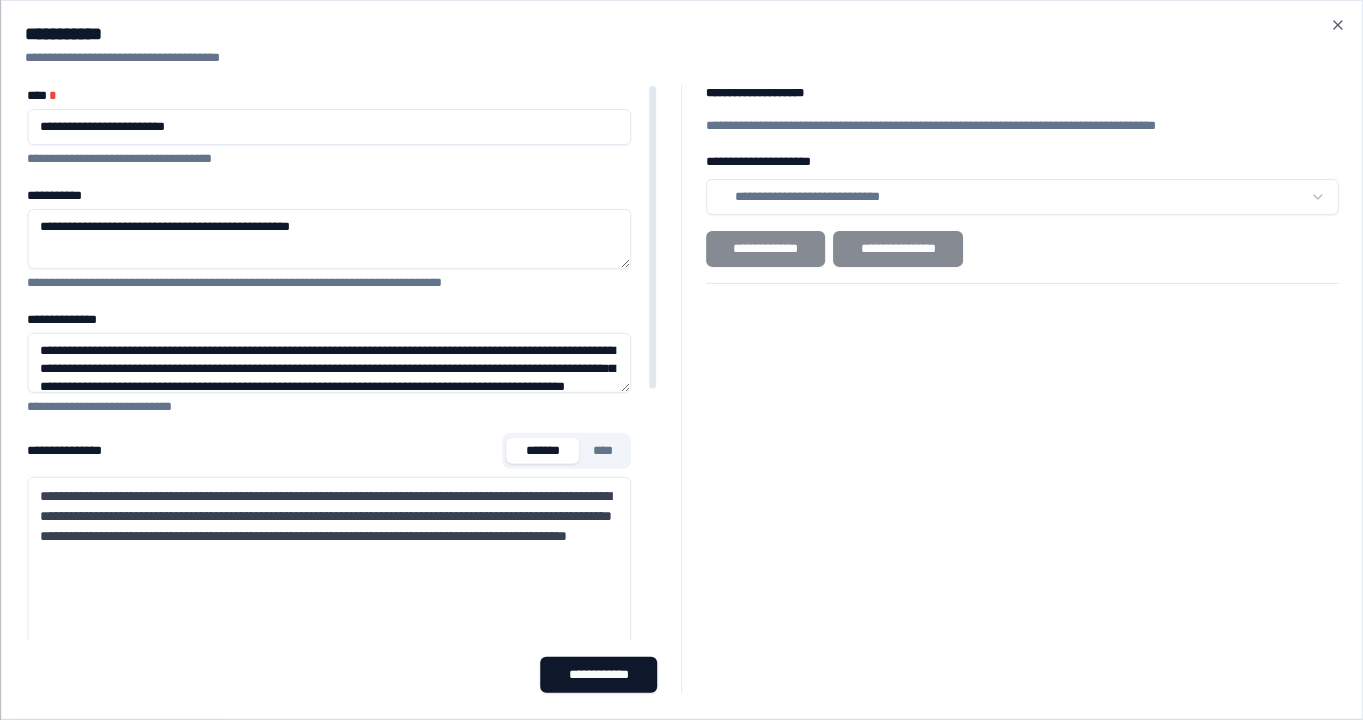 type on "**********" 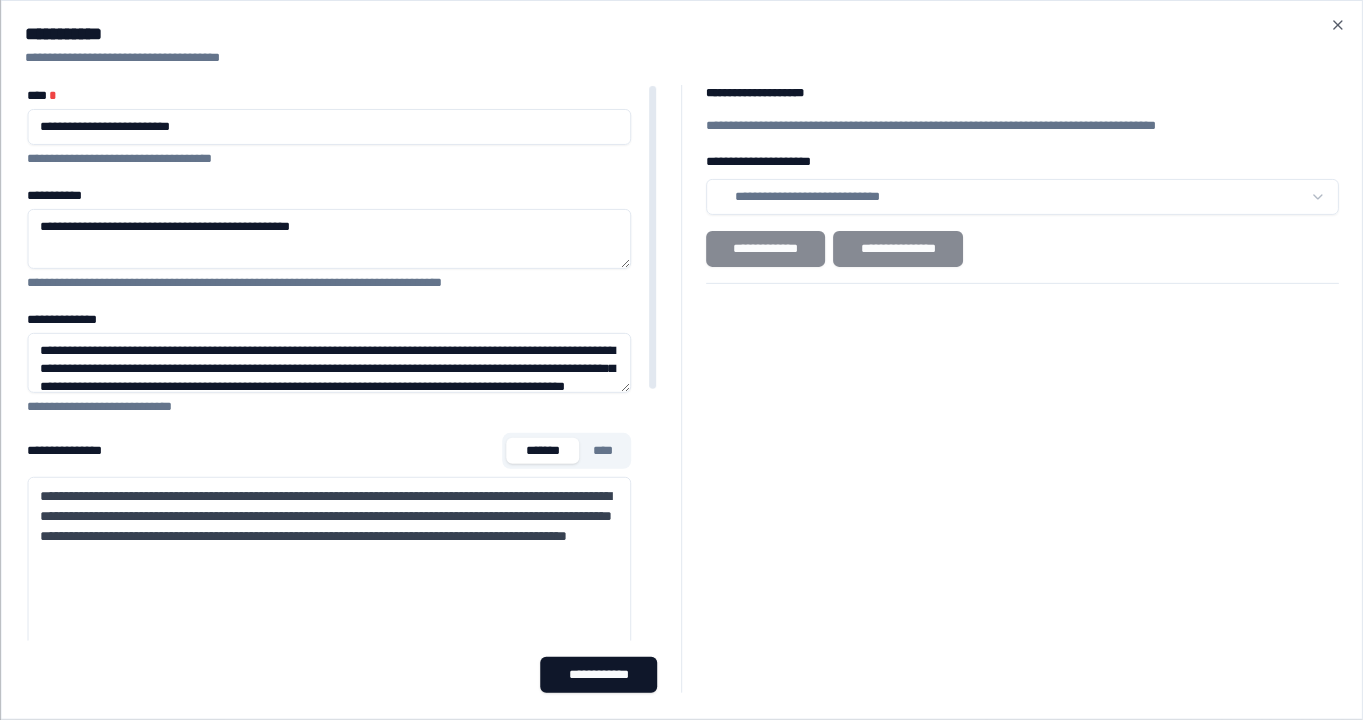 click on "**********" at bounding box center (329, 363) 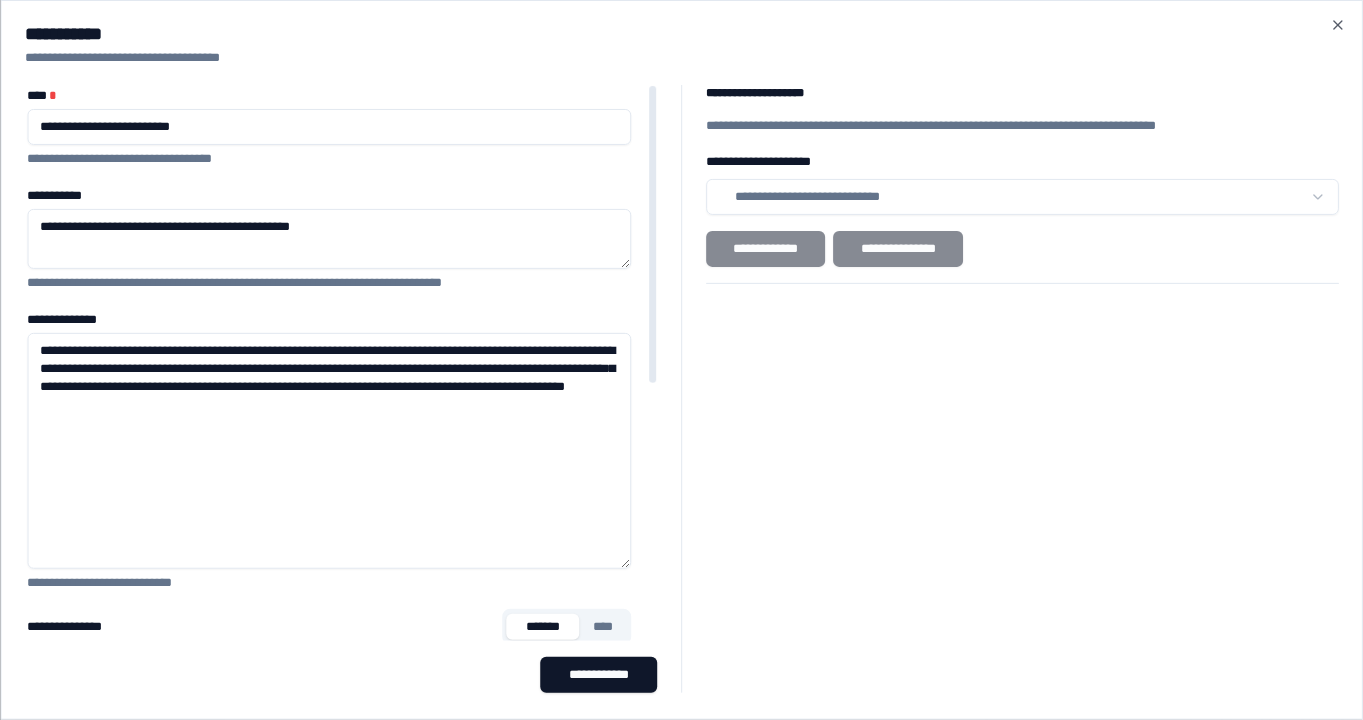 drag, startPoint x: 625, startPoint y: 389, endPoint x: 583, endPoint y: 592, distance: 207.2993 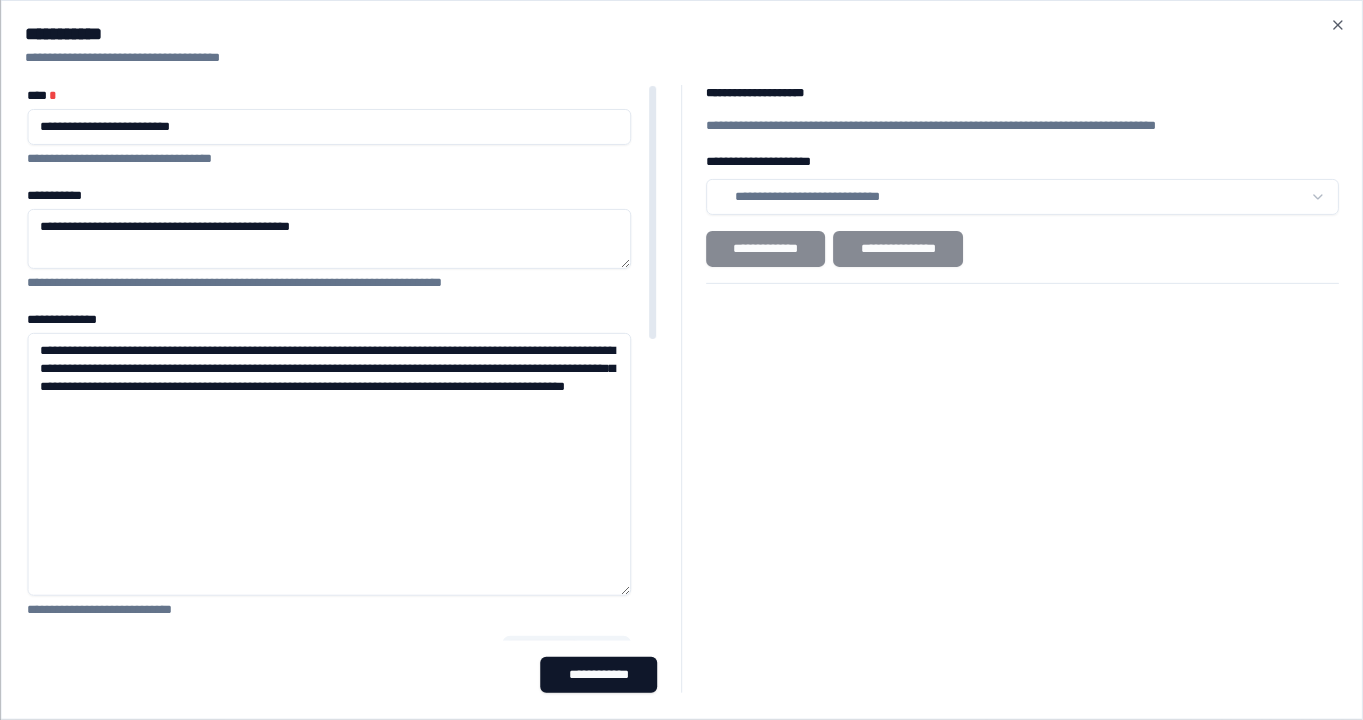 paste on "**********" 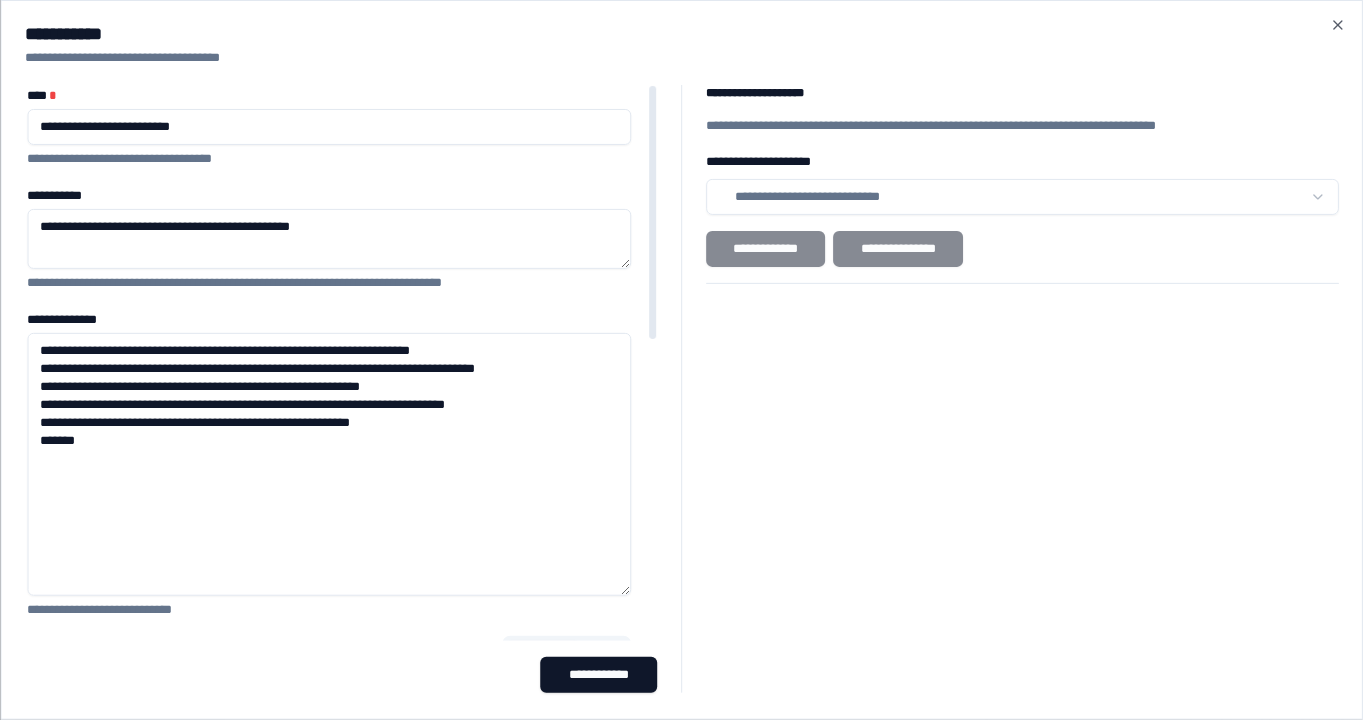 click on "**********" at bounding box center (329, 464) 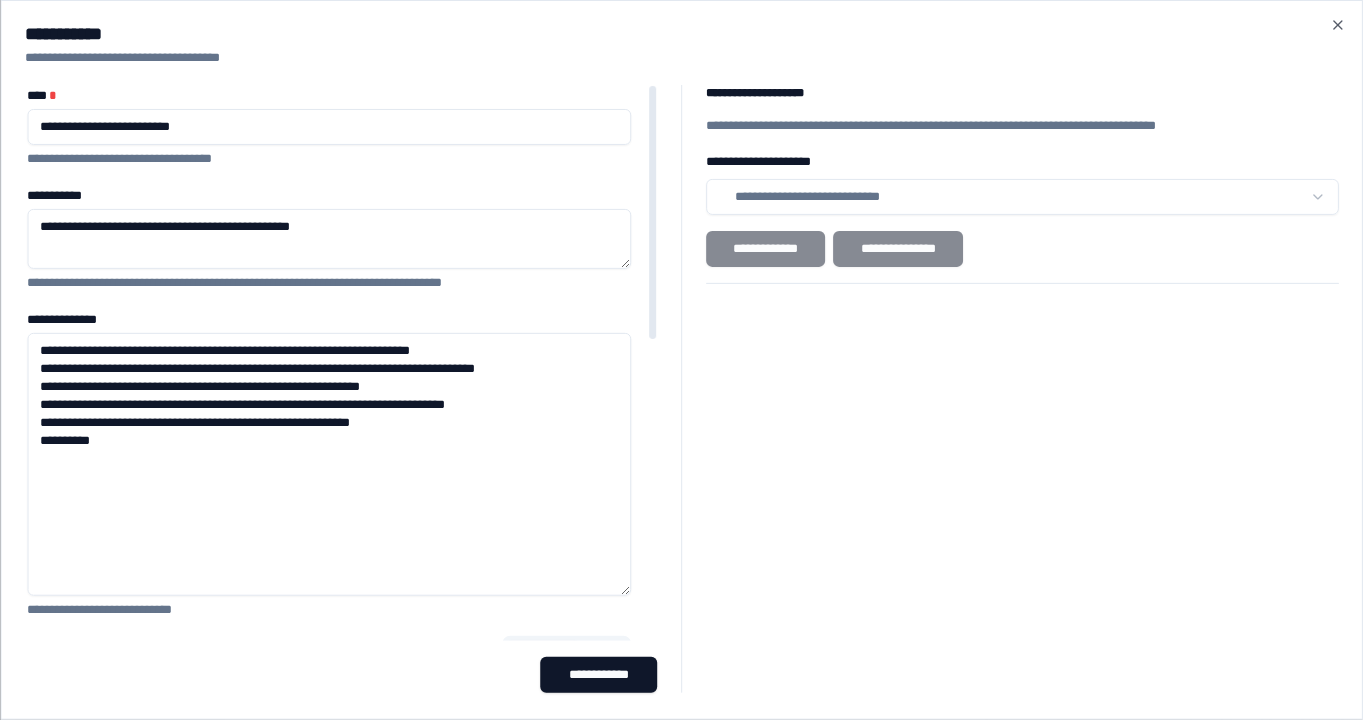 click on "**********" at bounding box center [329, 464] 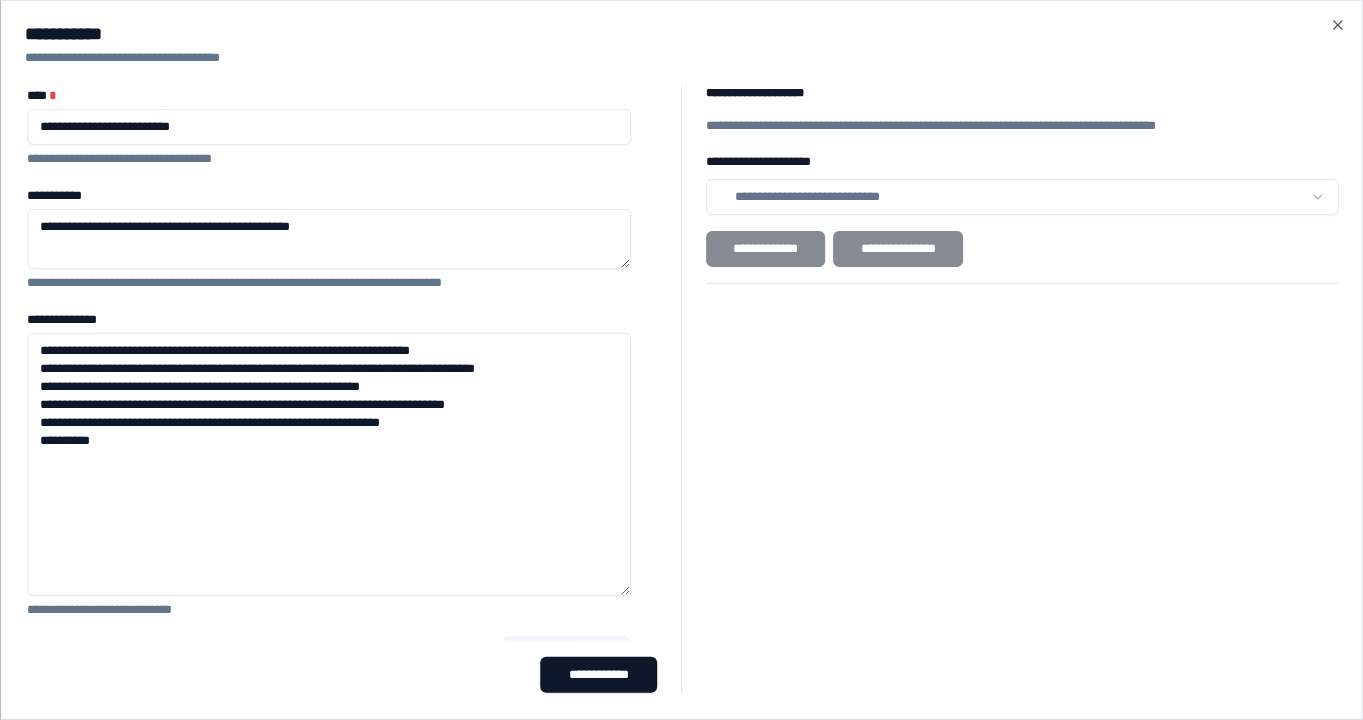 type on "**********" 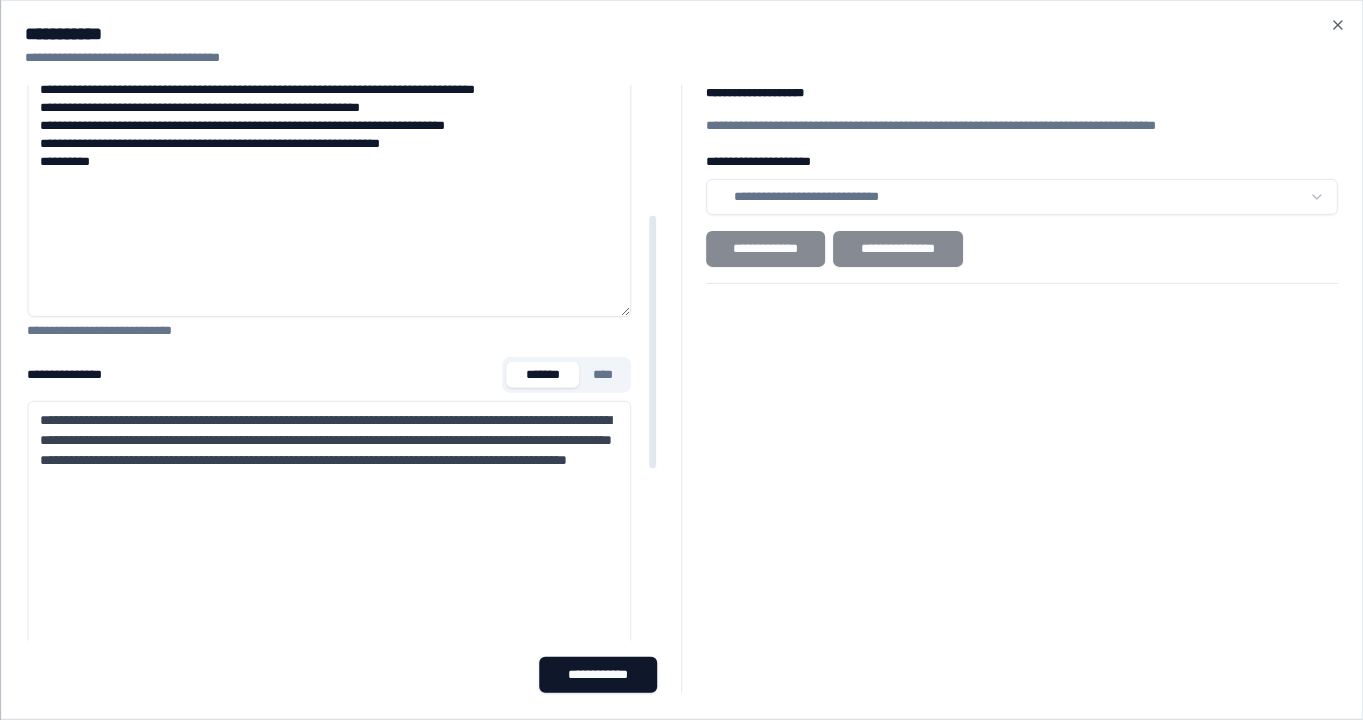 scroll, scrollTop: 285, scrollLeft: 0, axis: vertical 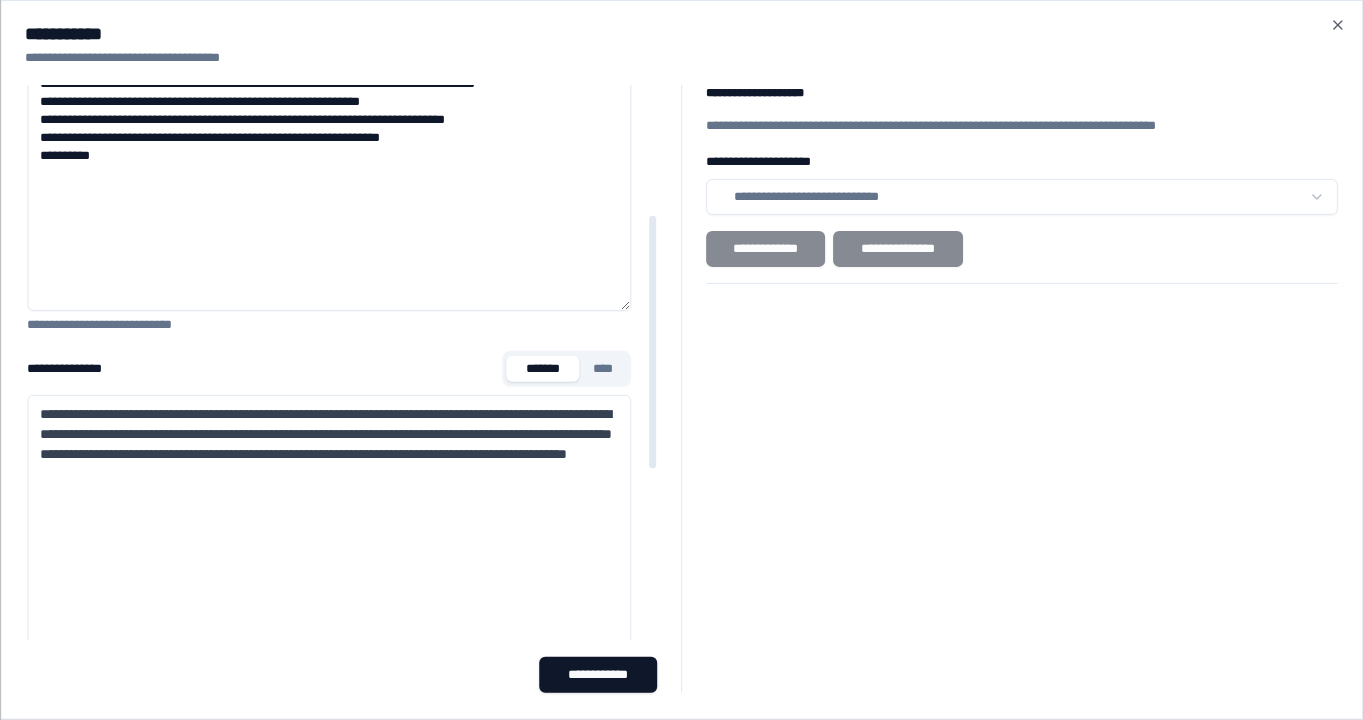 click on "**********" at bounding box center (329, 444) 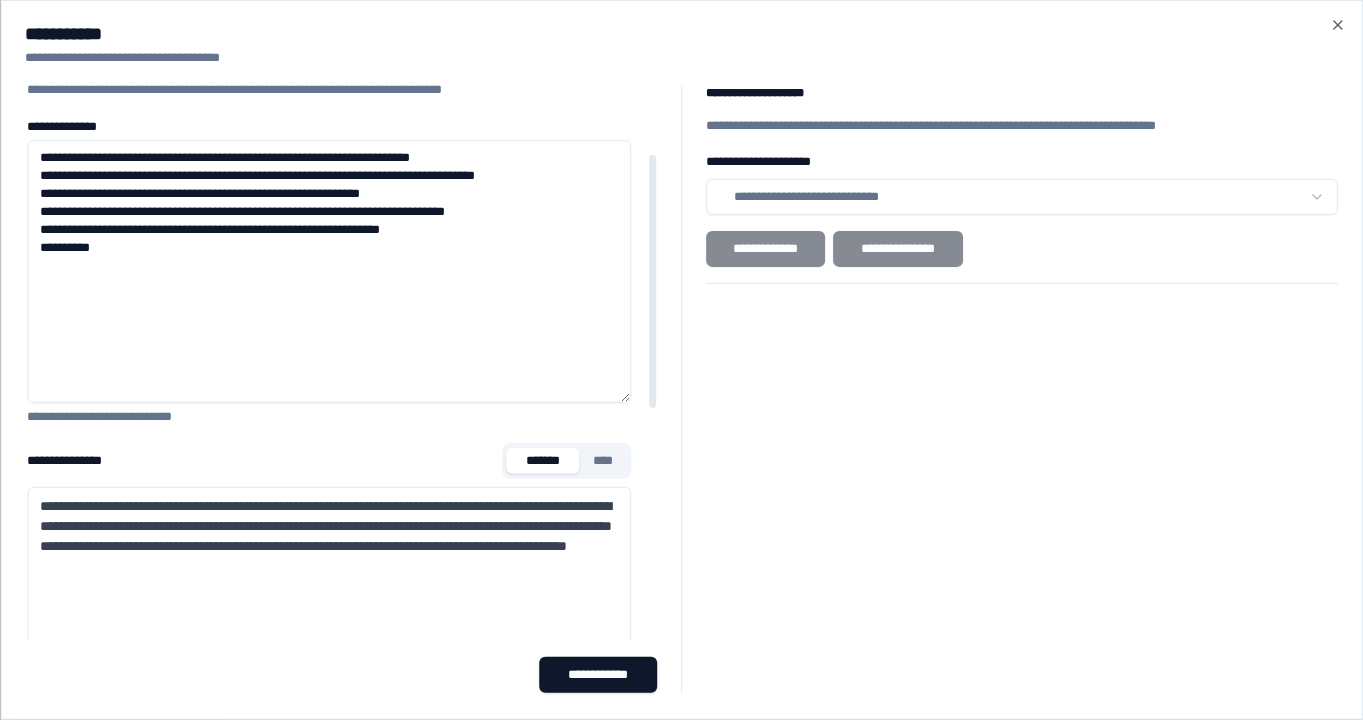 scroll, scrollTop: 0, scrollLeft: 0, axis: both 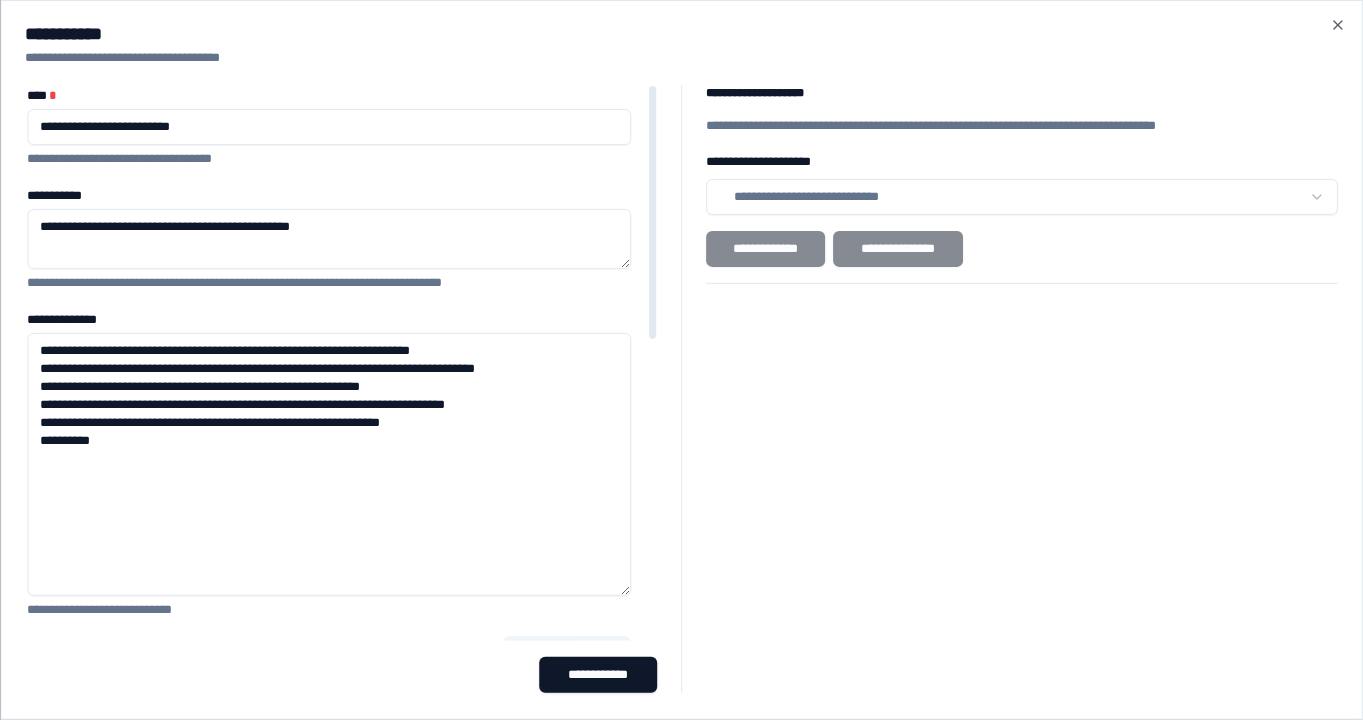 click on "**********" at bounding box center [329, 239] 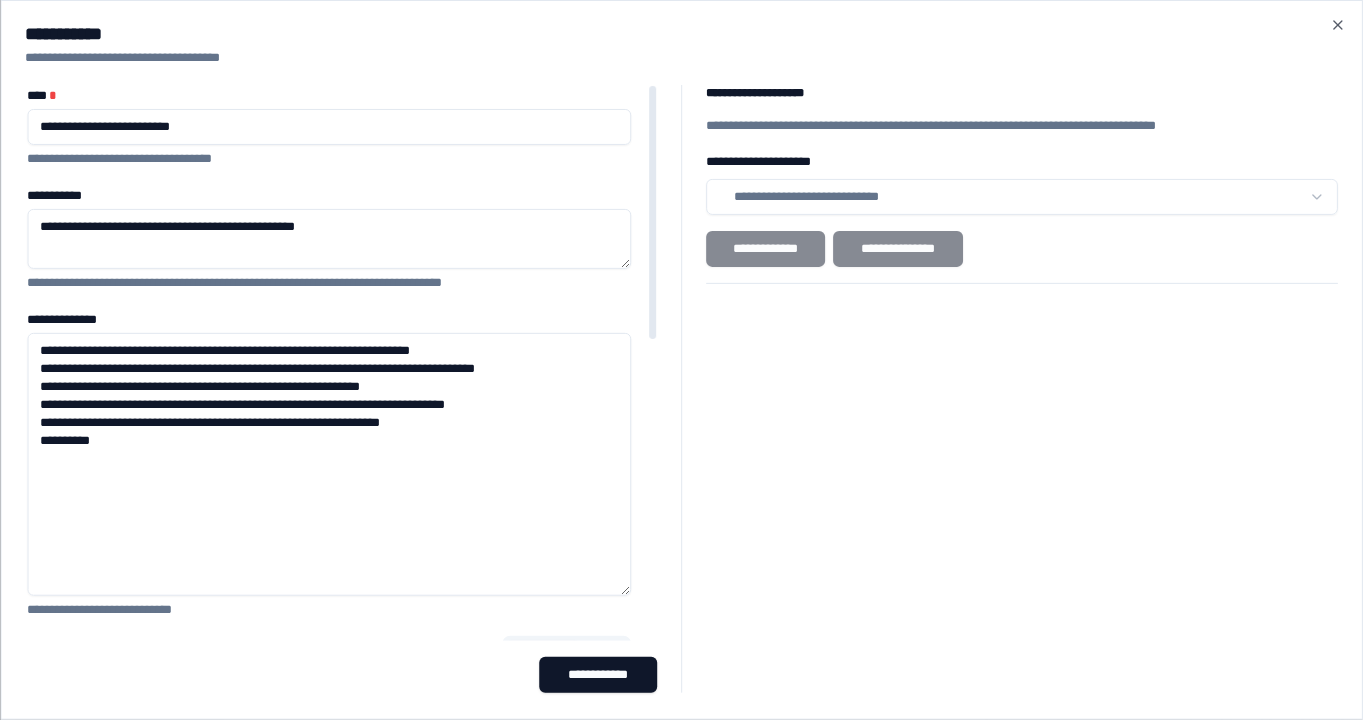 paste on "**********" 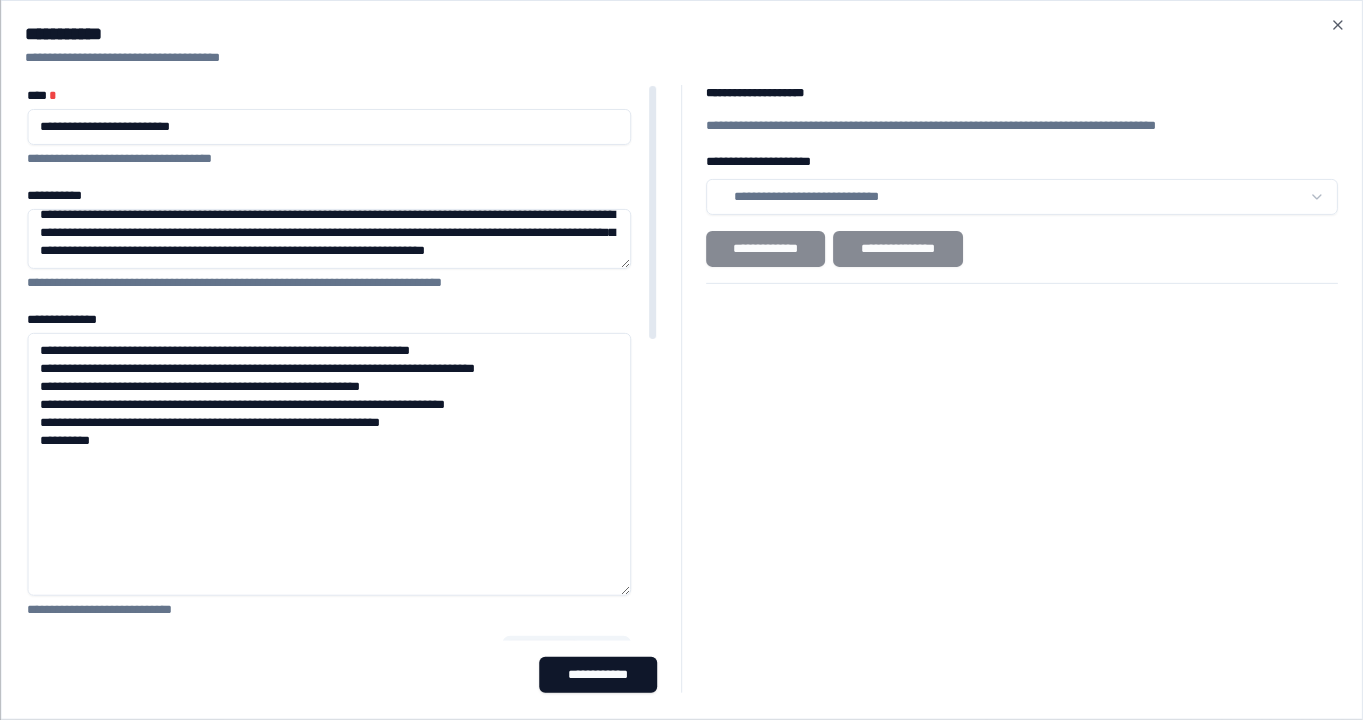 scroll, scrollTop: 0, scrollLeft: 0, axis: both 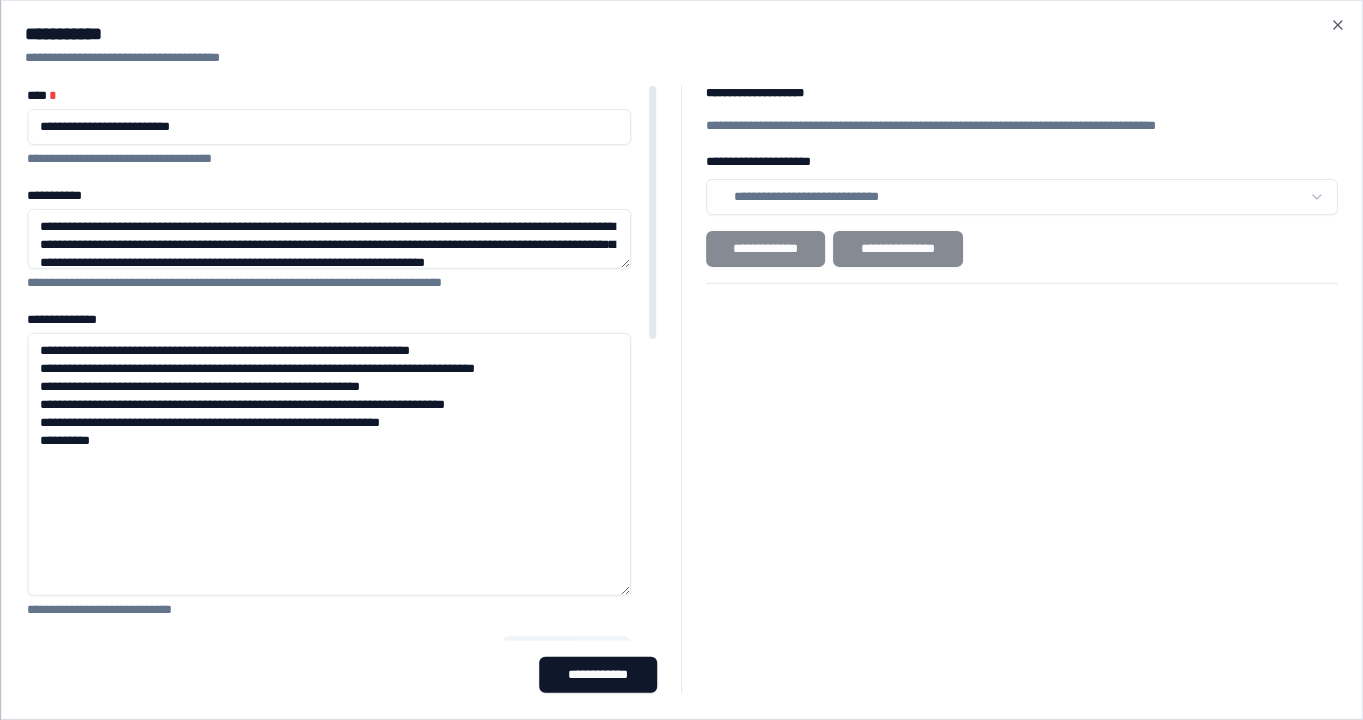 click on "**********" at bounding box center [329, 239] 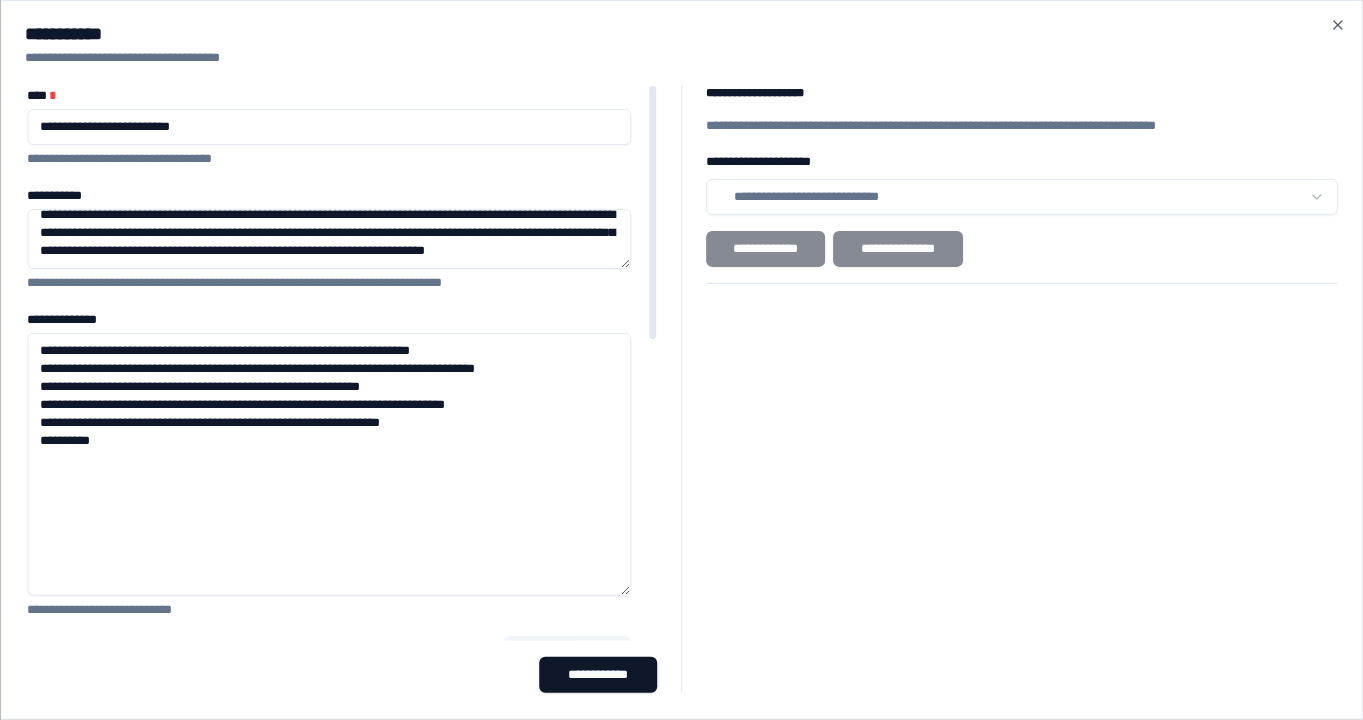 scroll, scrollTop: 0, scrollLeft: 0, axis: both 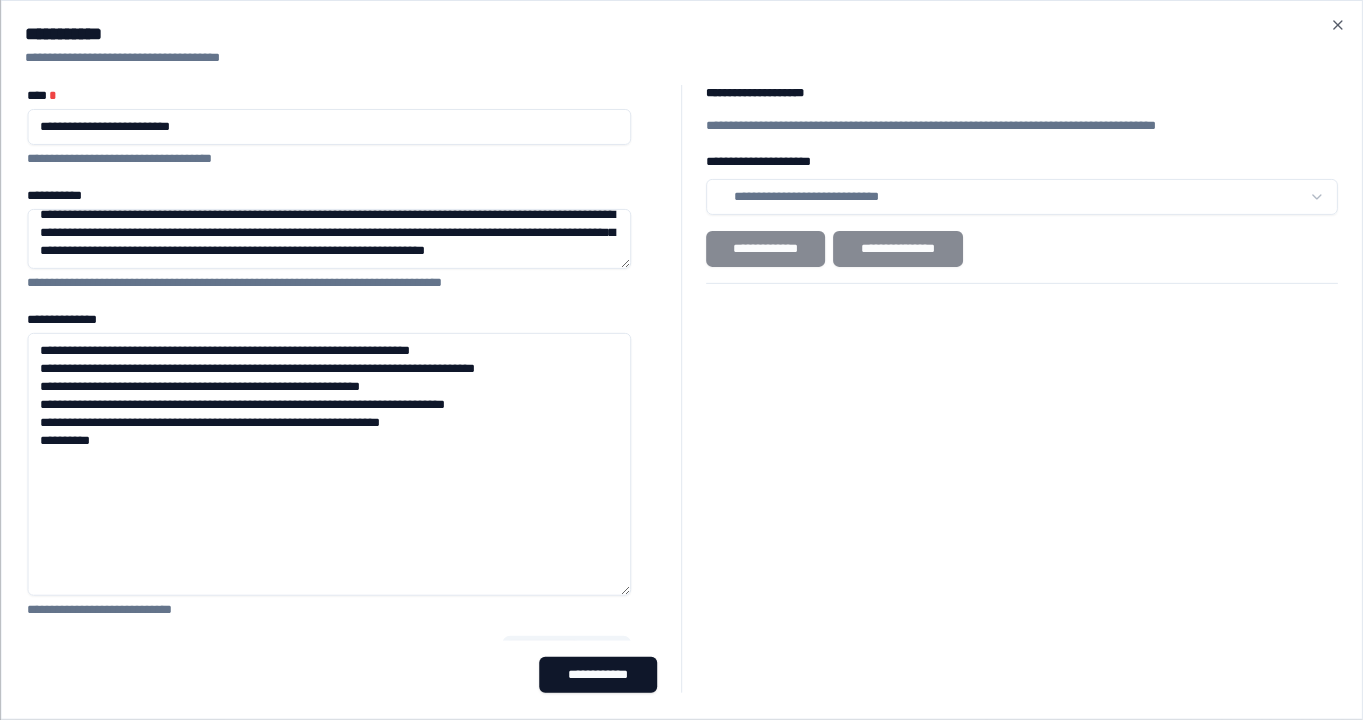 type on "**********" 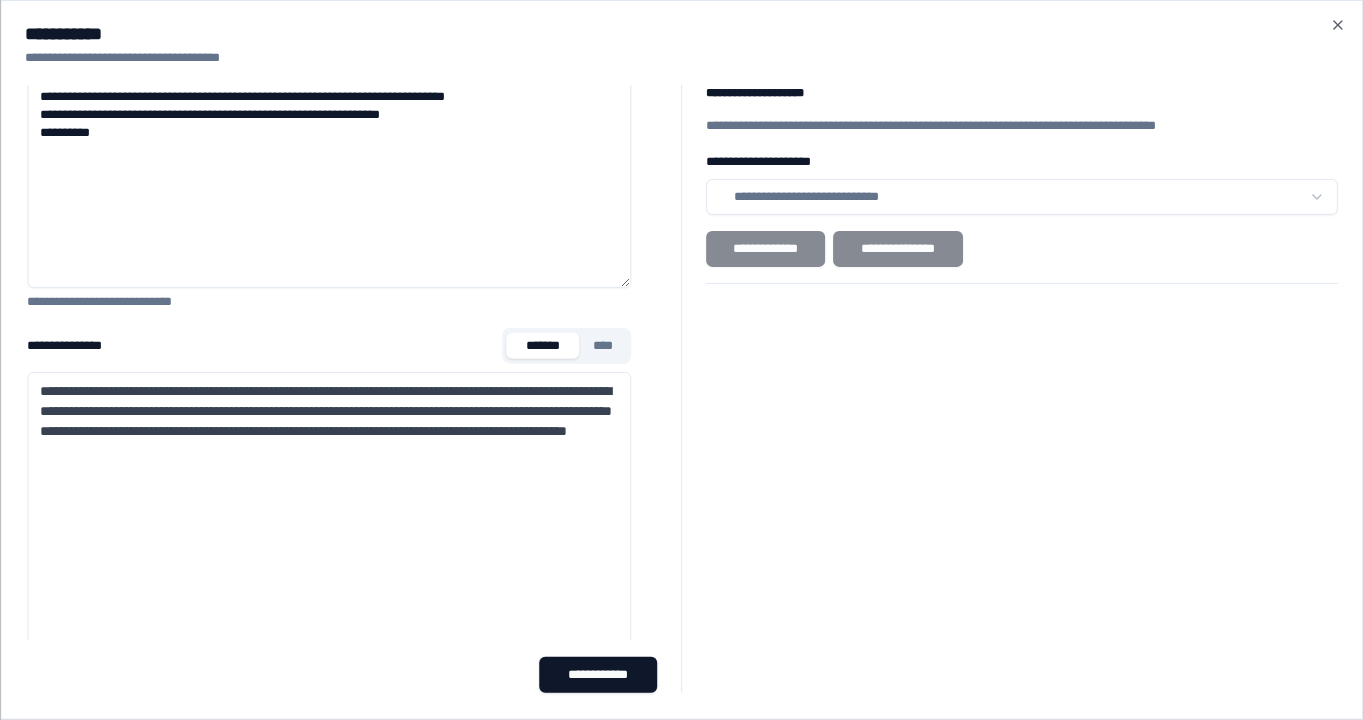 scroll, scrollTop: 364, scrollLeft: 0, axis: vertical 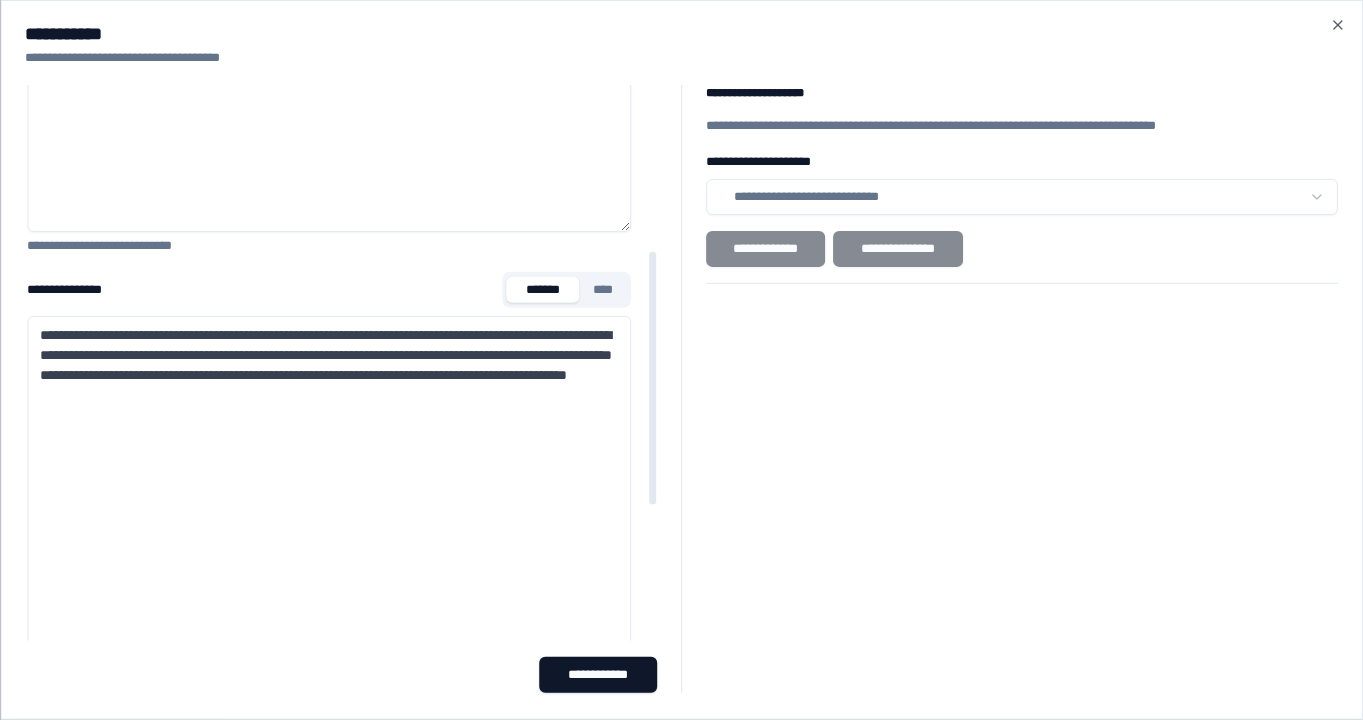 click on "**********" at bounding box center [329, 616] 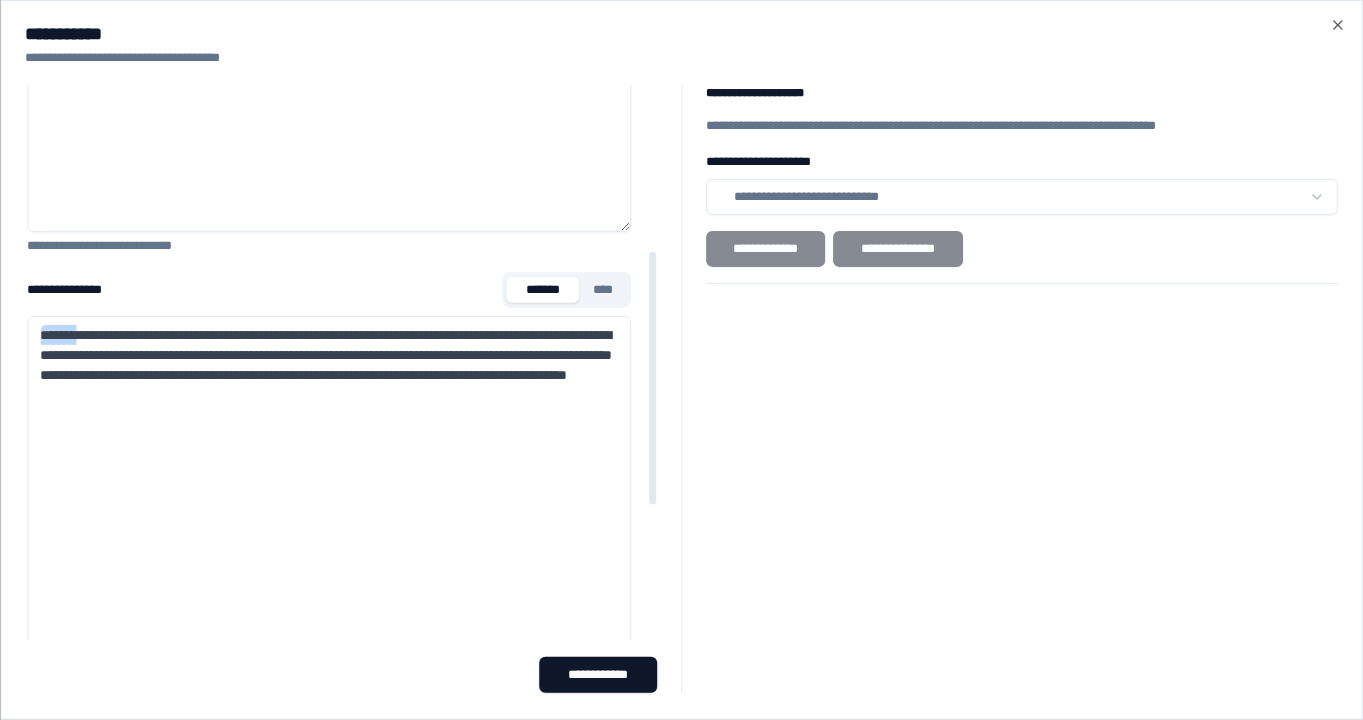 click on "**********" at bounding box center (329, 616) 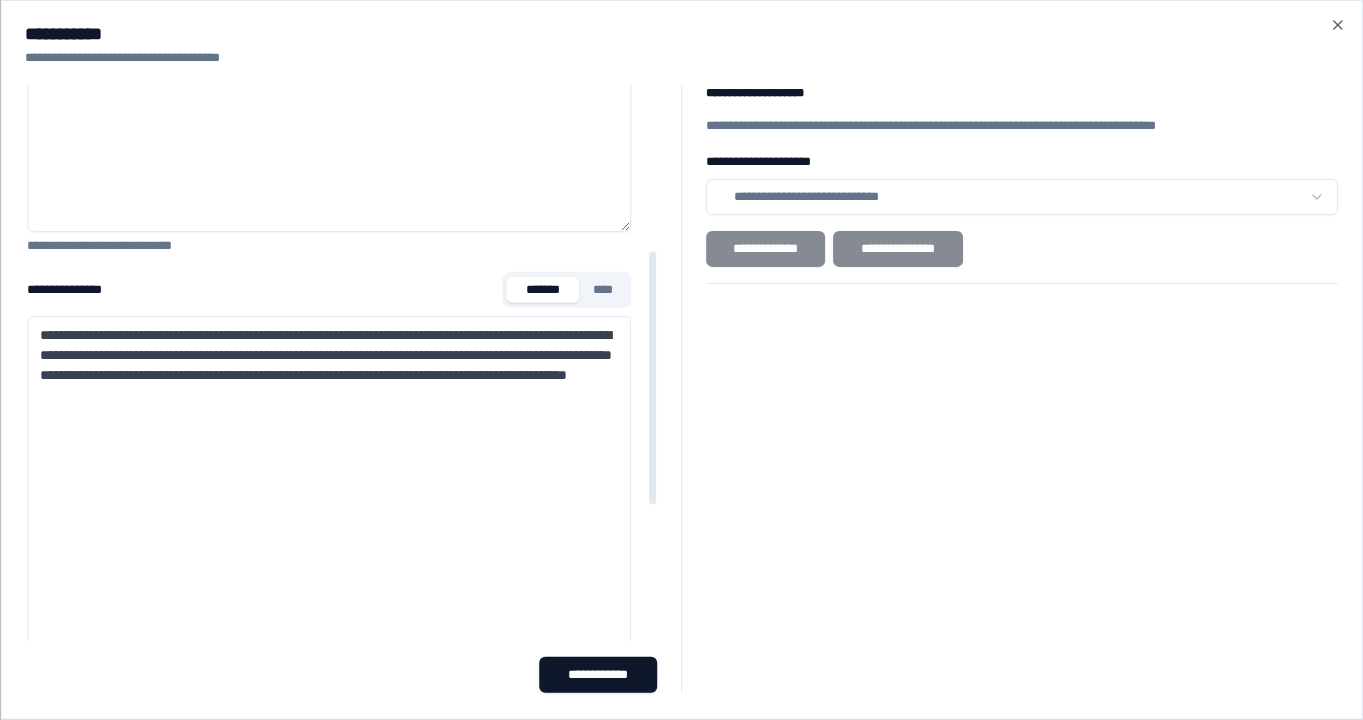 click on "**********" at bounding box center [329, 365] 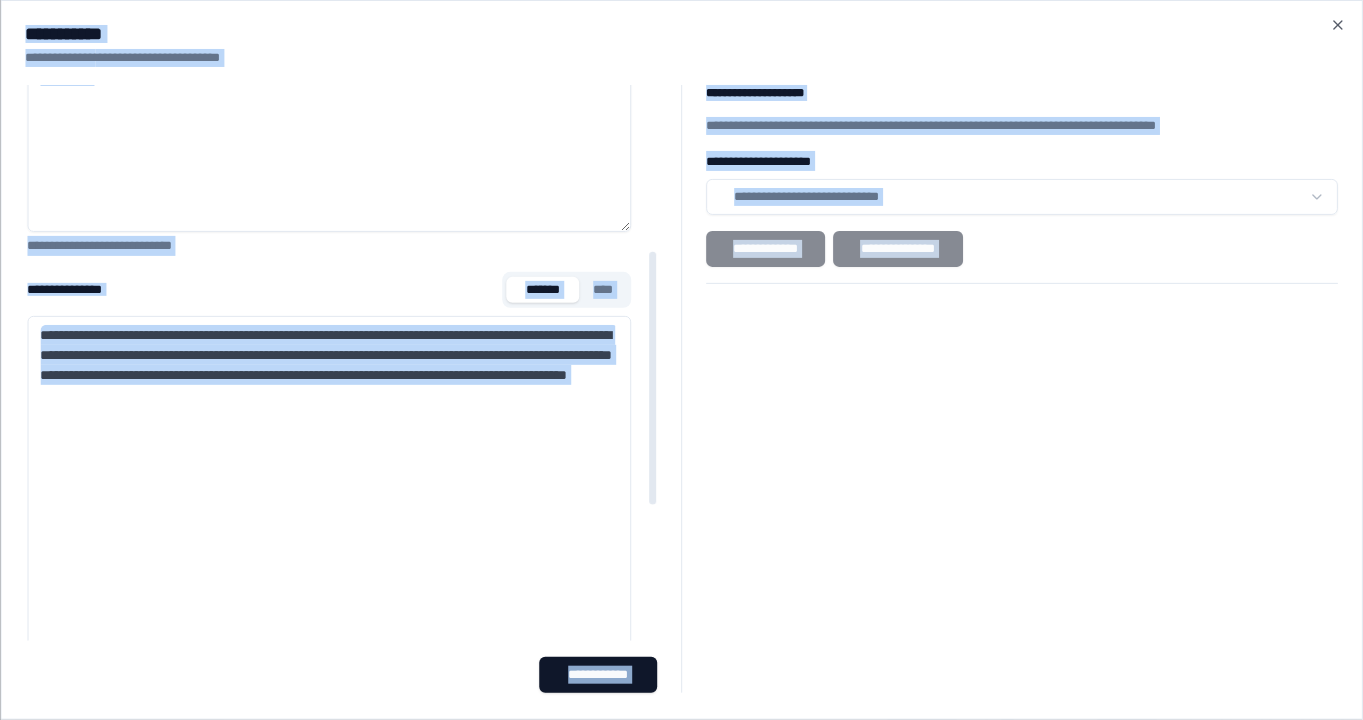 click on "******* ****" at bounding box center (567, 290) 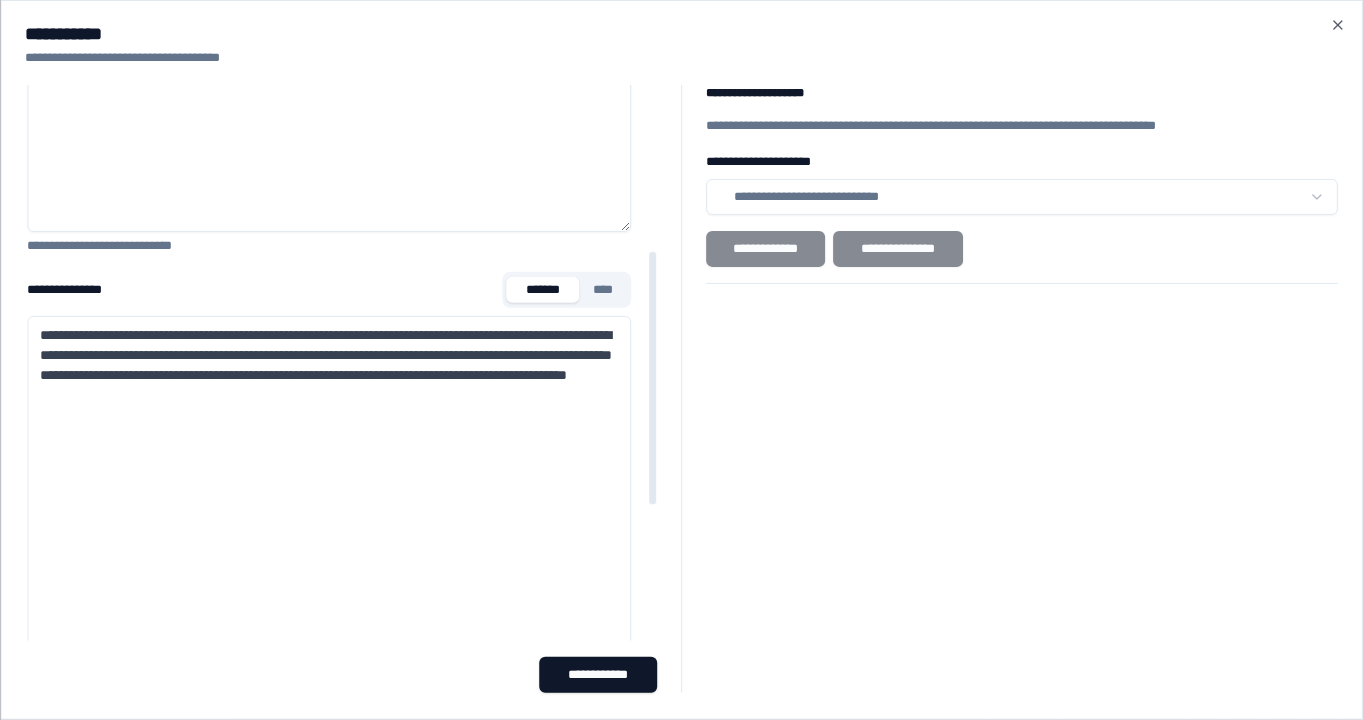 click on "****" at bounding box center [604, 290] 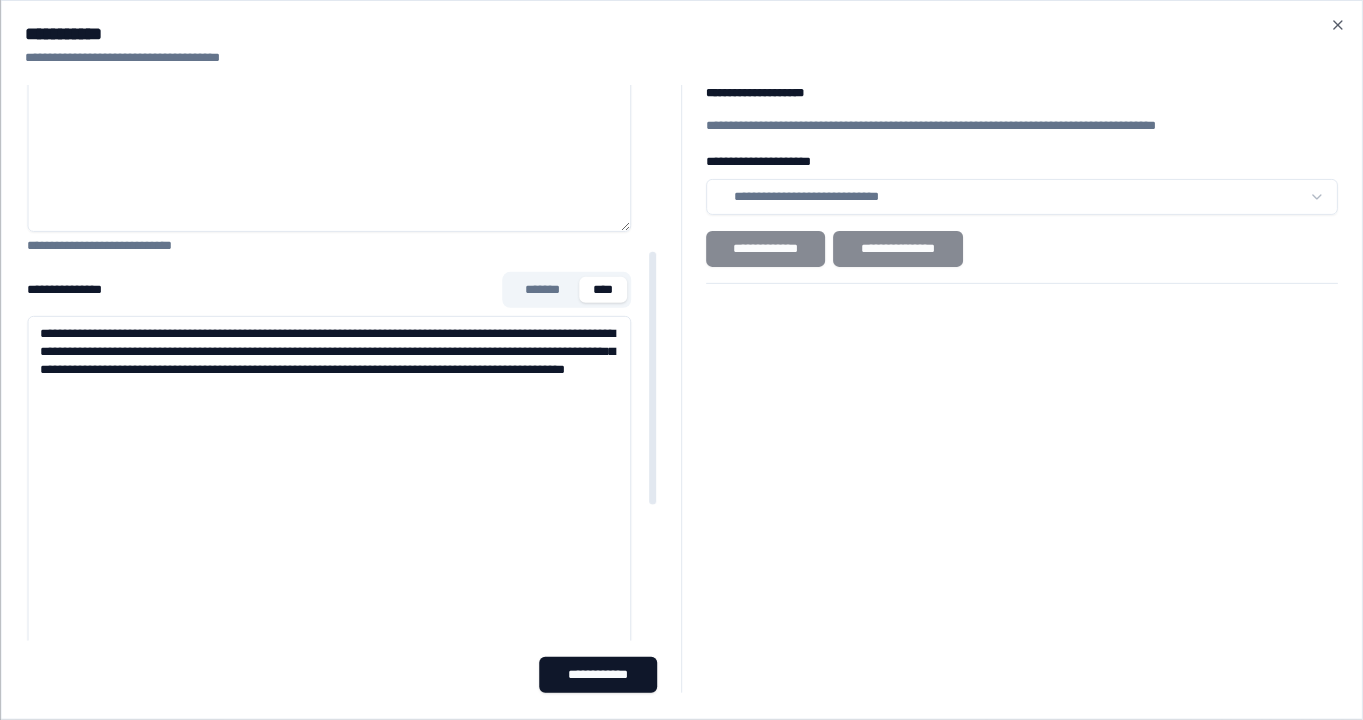 click on "**********" at bounding box center [329, 616] 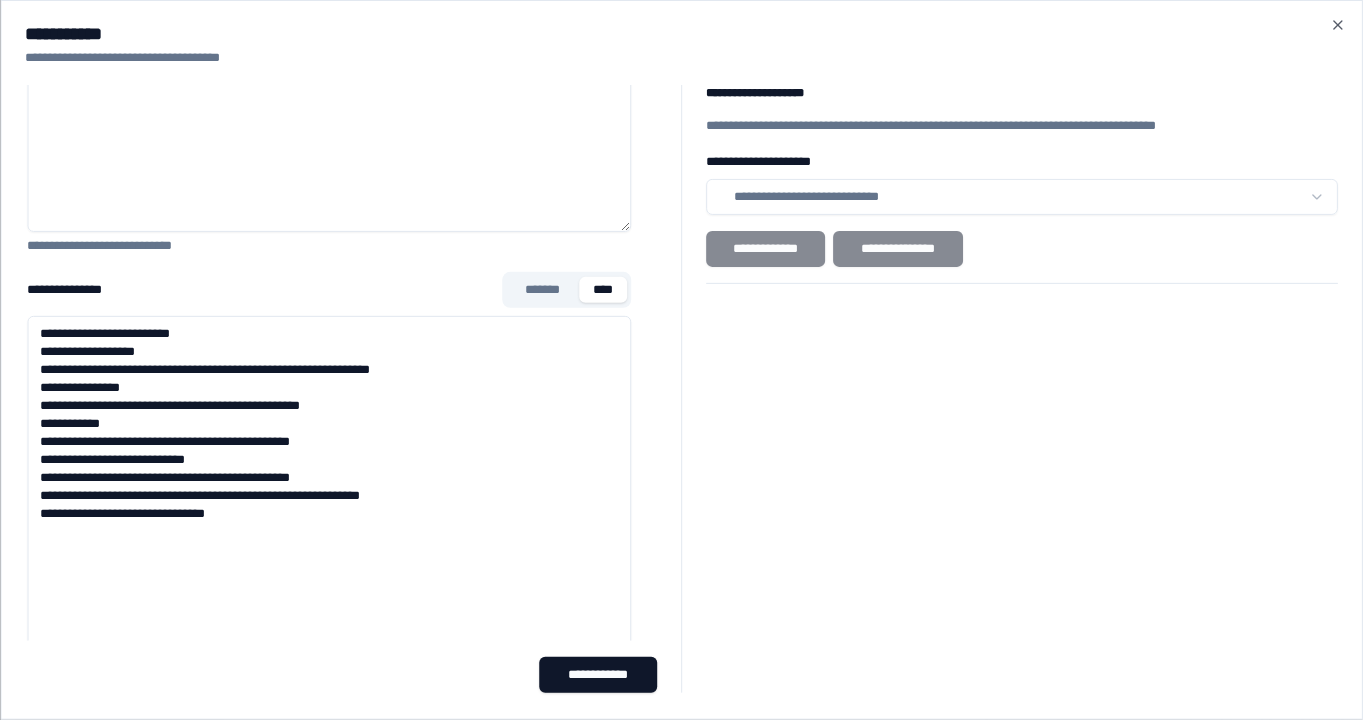 type on "**********" 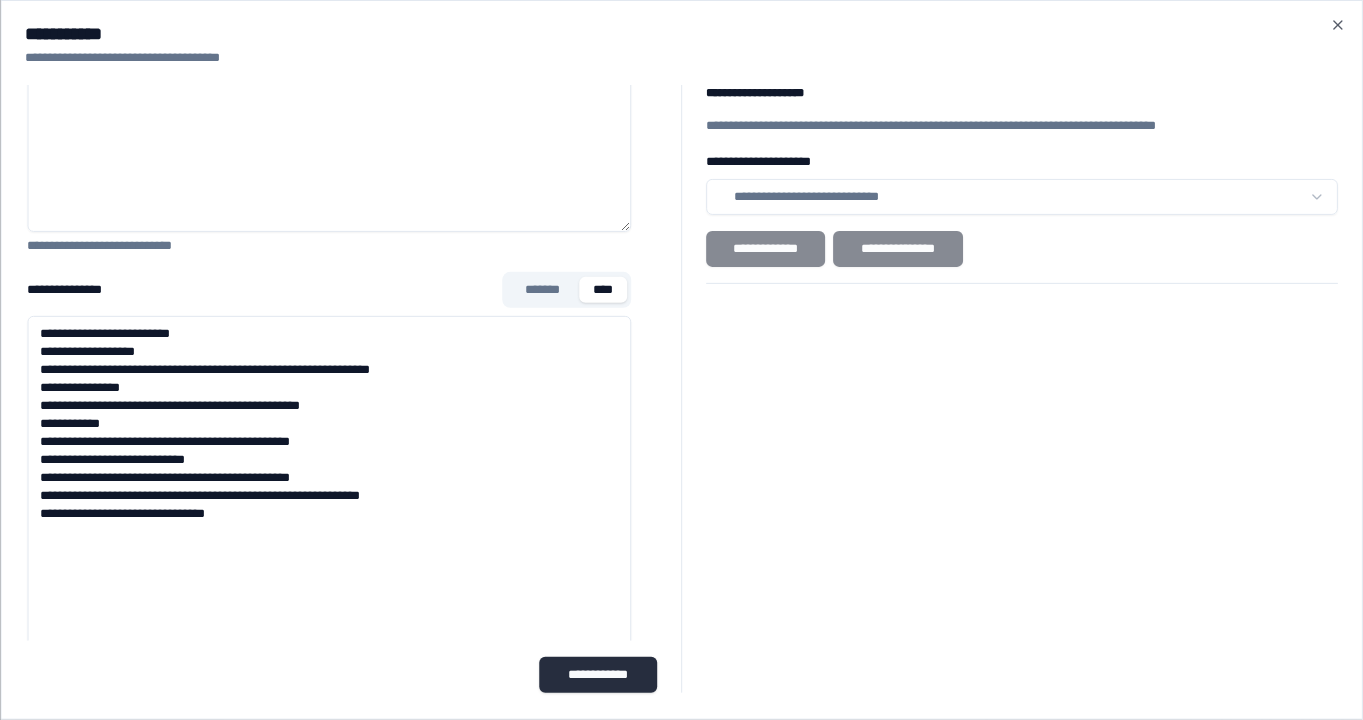 click on "**********" at bounding box center (599, 675) 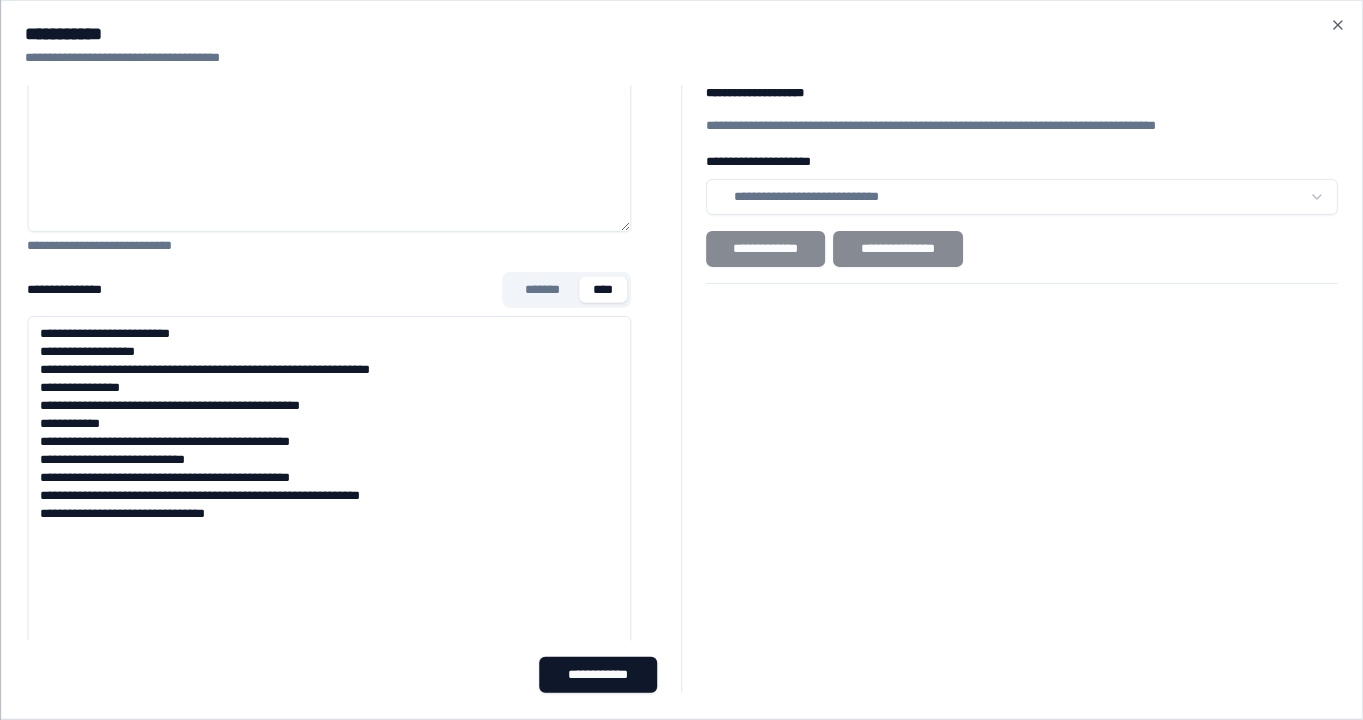 click on "**********" at bounding box center (681, 376) 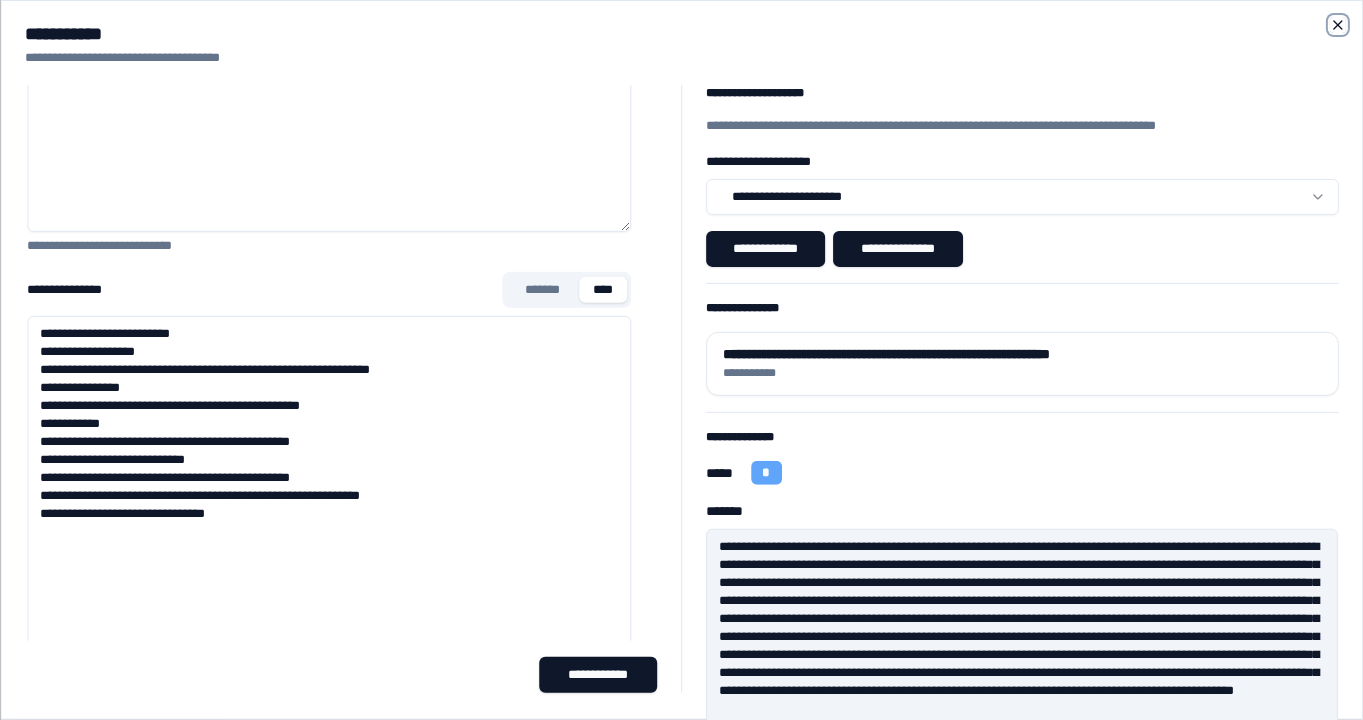 click 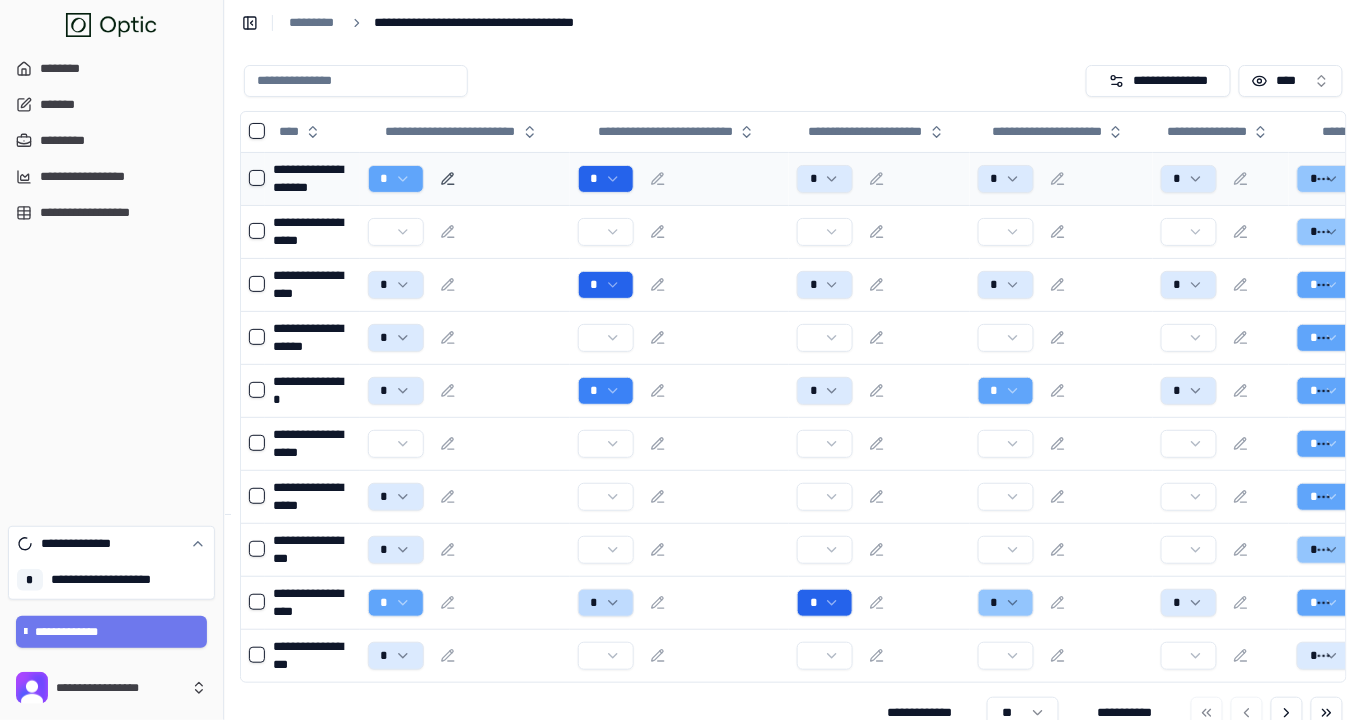 click 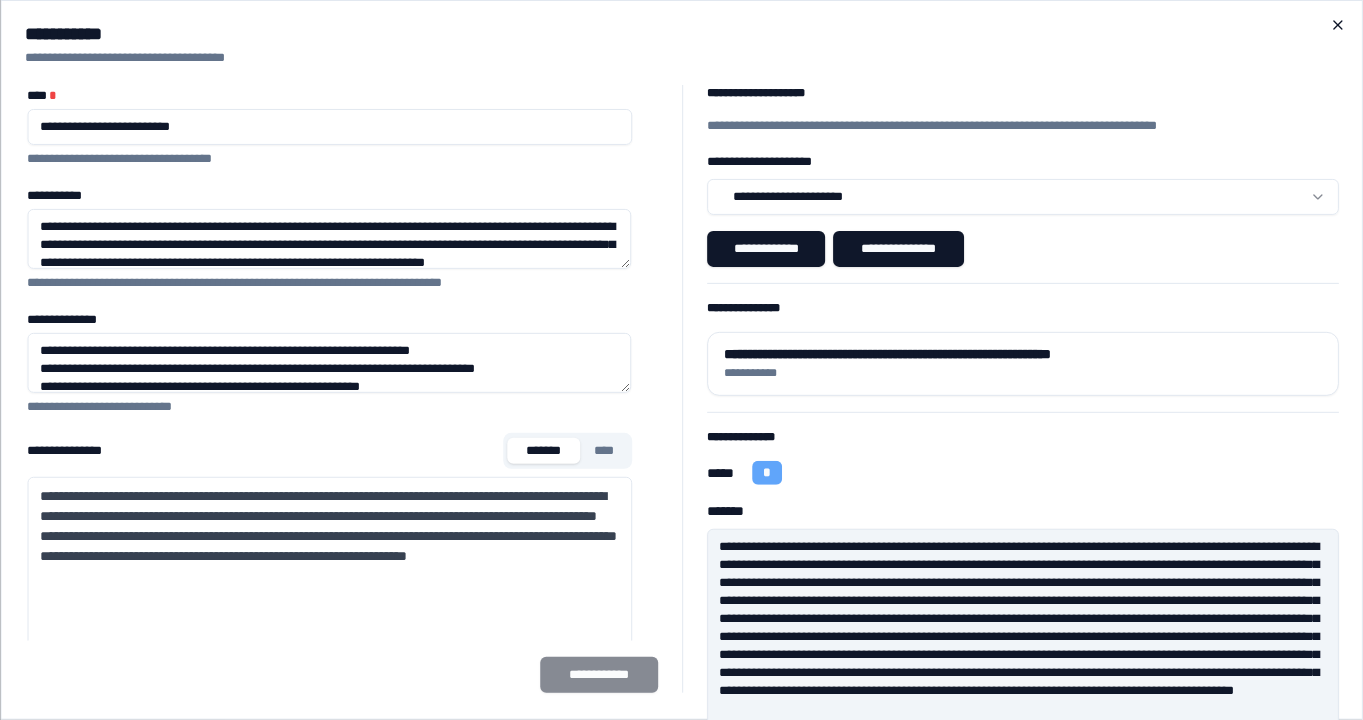 click 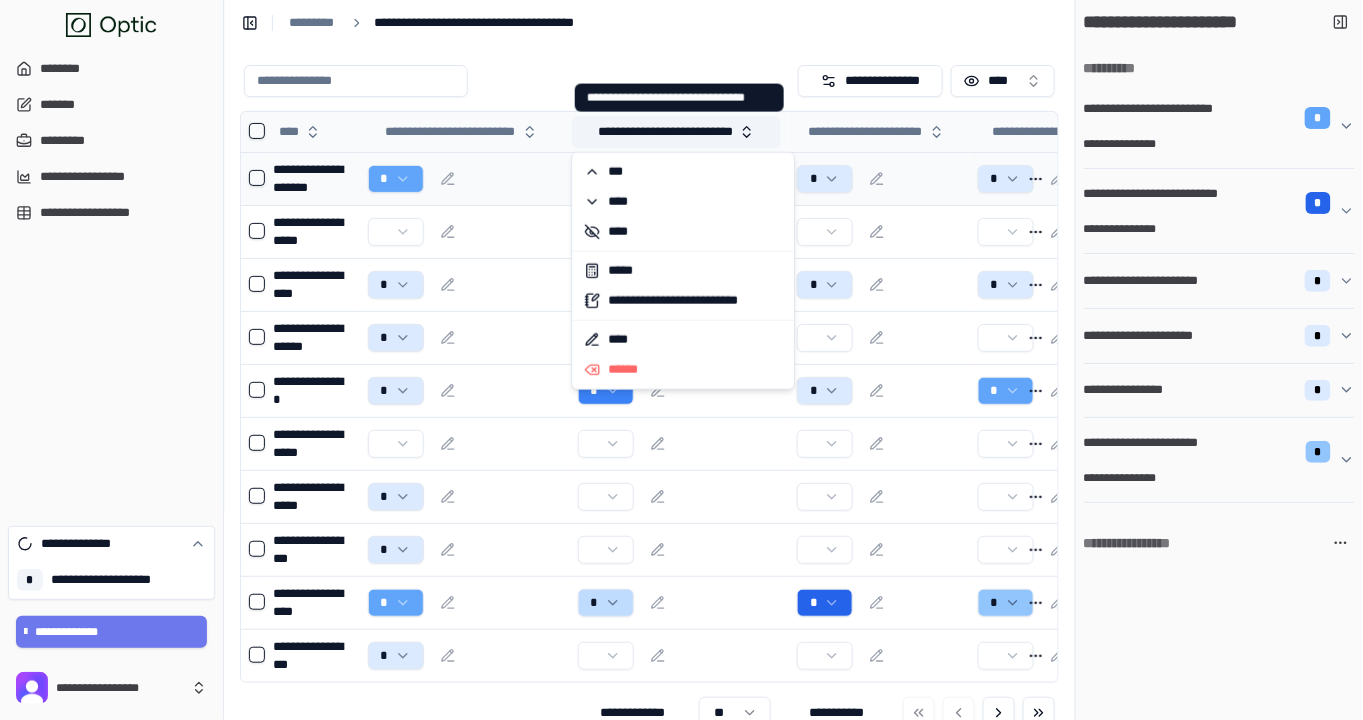 click on "**********" at bounding box center (677, 132) 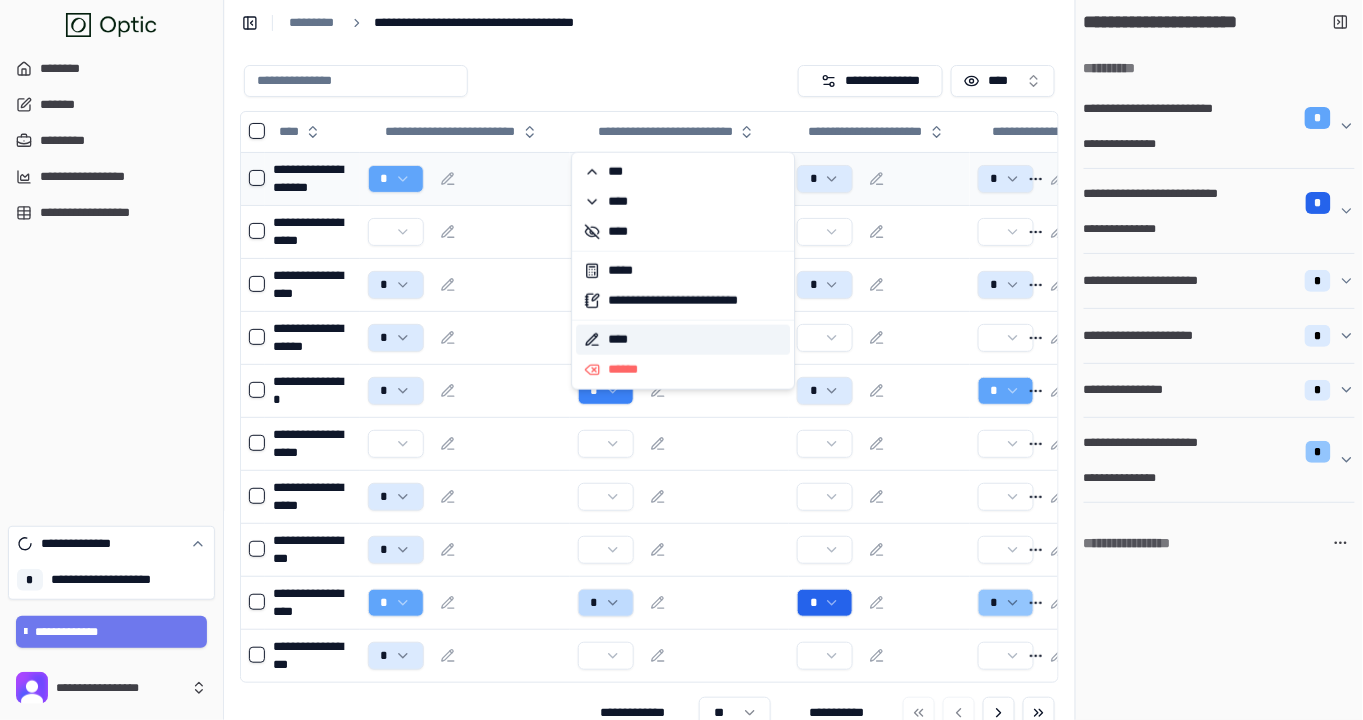 click on "****" at bounding box center (683, 340) 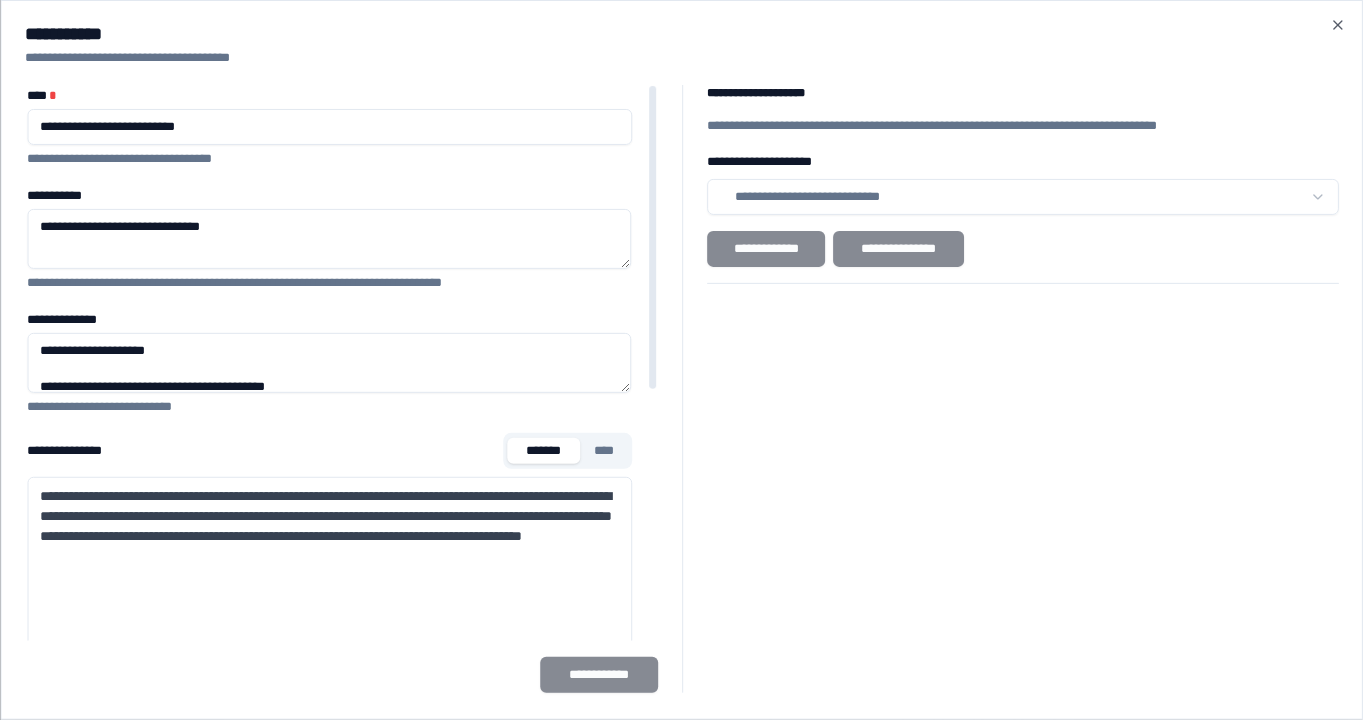 drag, startPoint x: 631, startPoint y: 391, endPoint x: 627, endPoint y: 435, distance: 44.181442 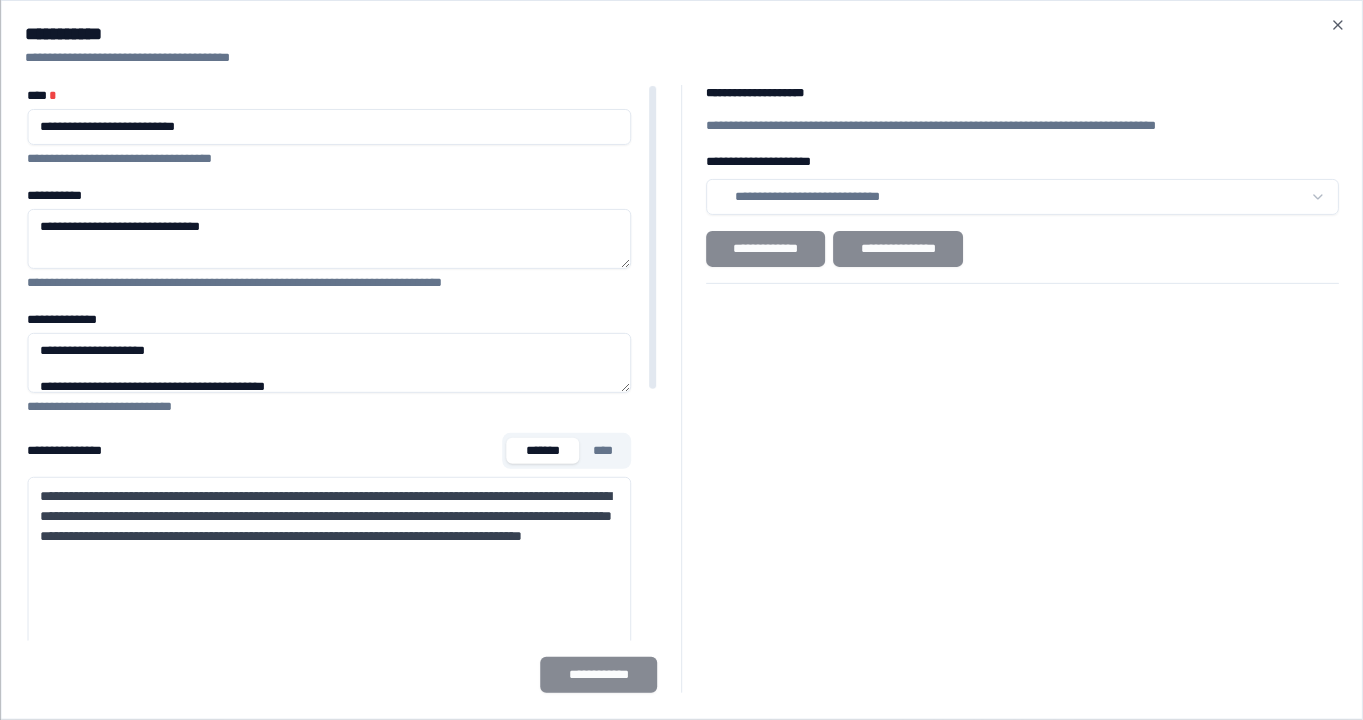 click on "**********" at bounding box center (329, 127) 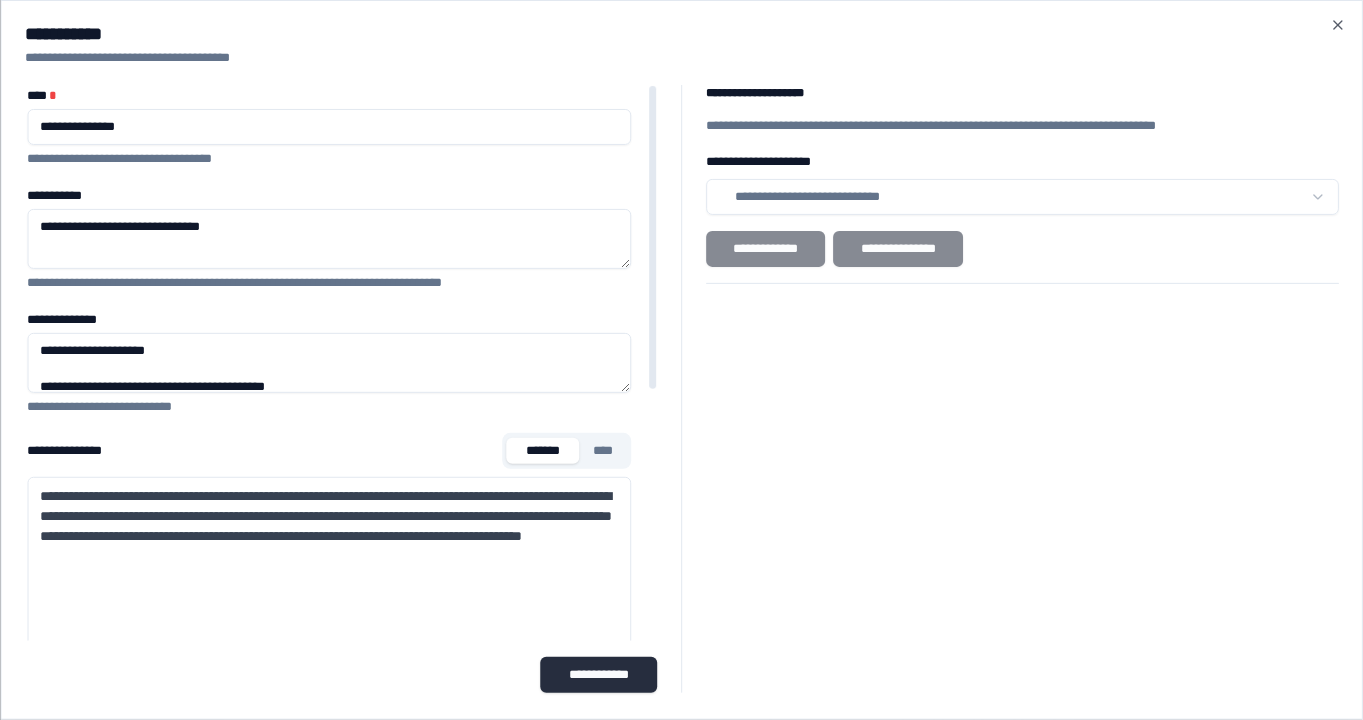 type on "**********" 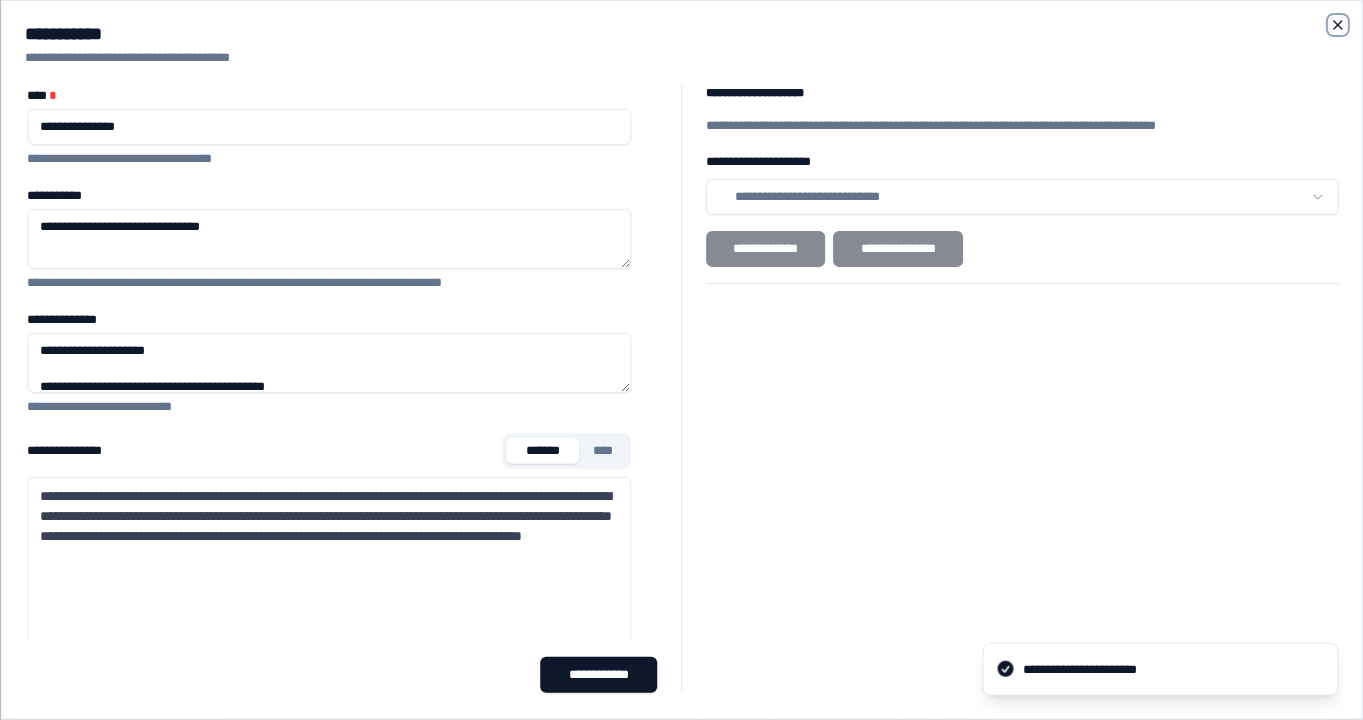 click 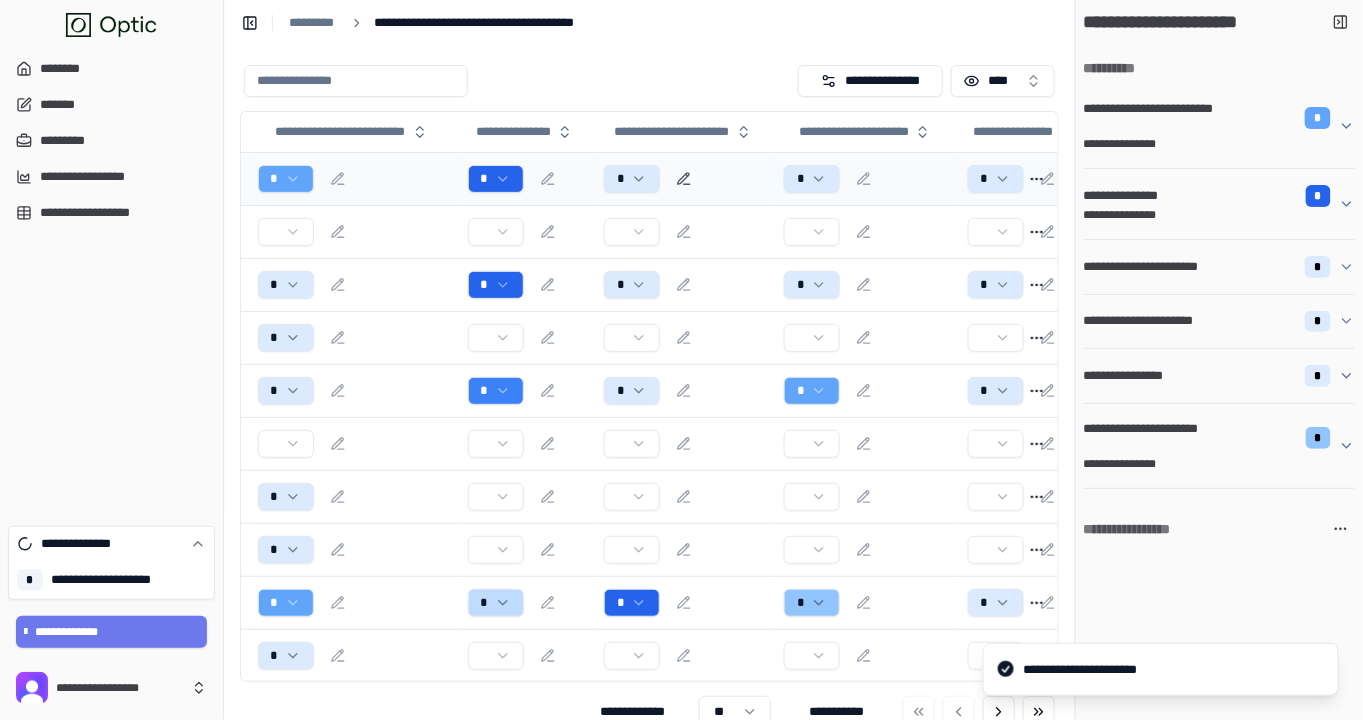 scroll, scrollTop: 0, scrollLeft: 135, axis: horizontal 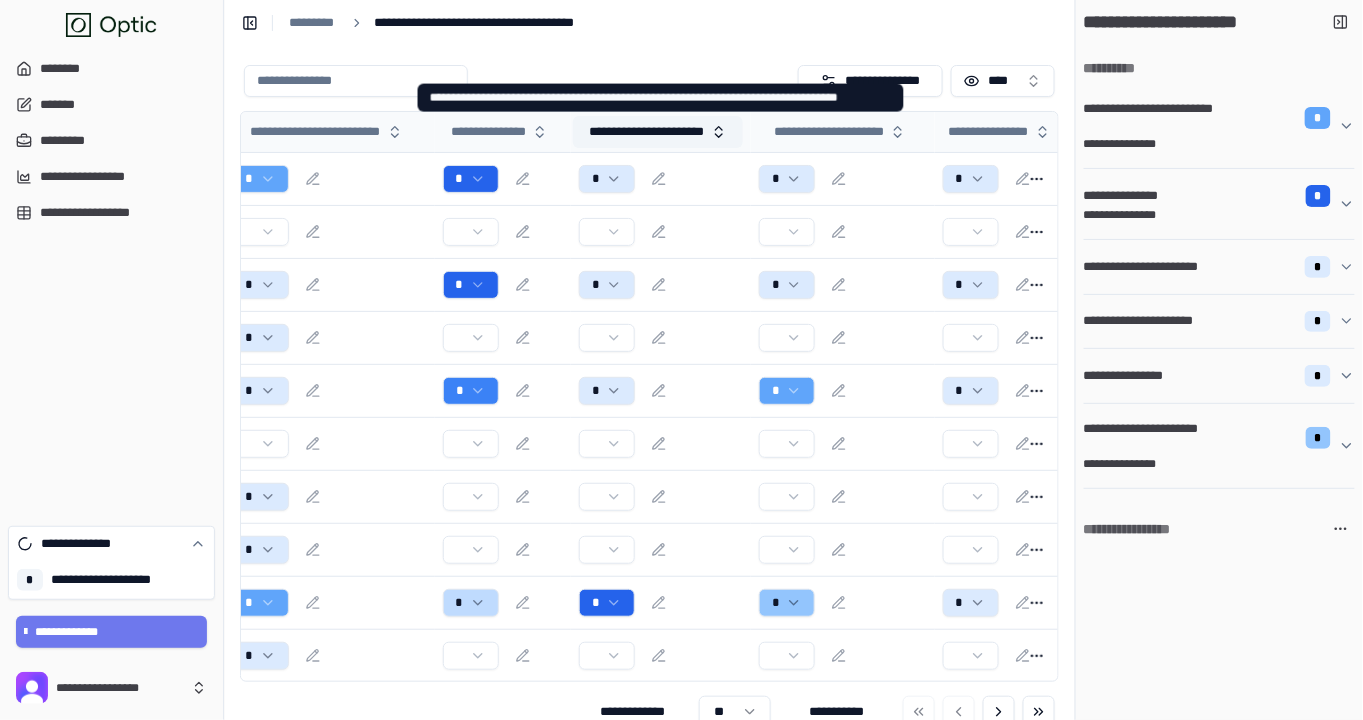click on "**********" at bounding box center (658, 132) 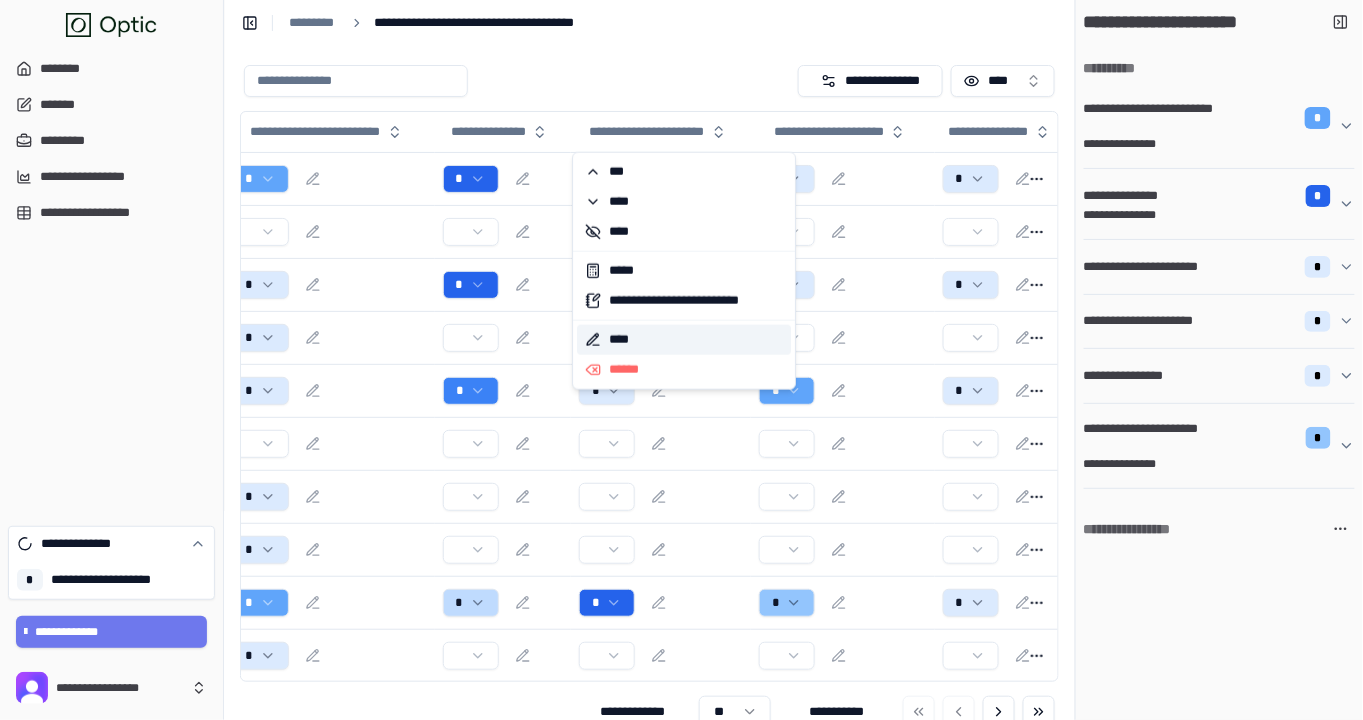 click on "****" at bounding box center [684, 340] 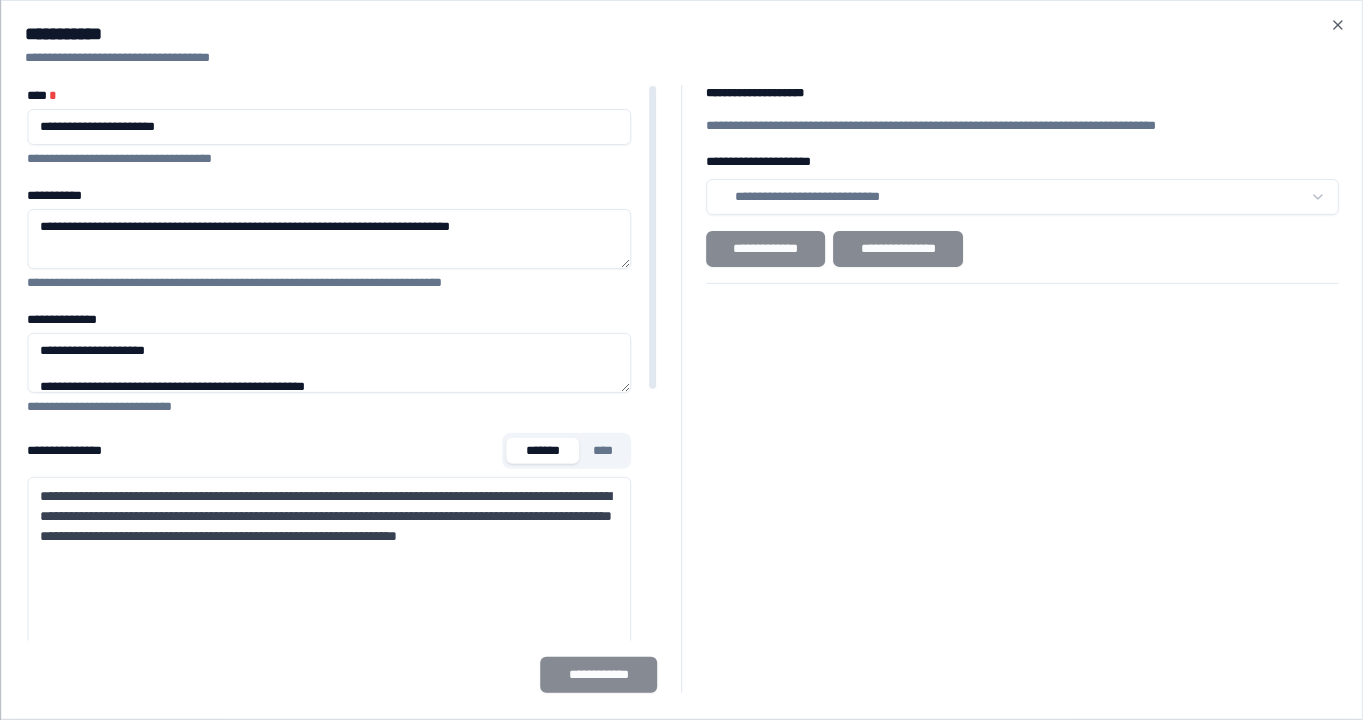 click on "**********" at bounding box center (329, 127) 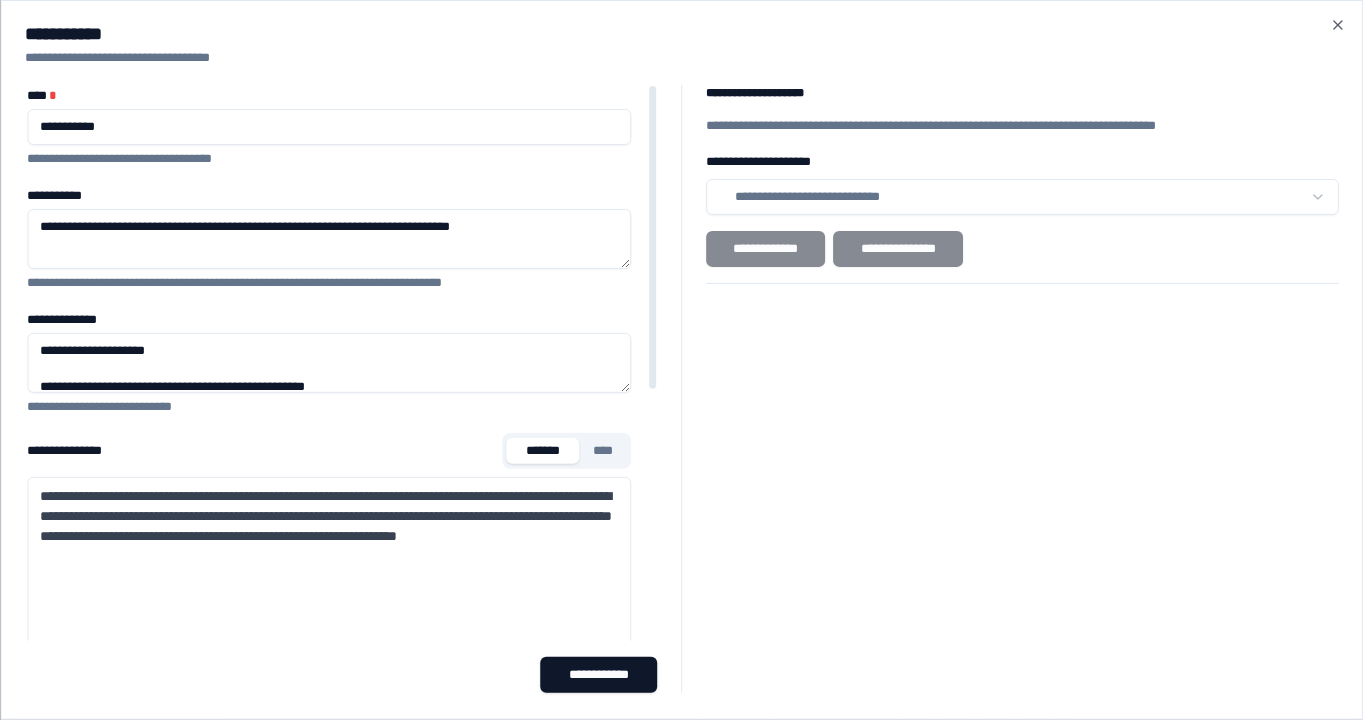scroll, scrollTop: 101, scrollLeft: 0, axis: vertical 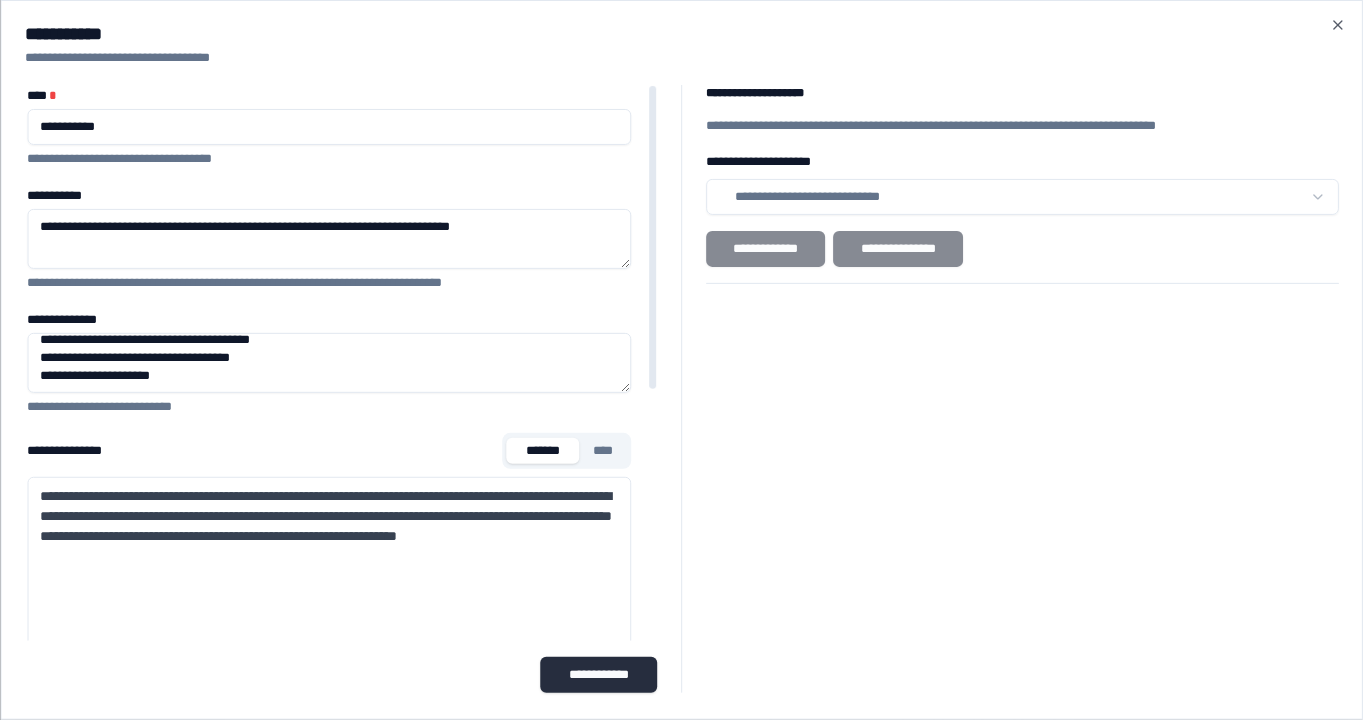 type on "**********" 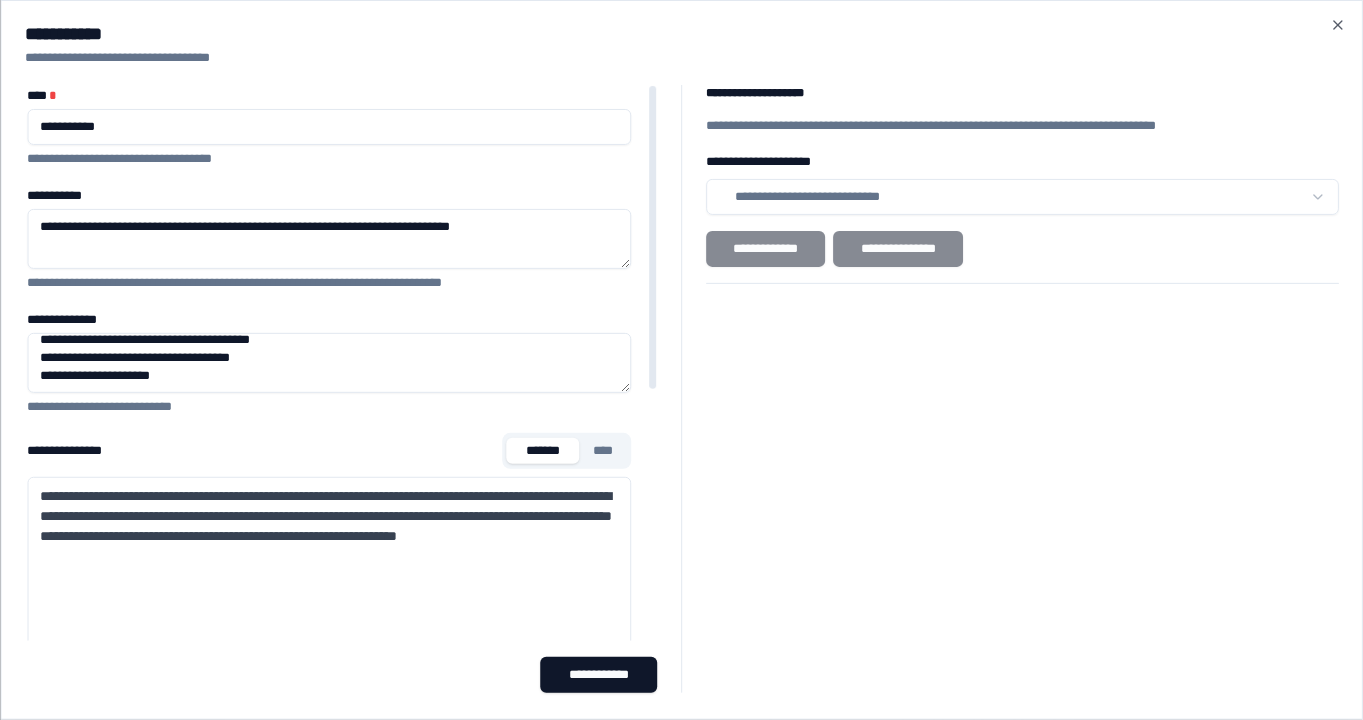 click on "**********" at bounding box center (329, 526) 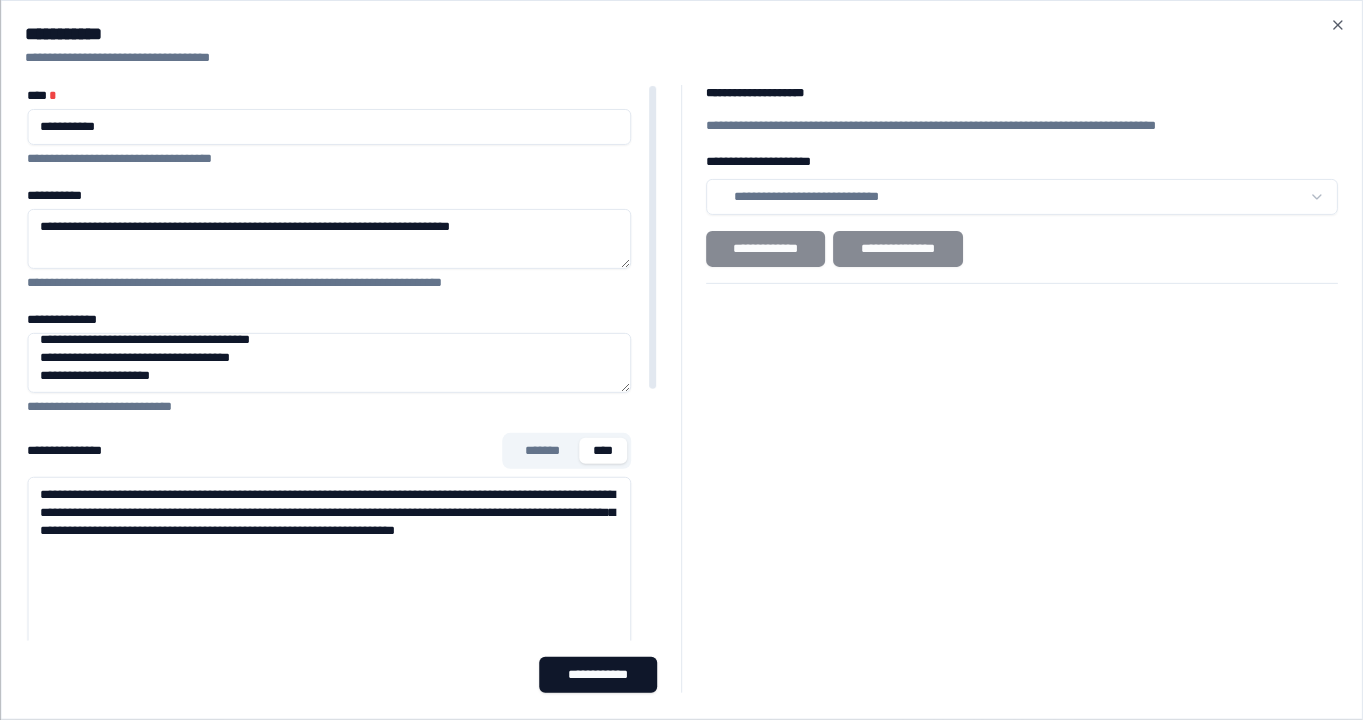 click on "**********" at bounding box center (329, 777) 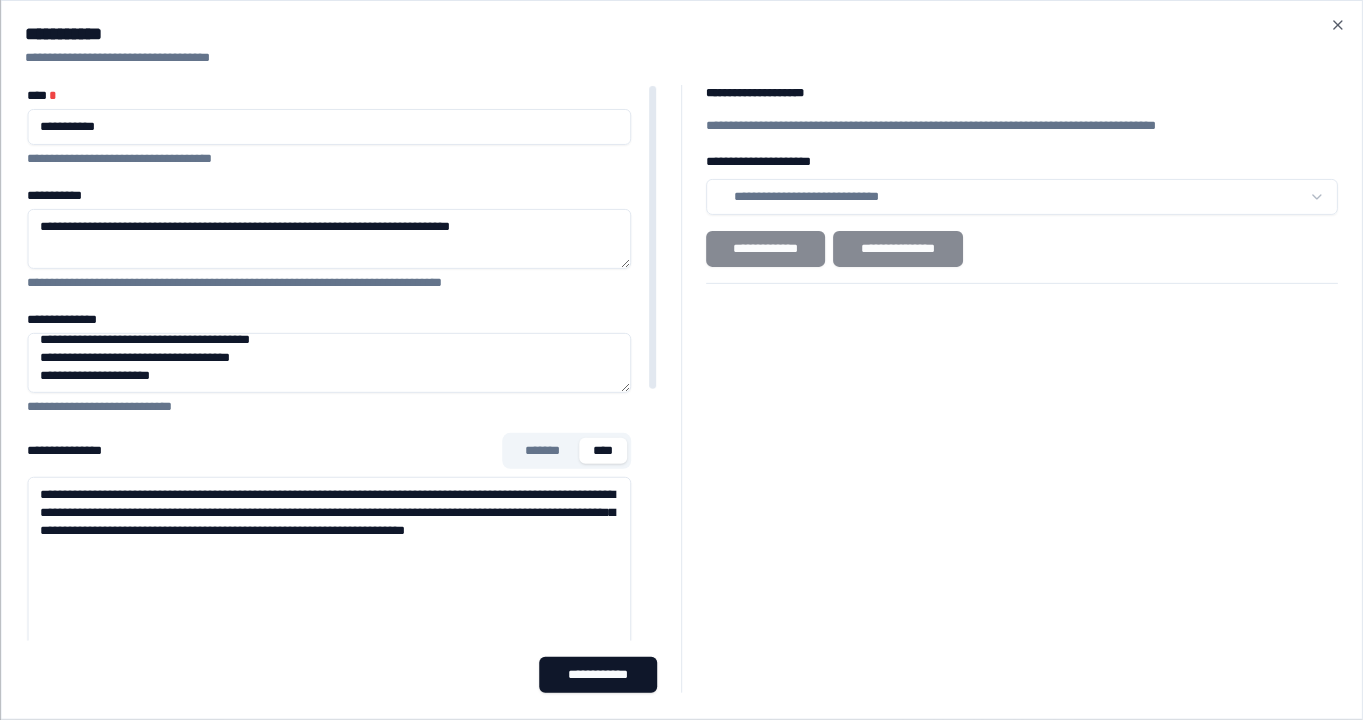 paste on "**********" 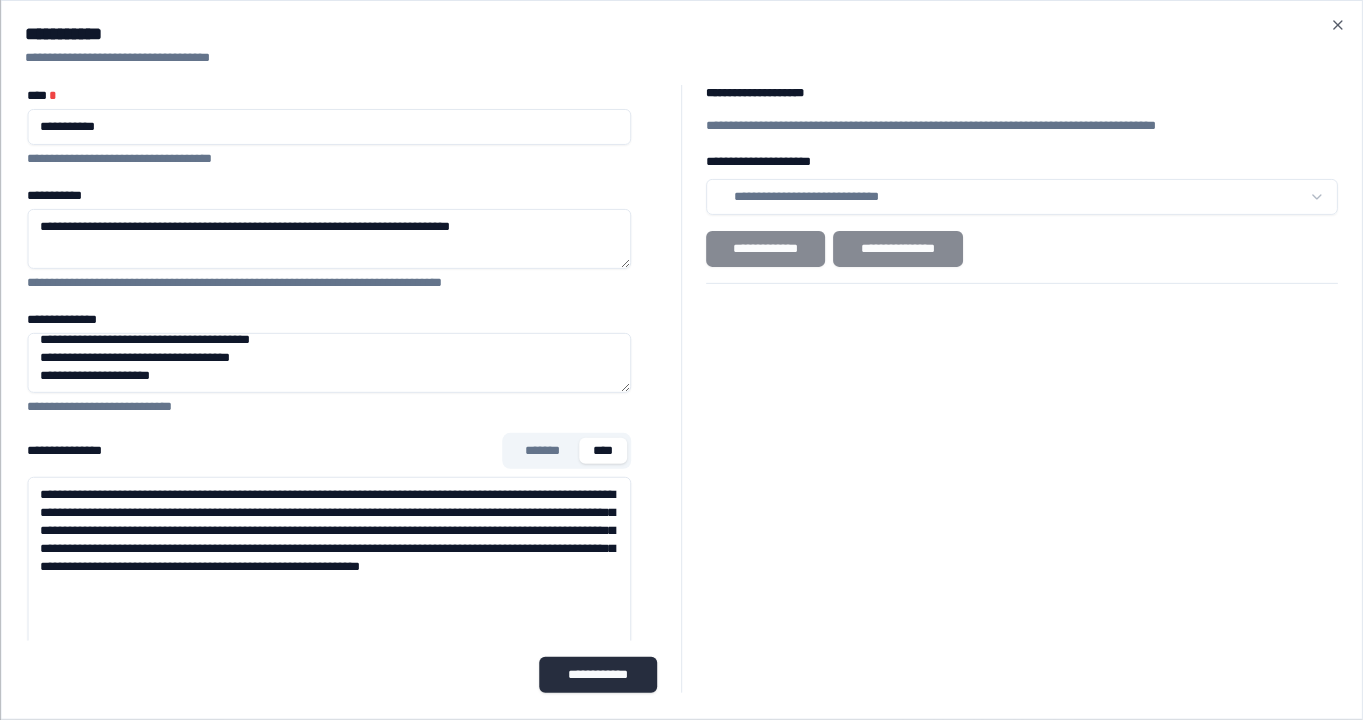click on "**********" at bounding box center (599, 675) 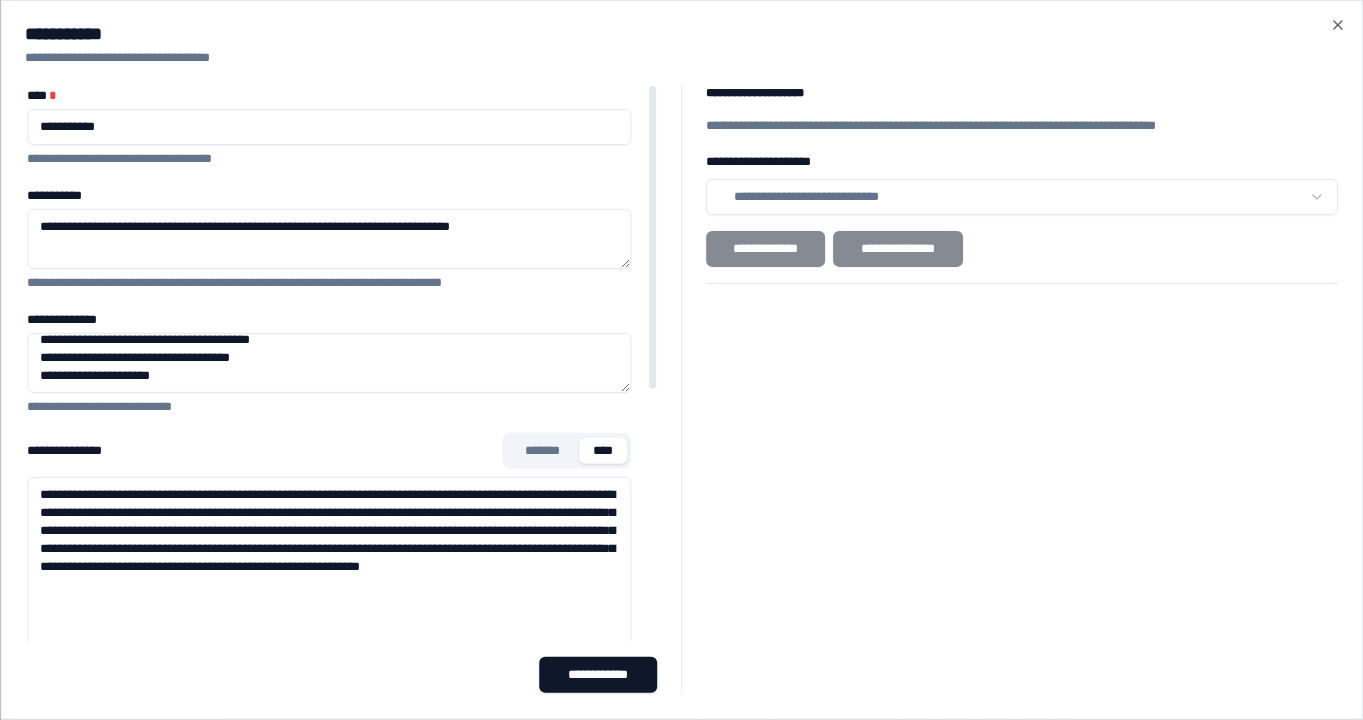 drag, startPoint x: 394, startPoint y: 628, endPoint x: 268, endPoint y: 567, distance: 139.98929 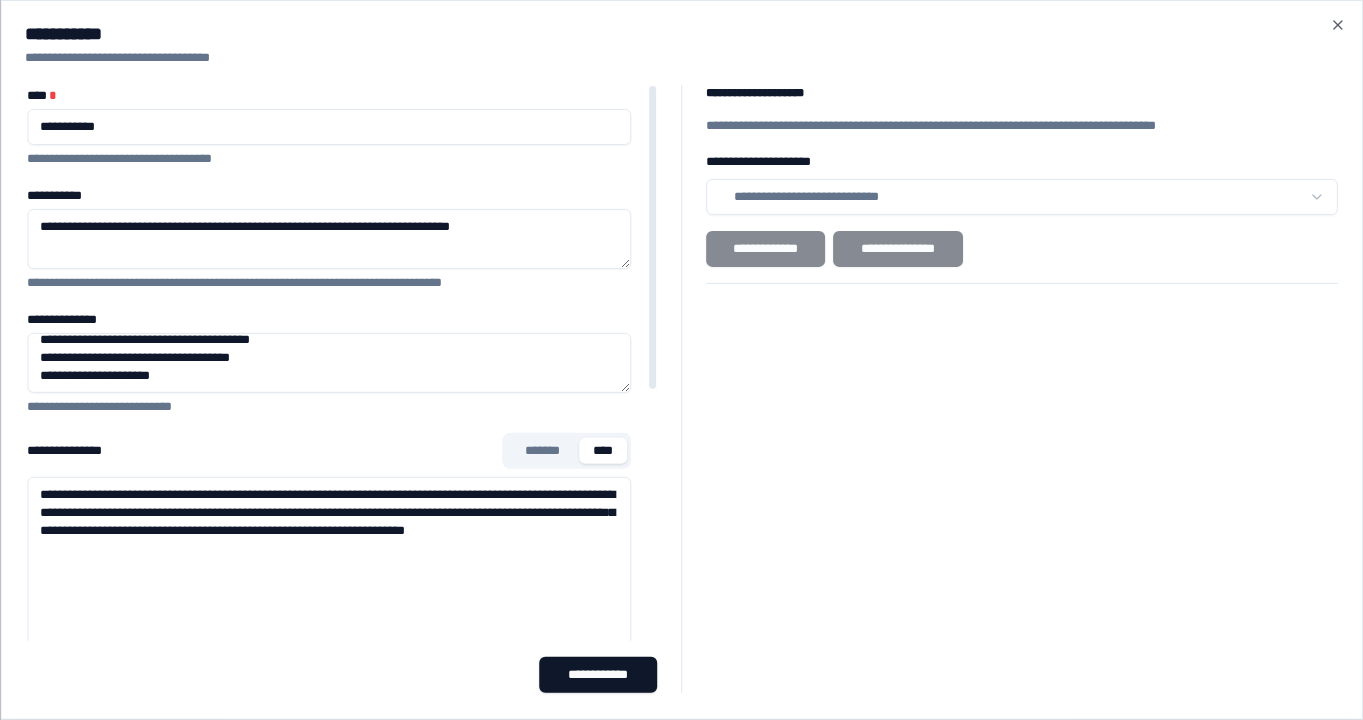 type on "**********" 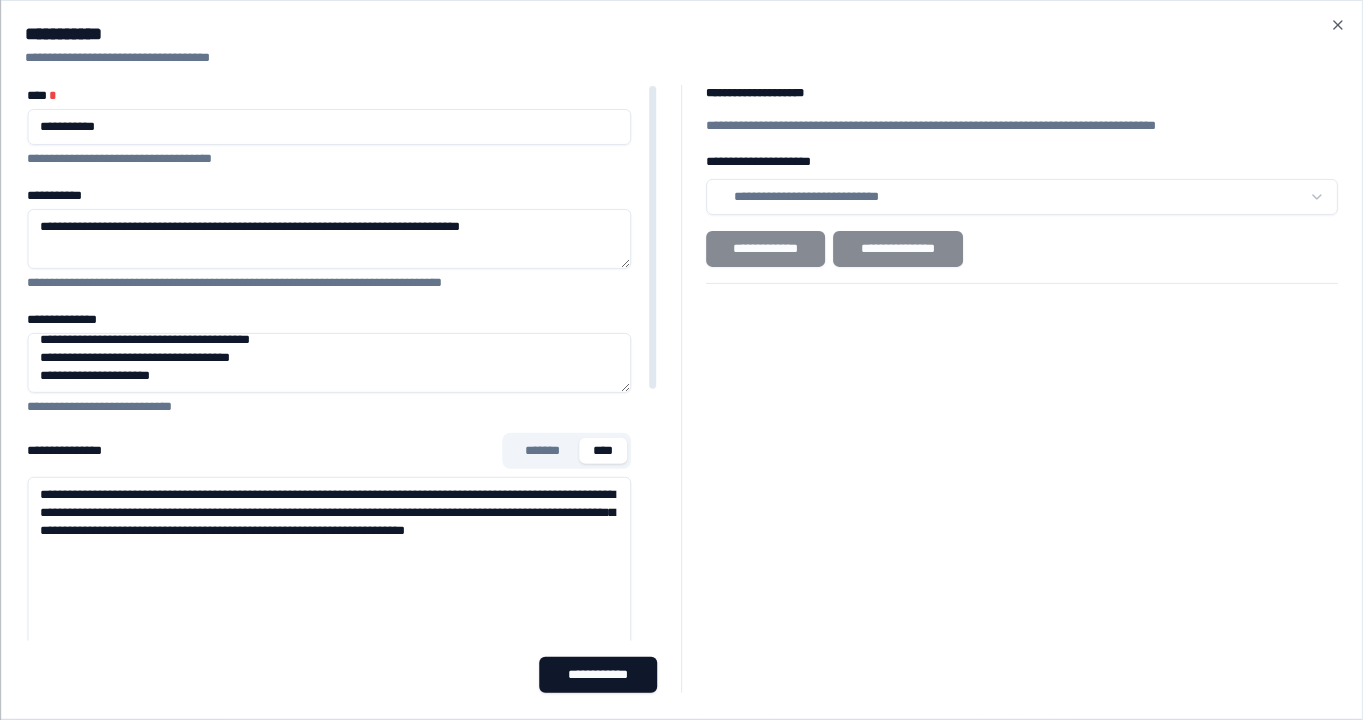 paste on "**********" 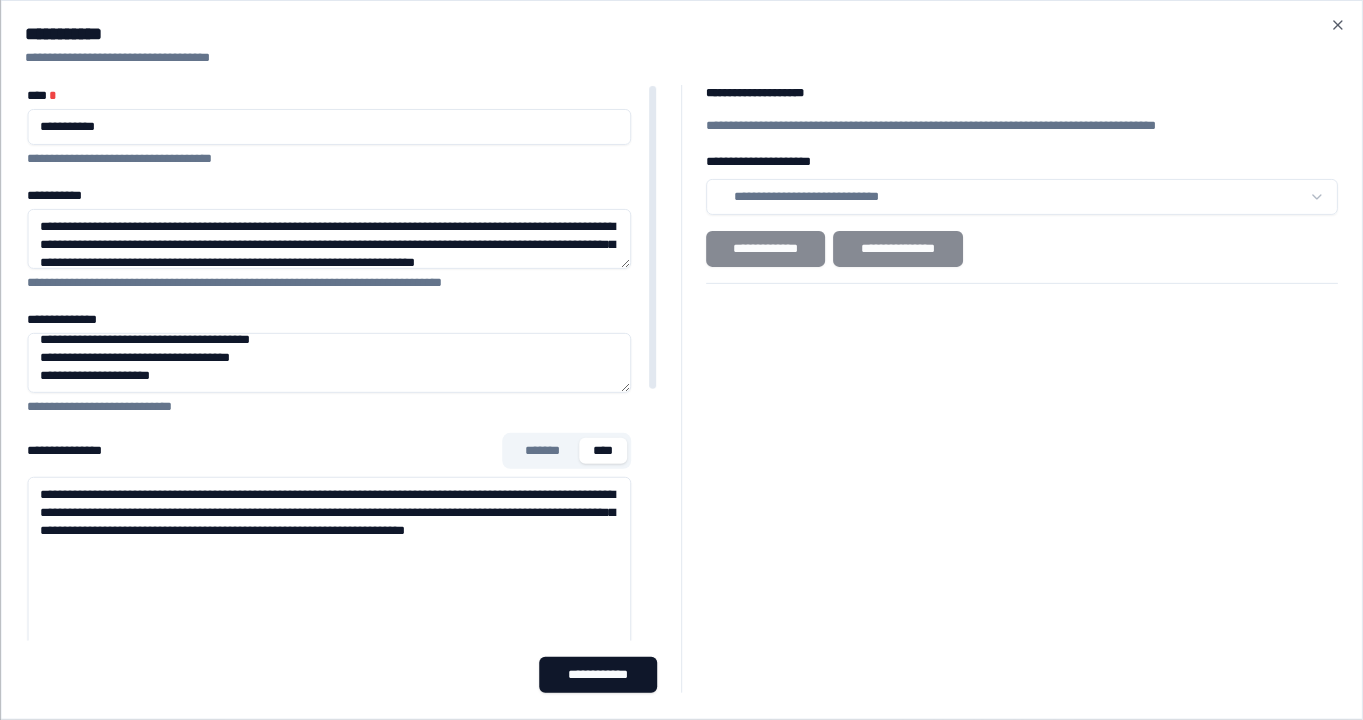 scroll, scrollTop: 20, scrollLeft: 0, axis: vertical 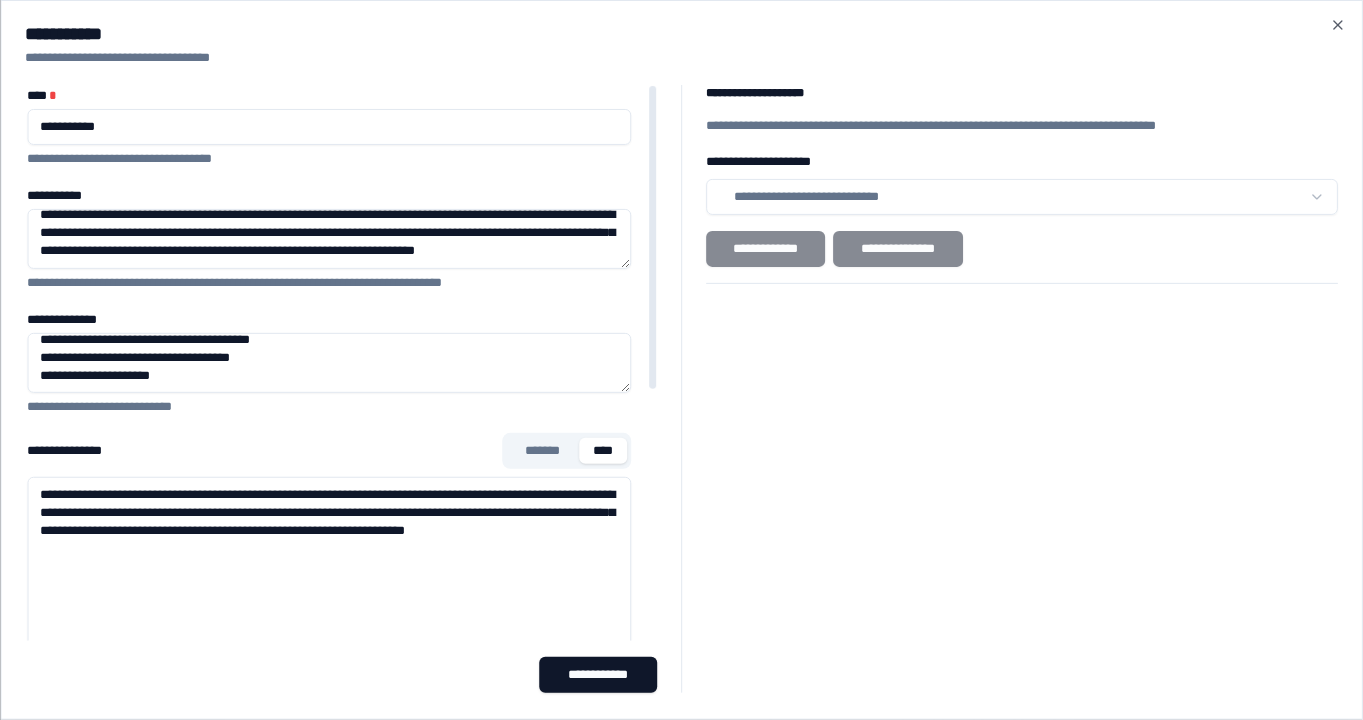 type on "**********" 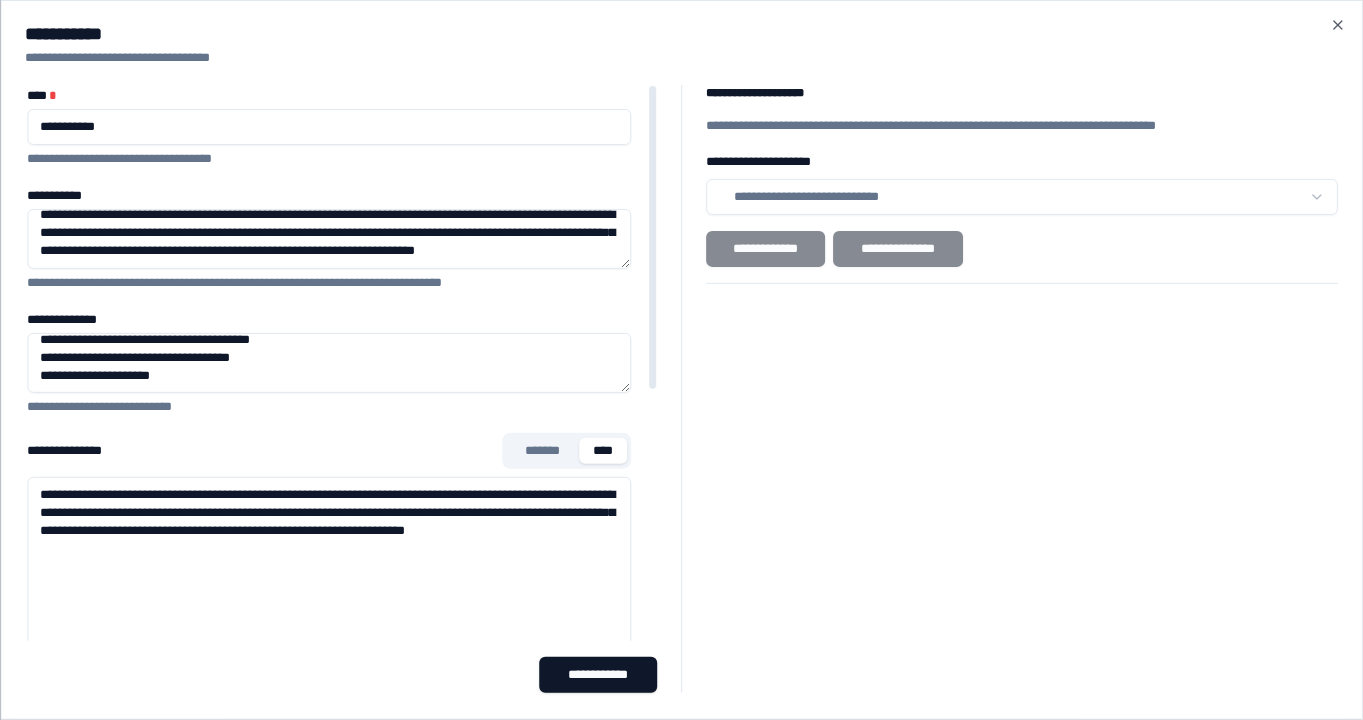 click on "**********" at bounding box center (329, 777) 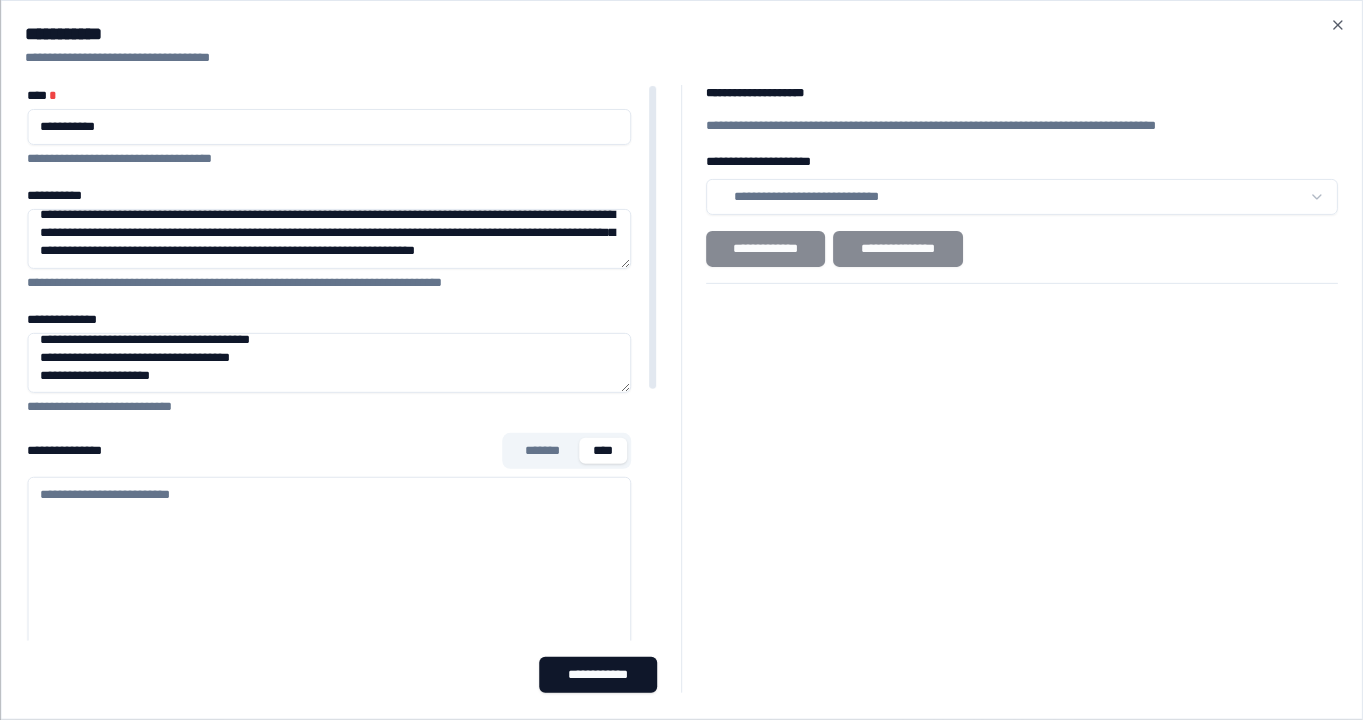 type 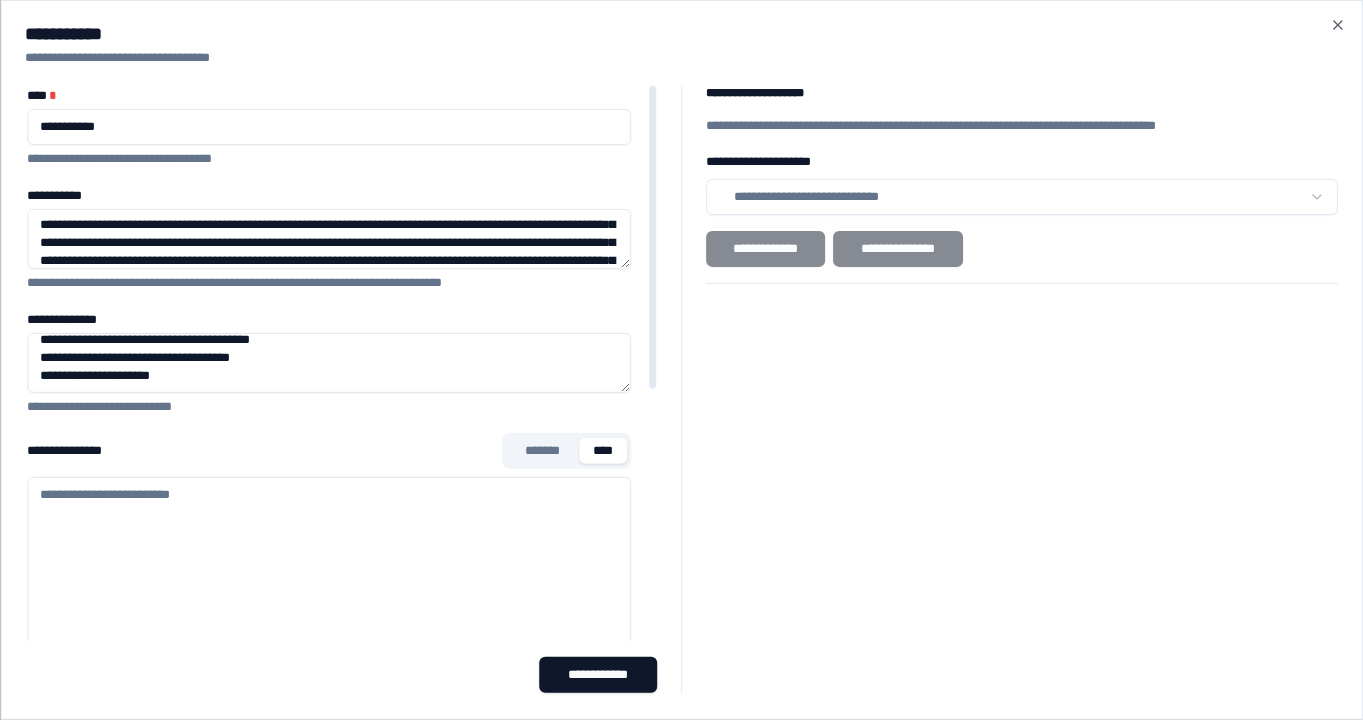 scroll, scrollTop: 74, scrollLeft: 0, axis: vertical 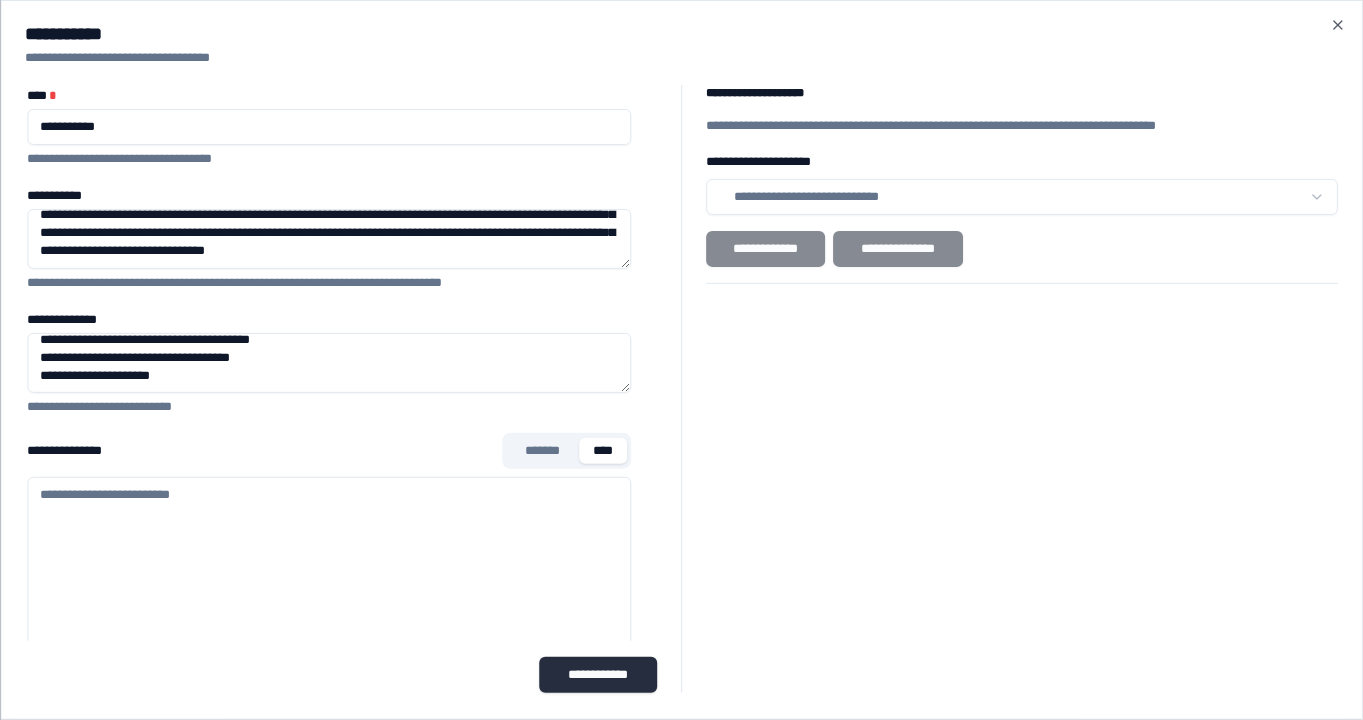 type on "**********" 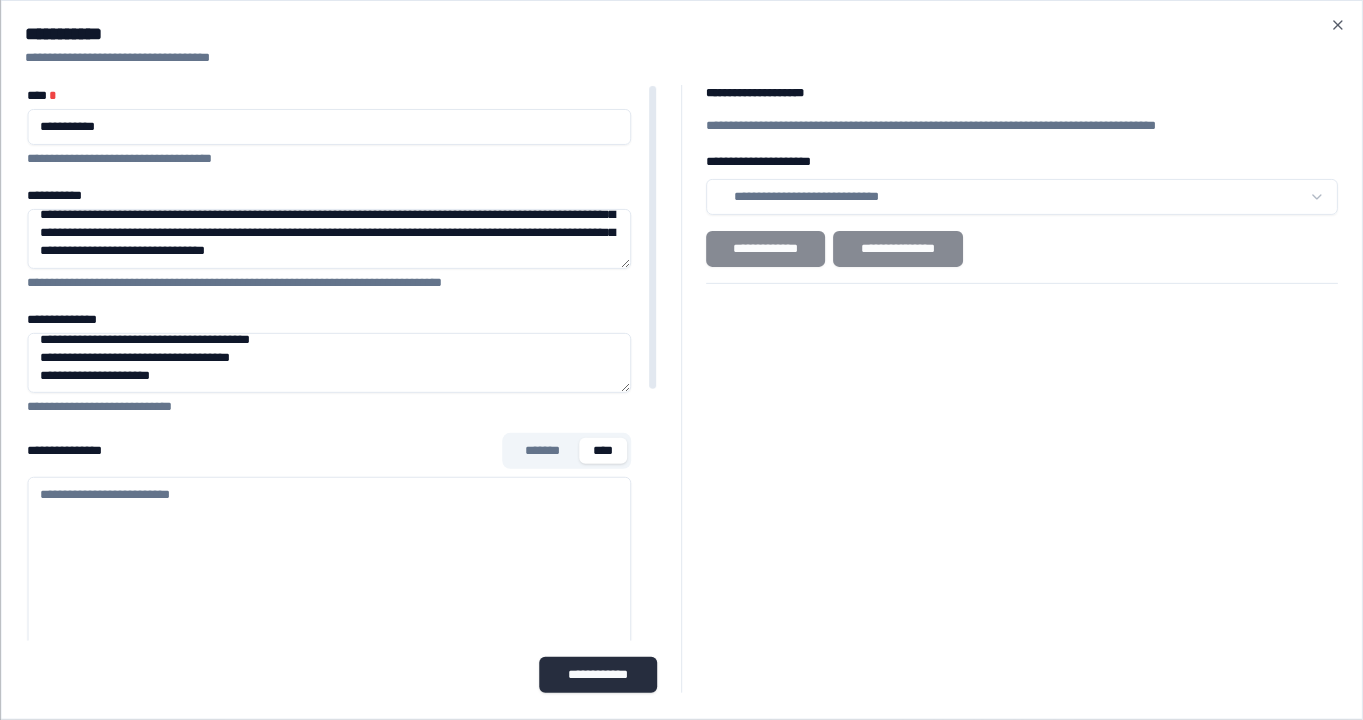 click on "**********" at bounding box center [599, 675] 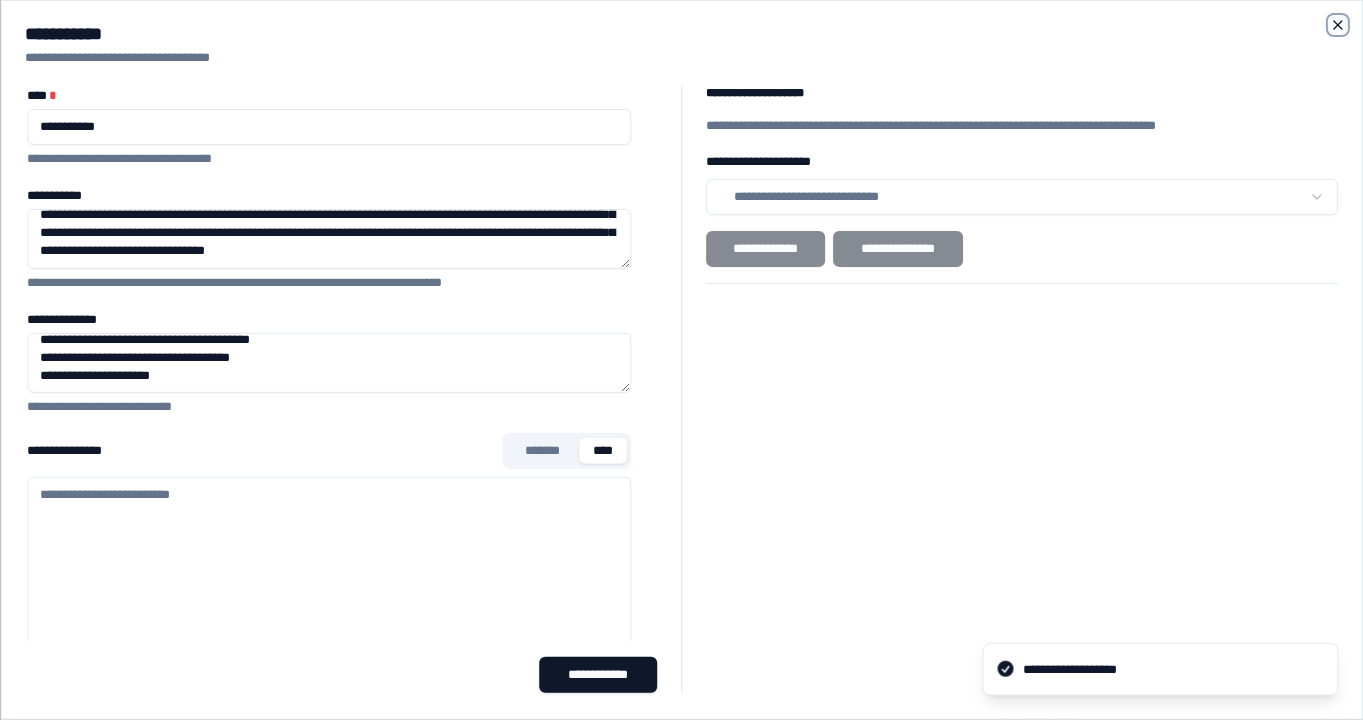 click 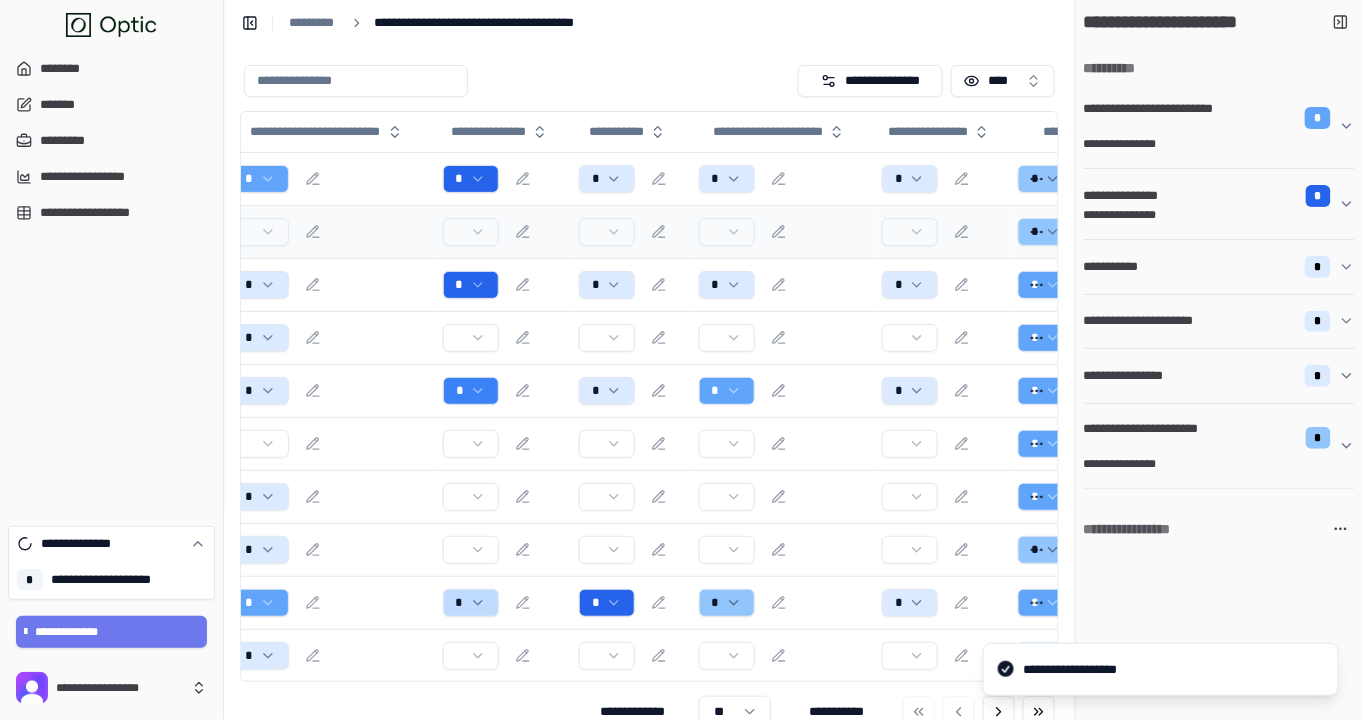 scroll, scrollTop: 0, scrollLeft: 340, axis: horizontal 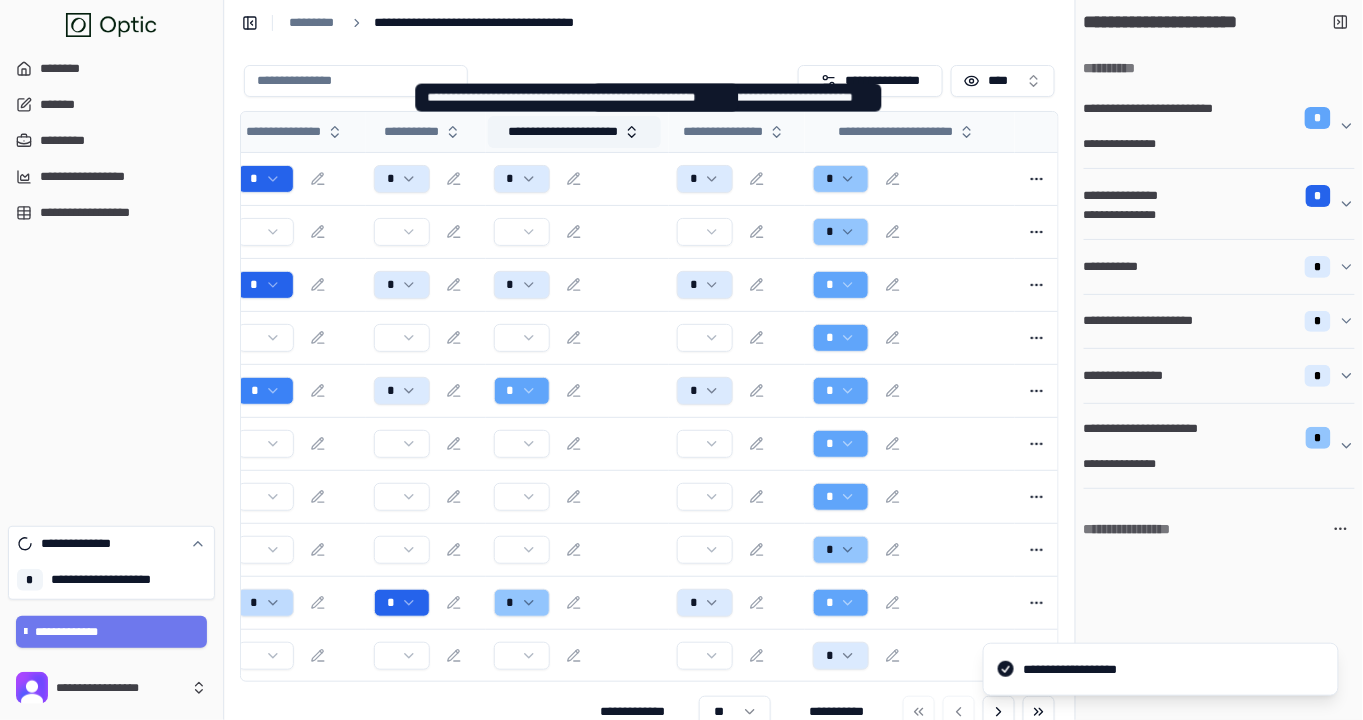 click on "**********" at bounding box center [574, 132] 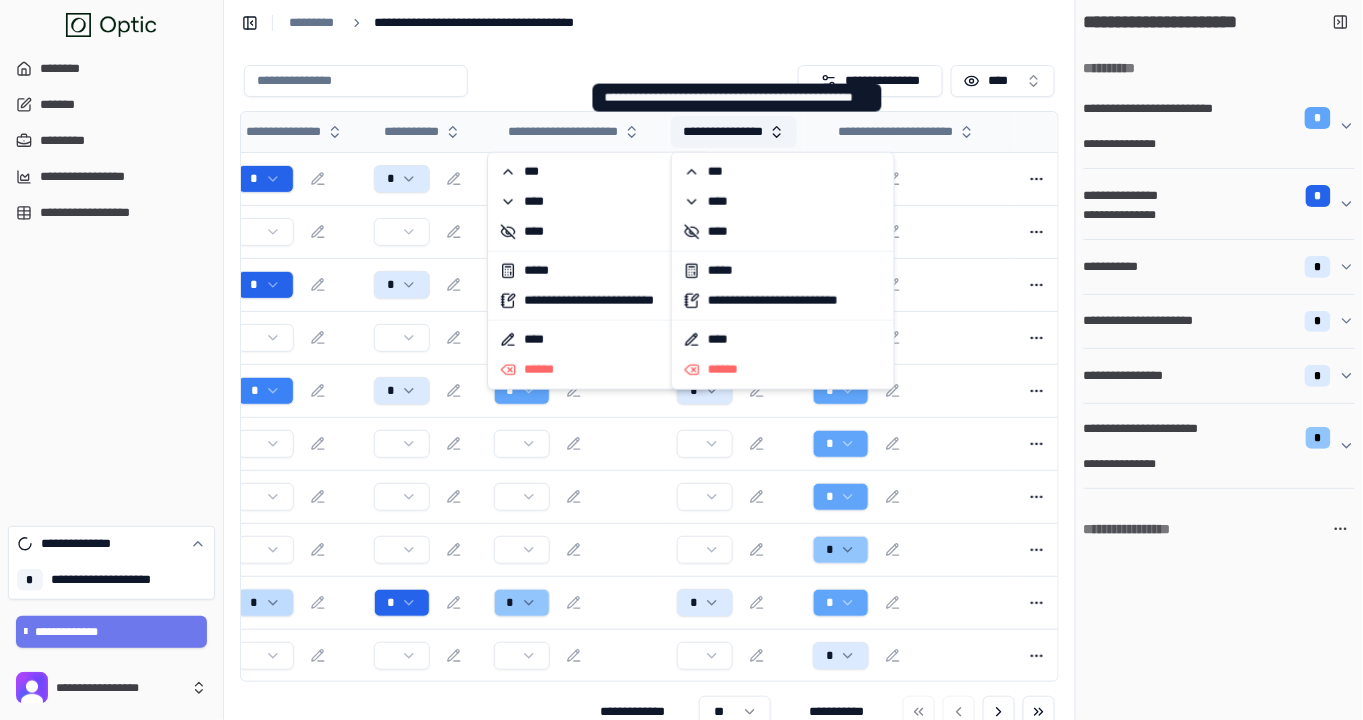 click on "**********" at bounding box center [734, 132] 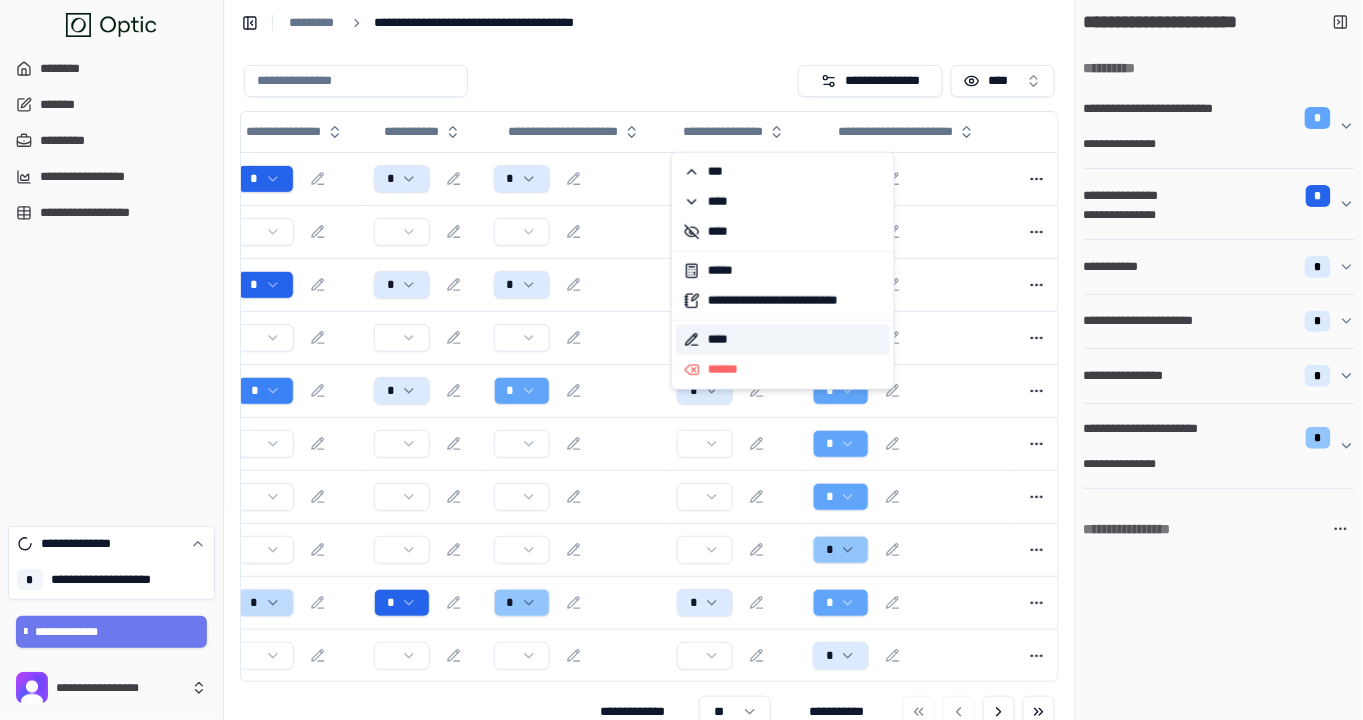 click on "****" at bounding box center [783, 340] 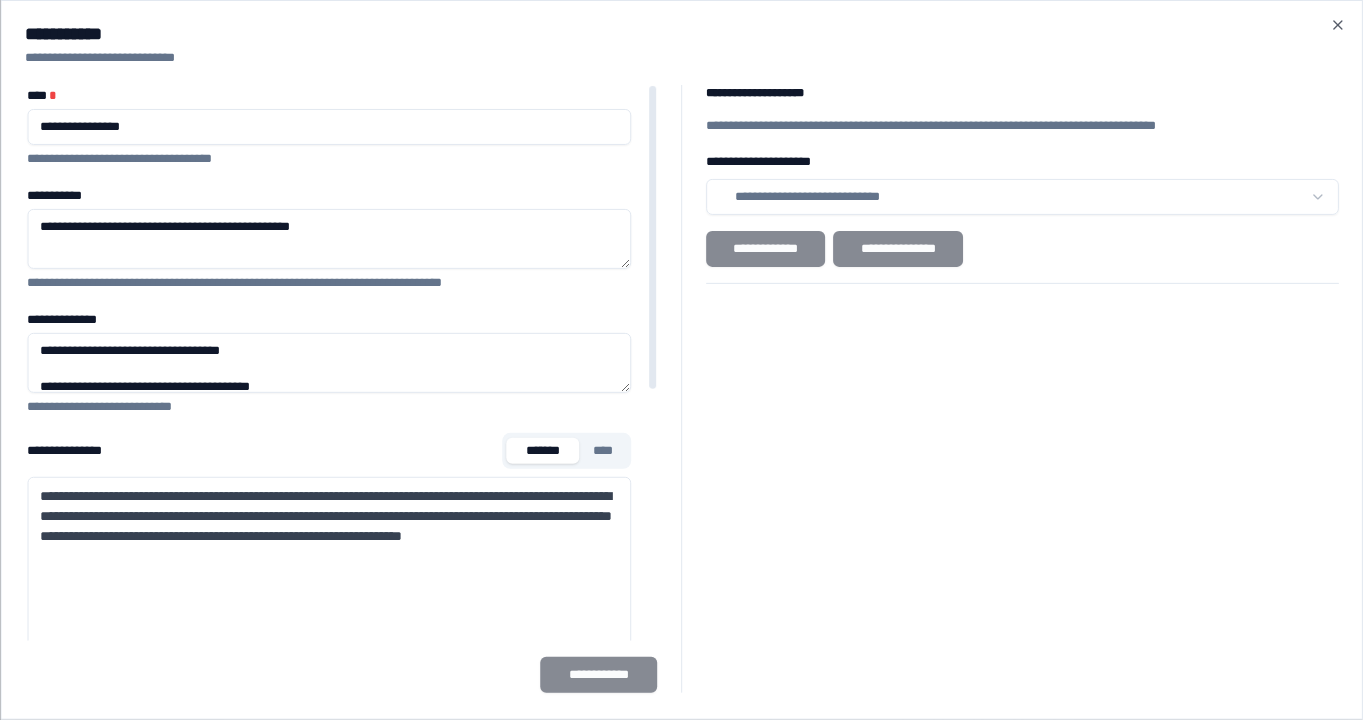 click on "**********" at bounding box center [329, 239] 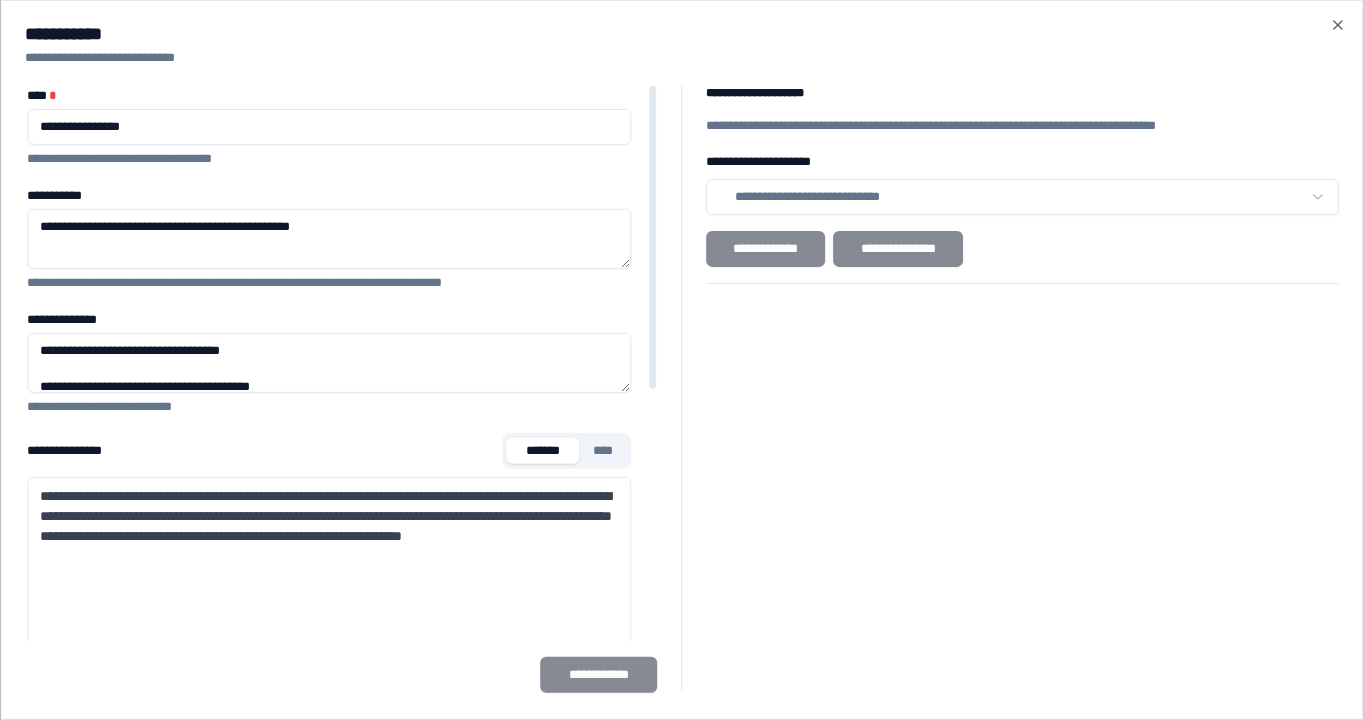 click on "**********" at bounding box center [329, 239] 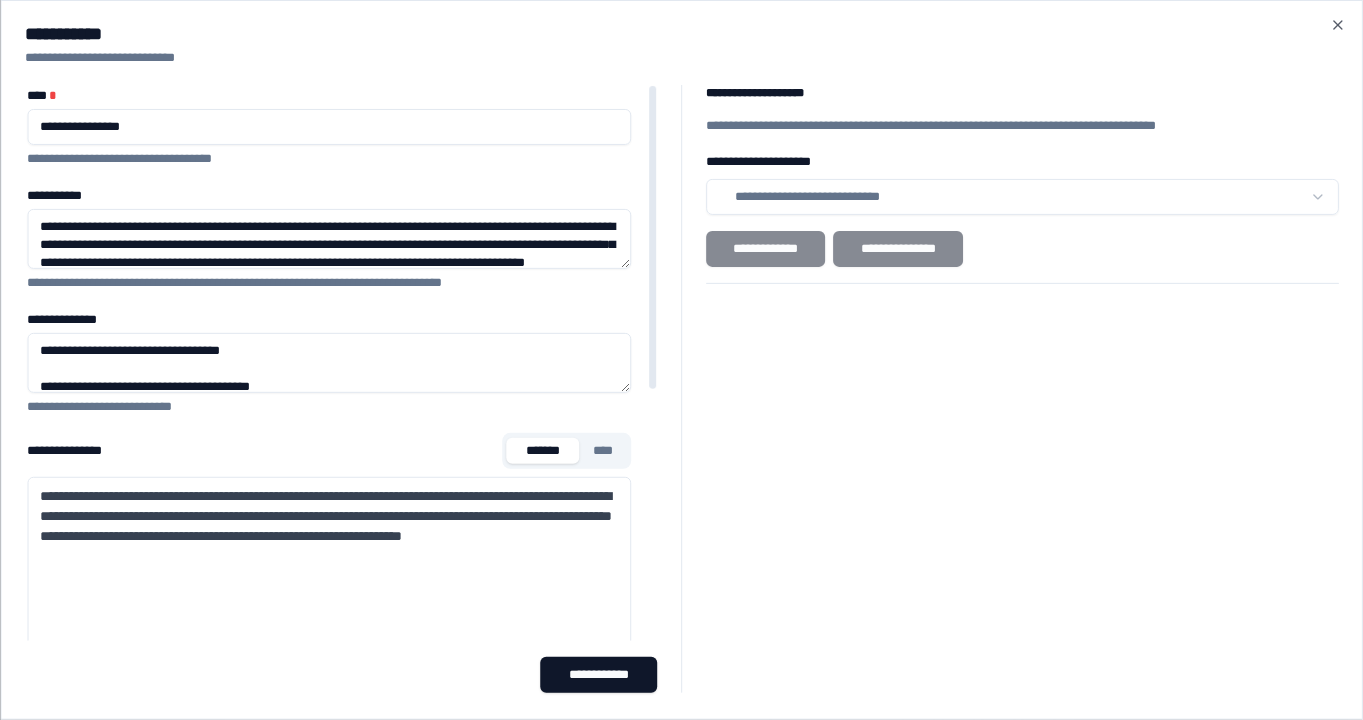 scroll, scrollTop: 29, scrollLeft: 0, axis: vertical 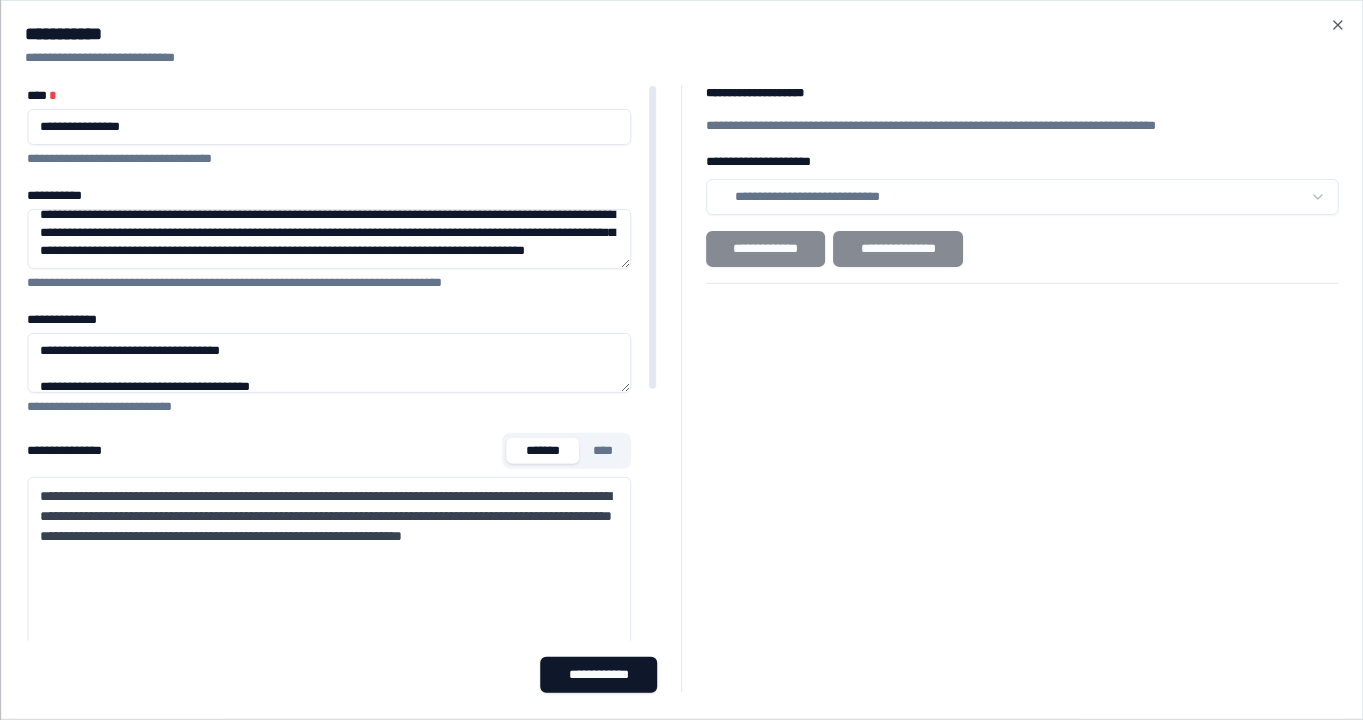 type on "**********" 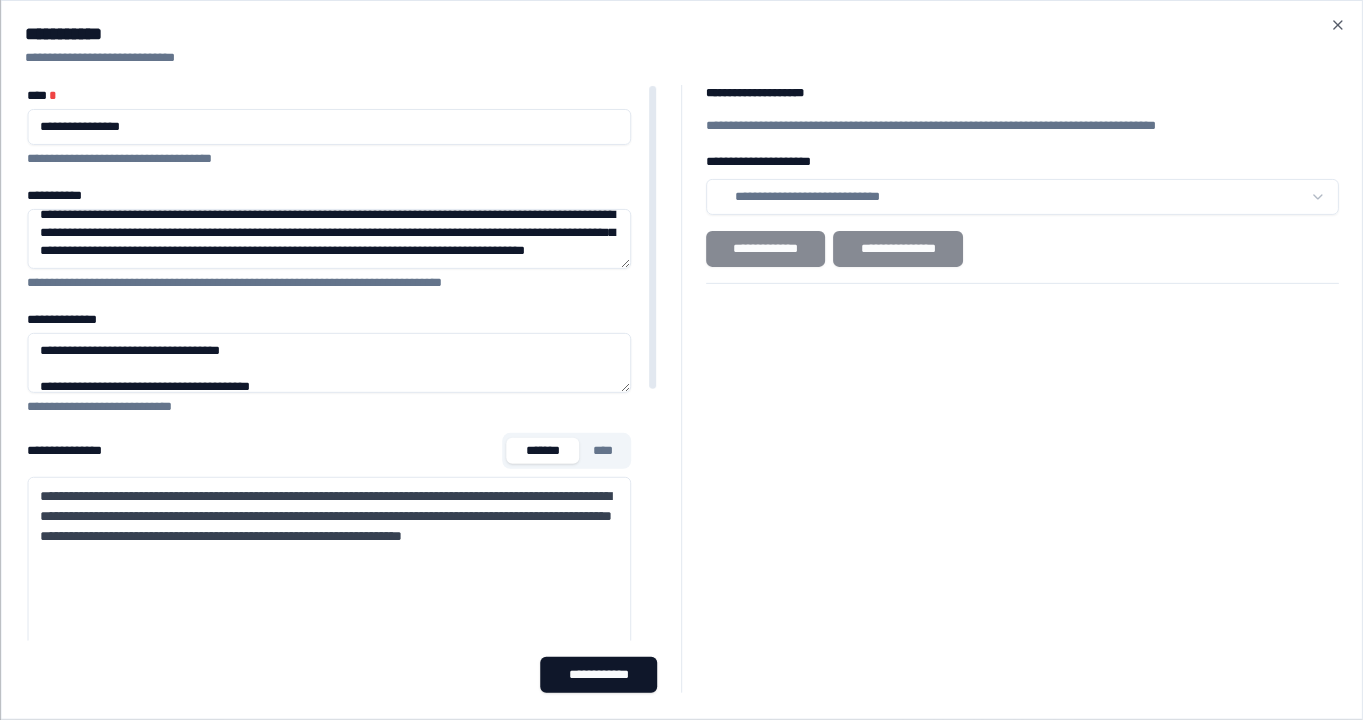 click on "**********" at bounding box center (329, 127) 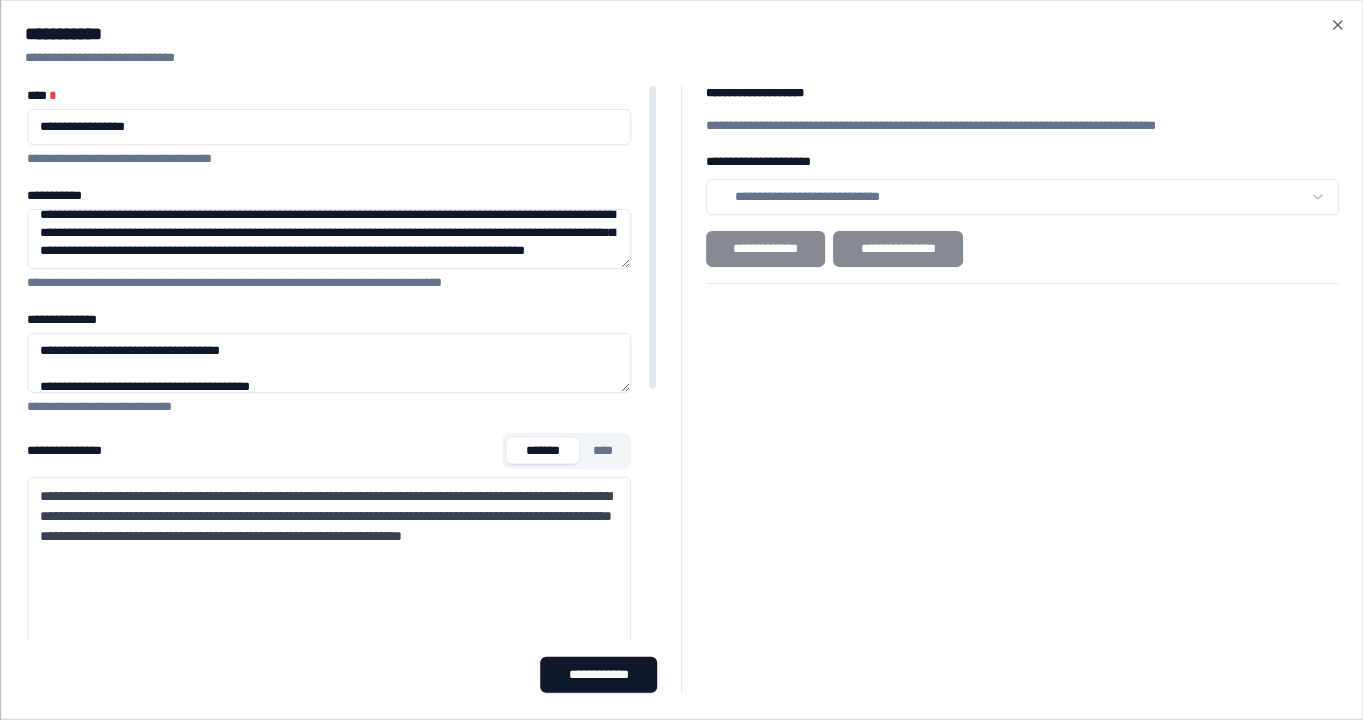 type on "**********" 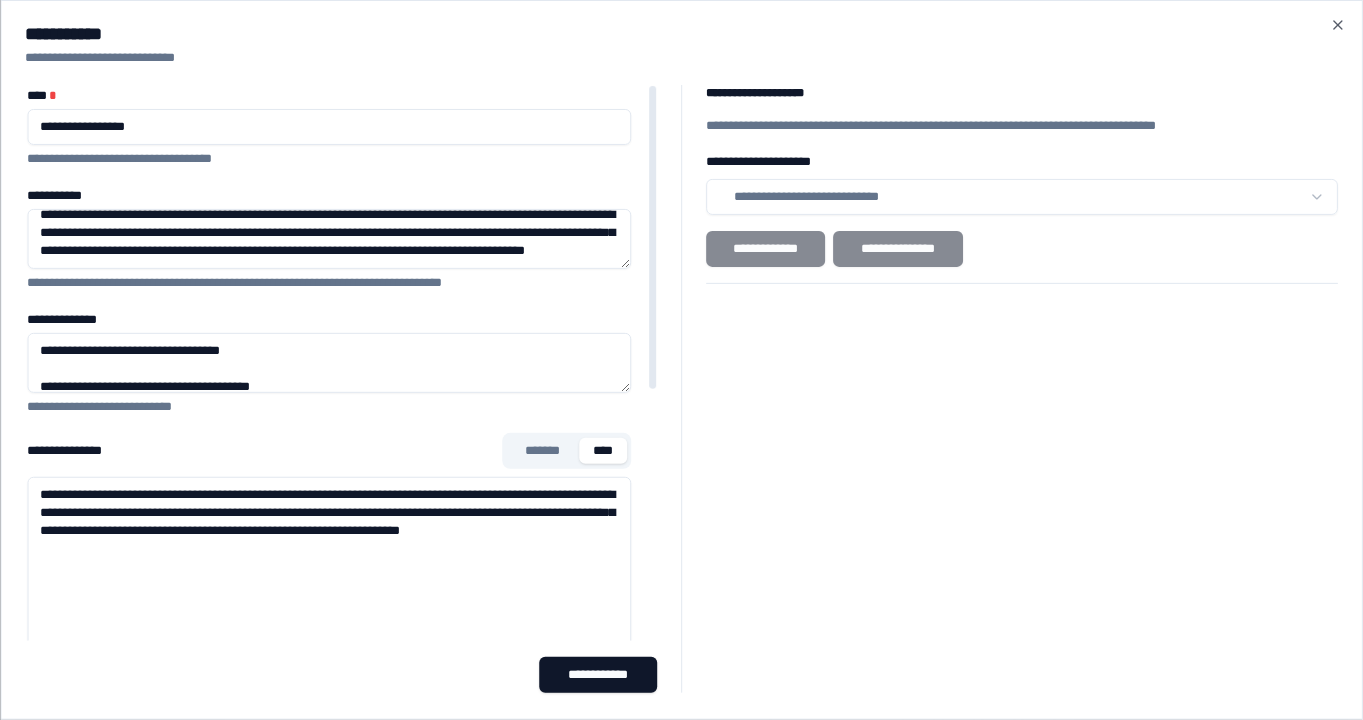 click on "****" at bounding box center (603, 451) 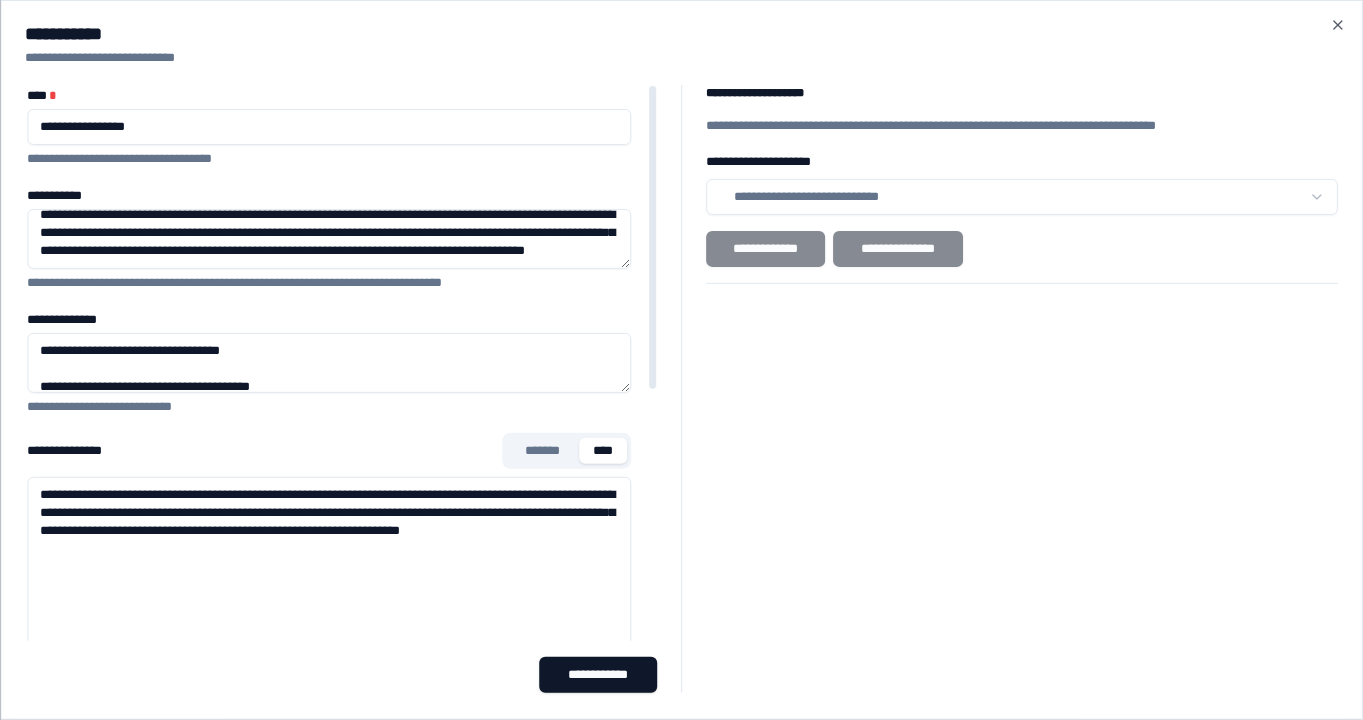 click on "**********" at bounding box center [329, 777] 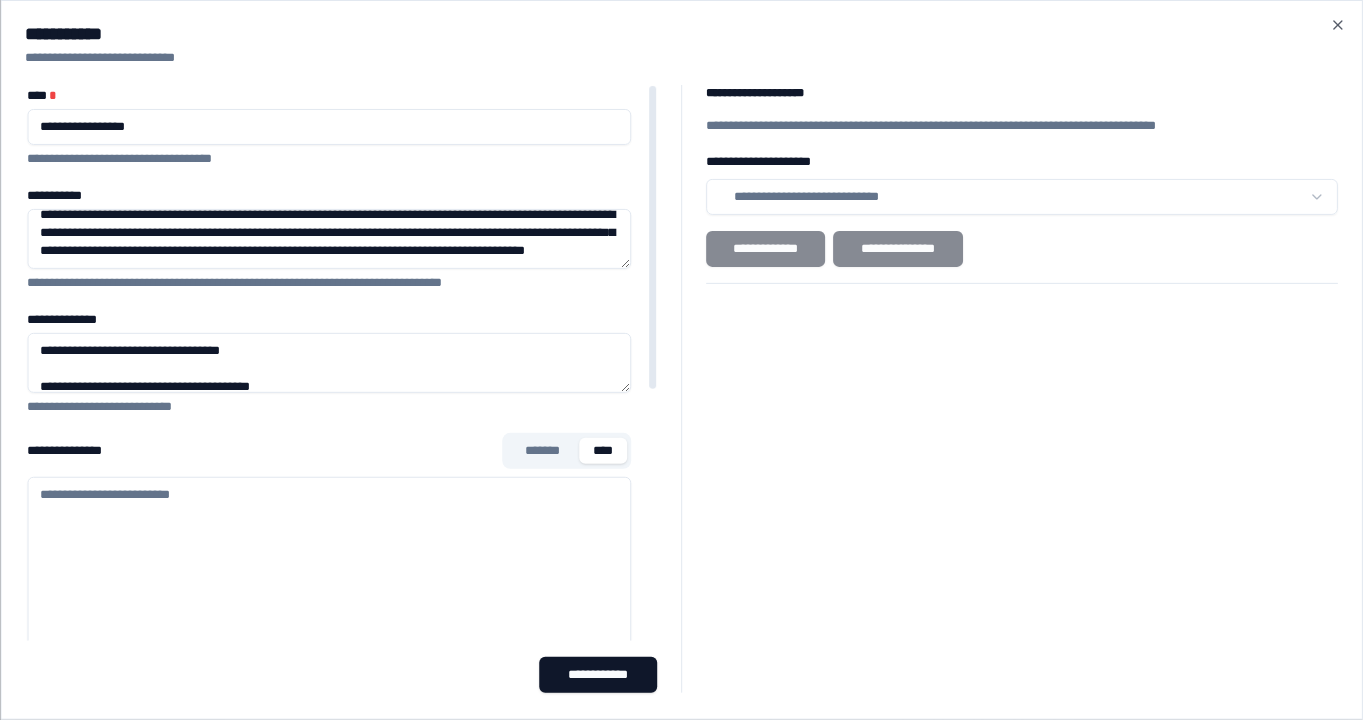 type 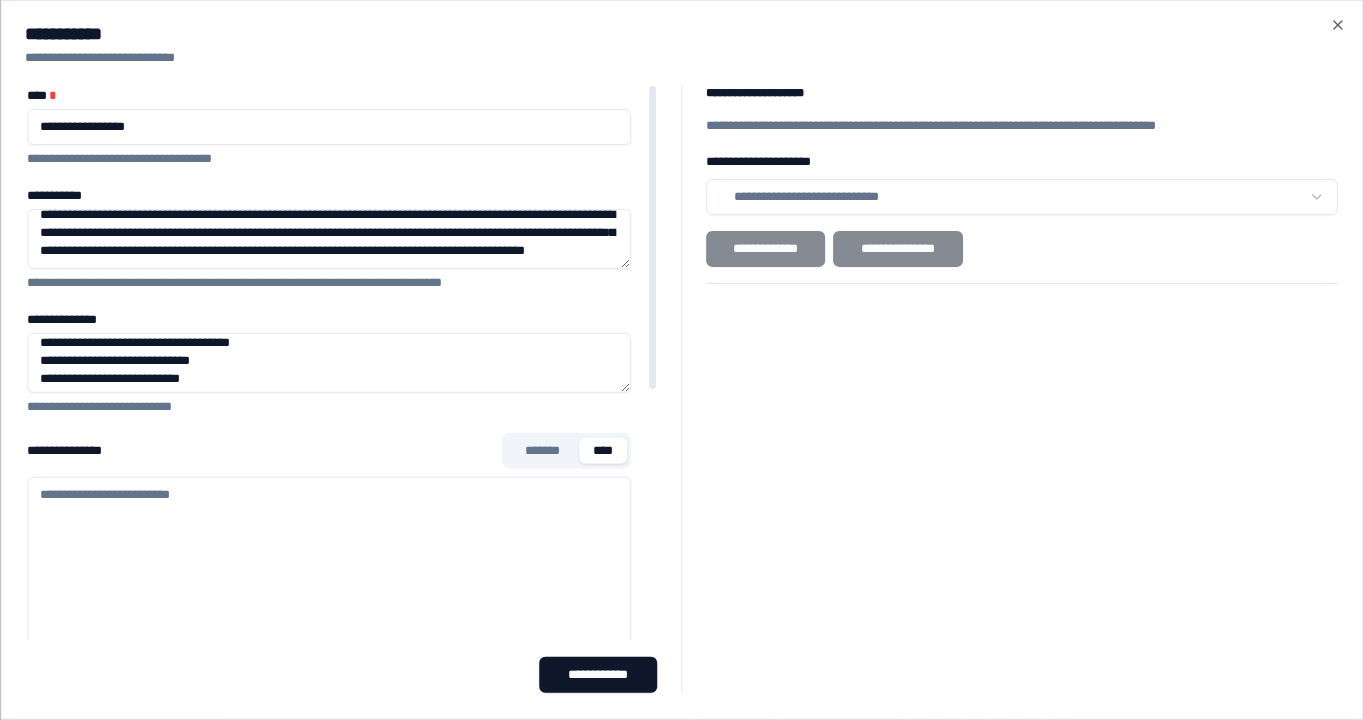 scroll, scrollTop: 101, scrollLeft: 0, axis: vertical 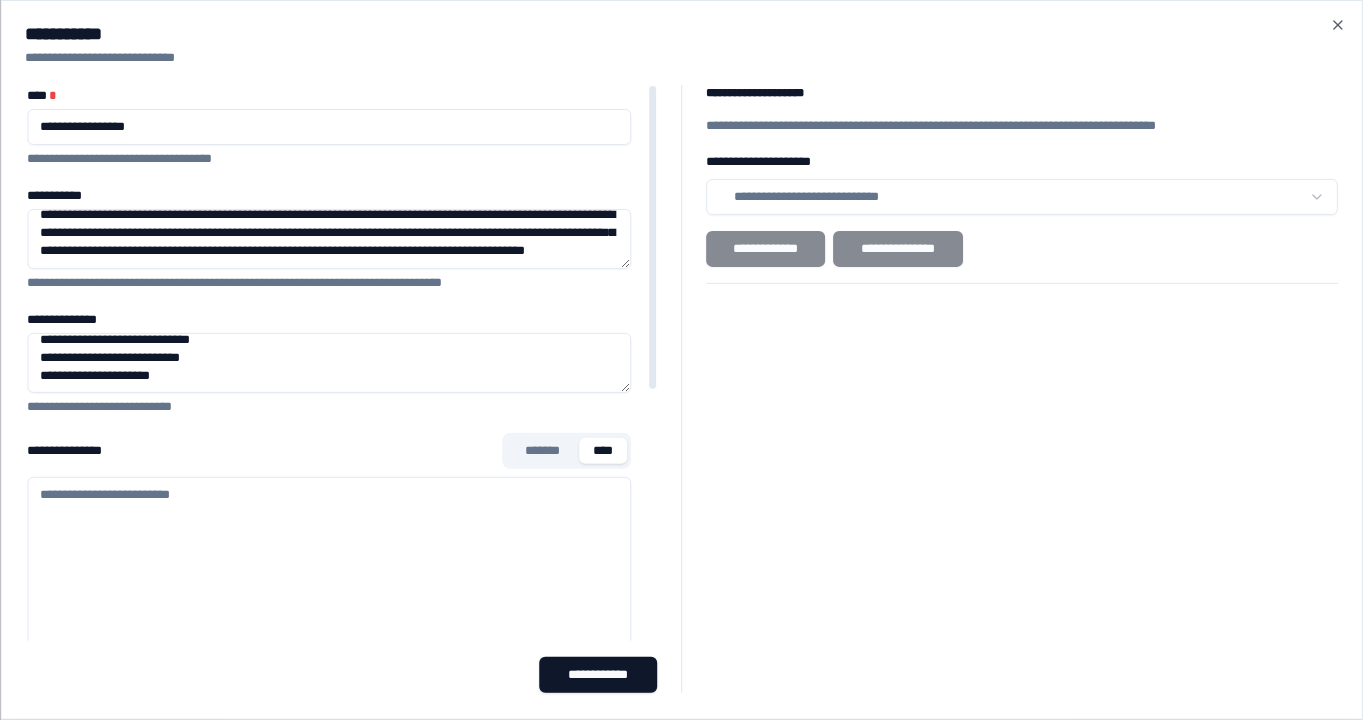 click on "**********" at bounding box center (329, 363) 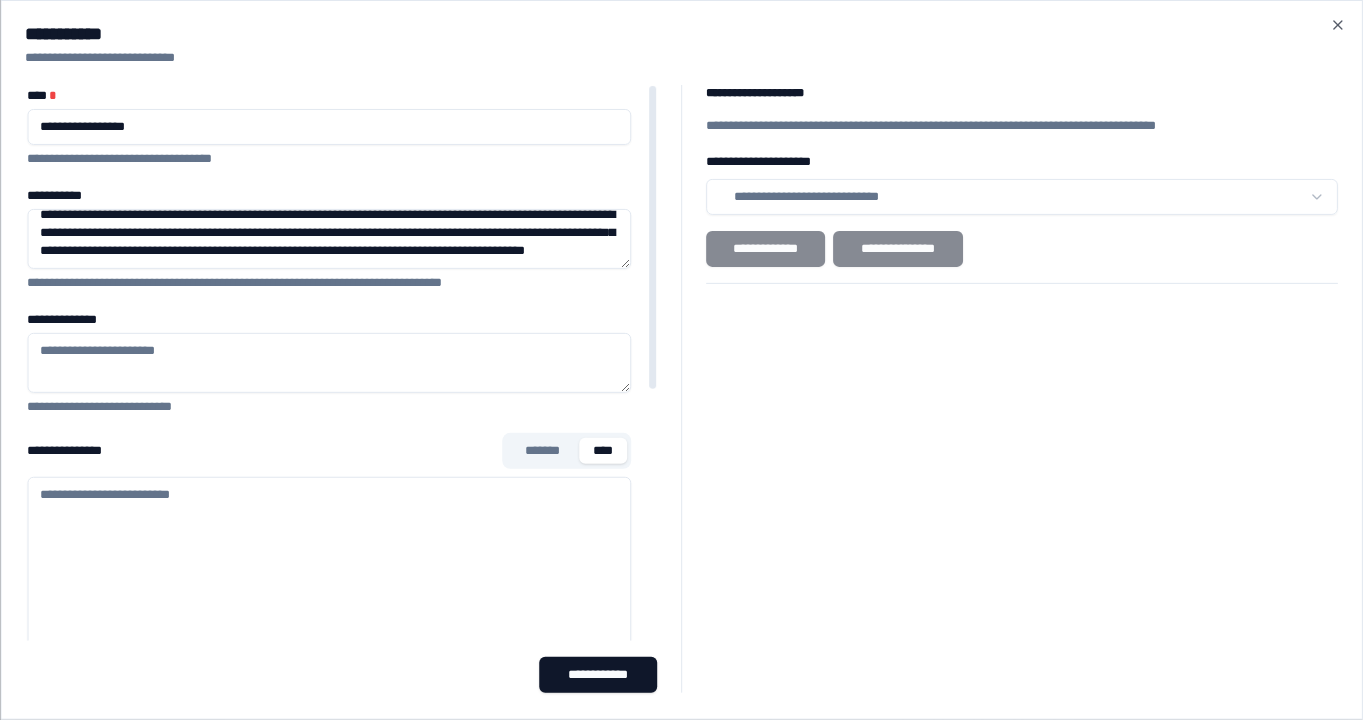 scroll, scrollTop: 0, scrollLeft: 0, axis: both 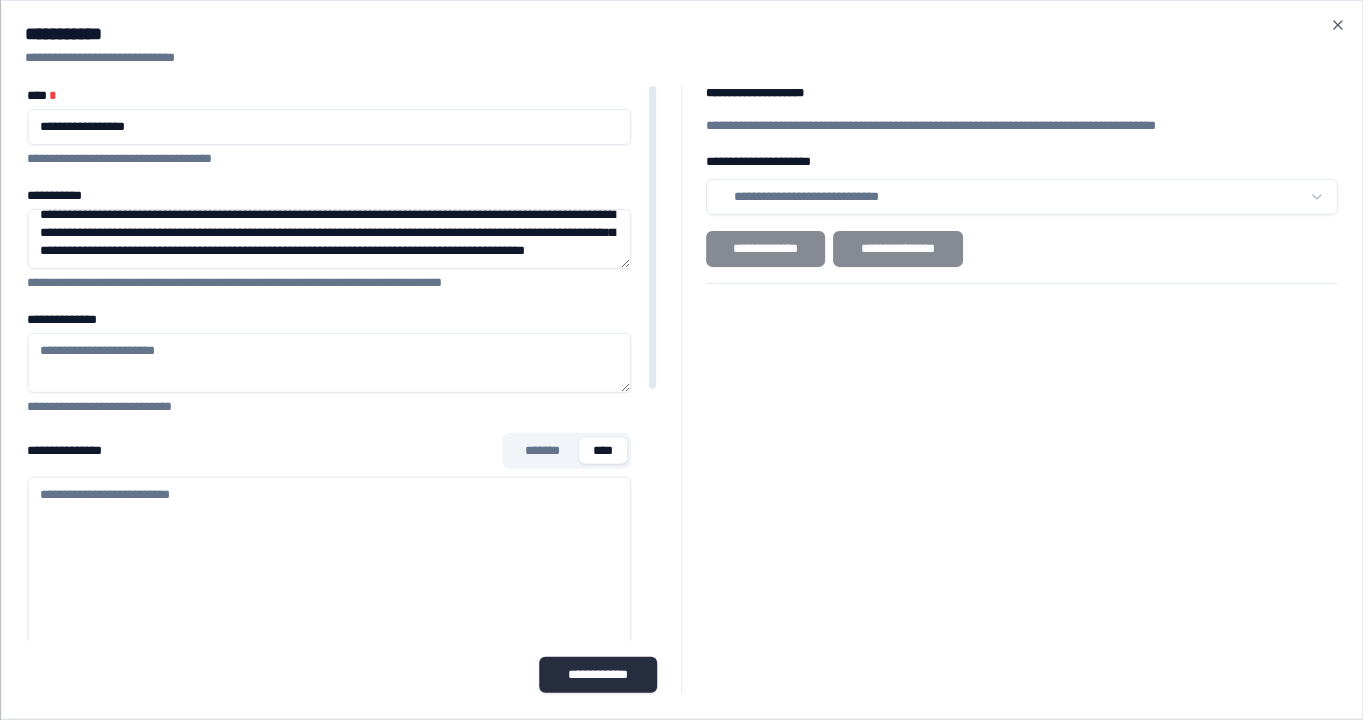 type 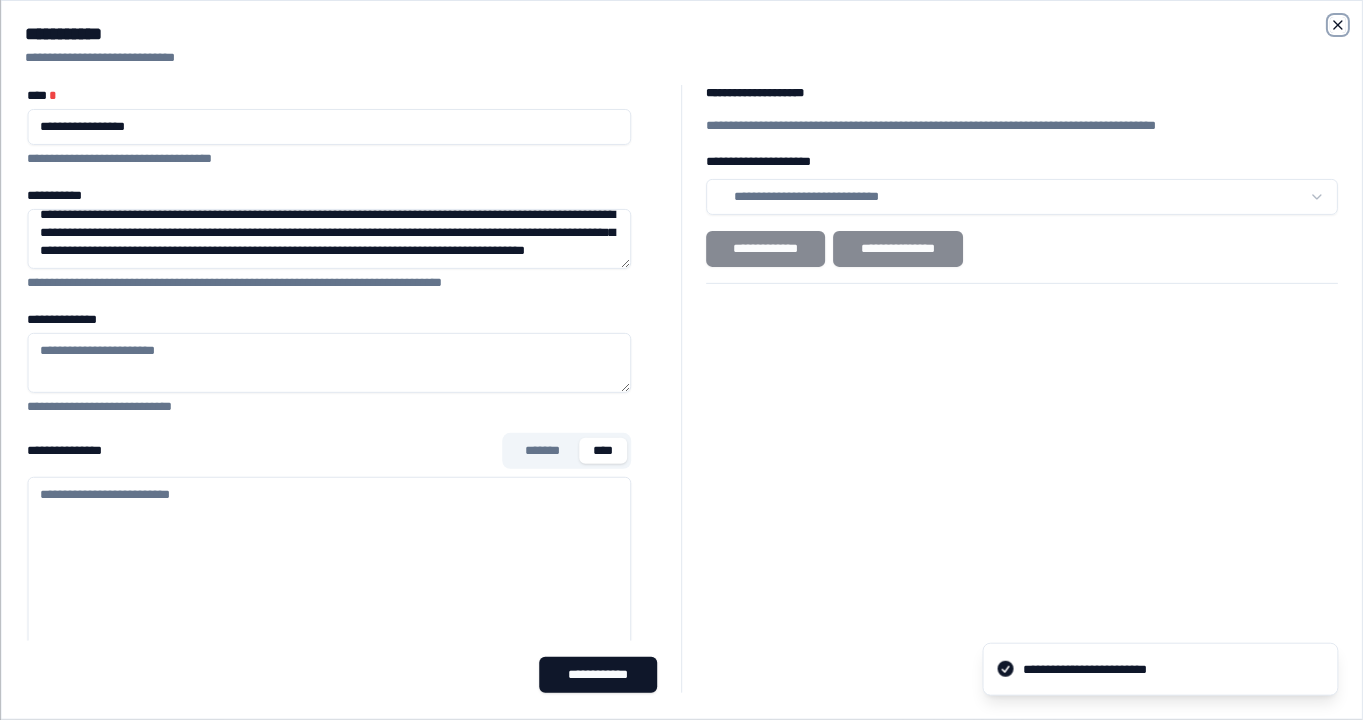 click 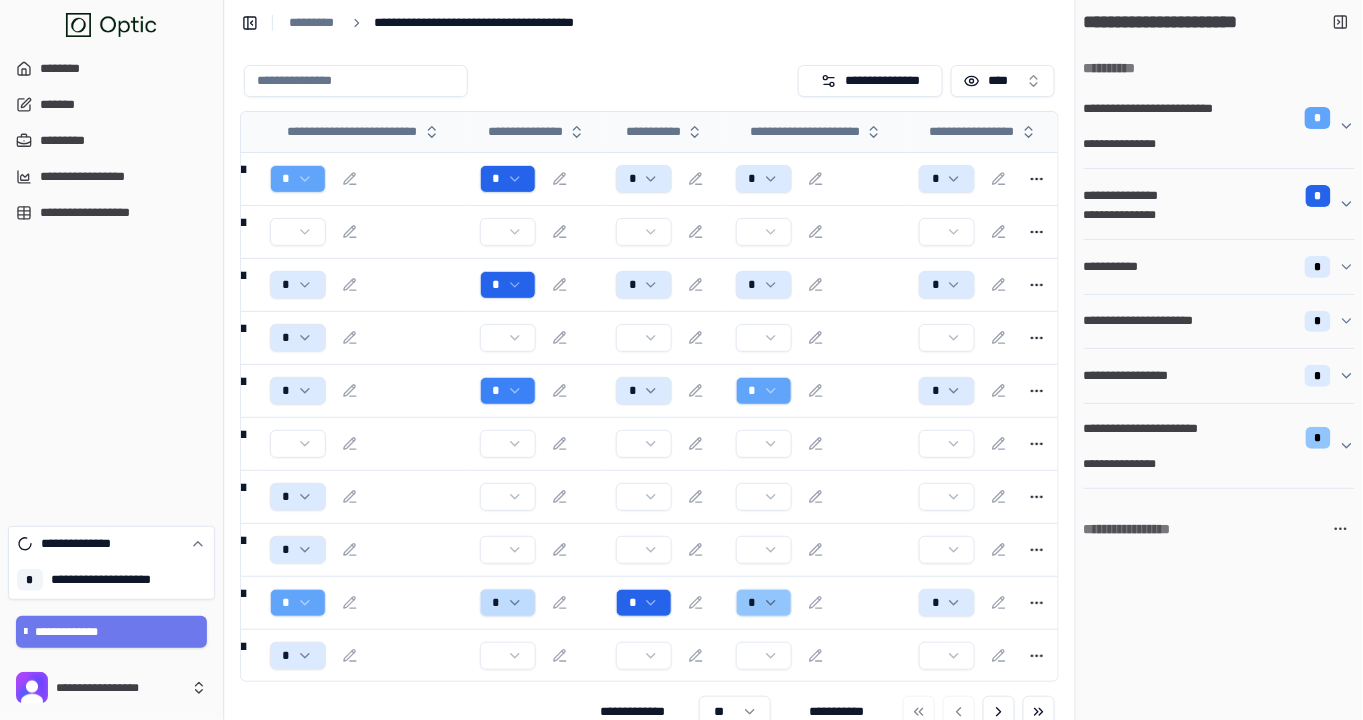scroll, scrollTop: 0, scrollLeft: 354, axis: horizontal 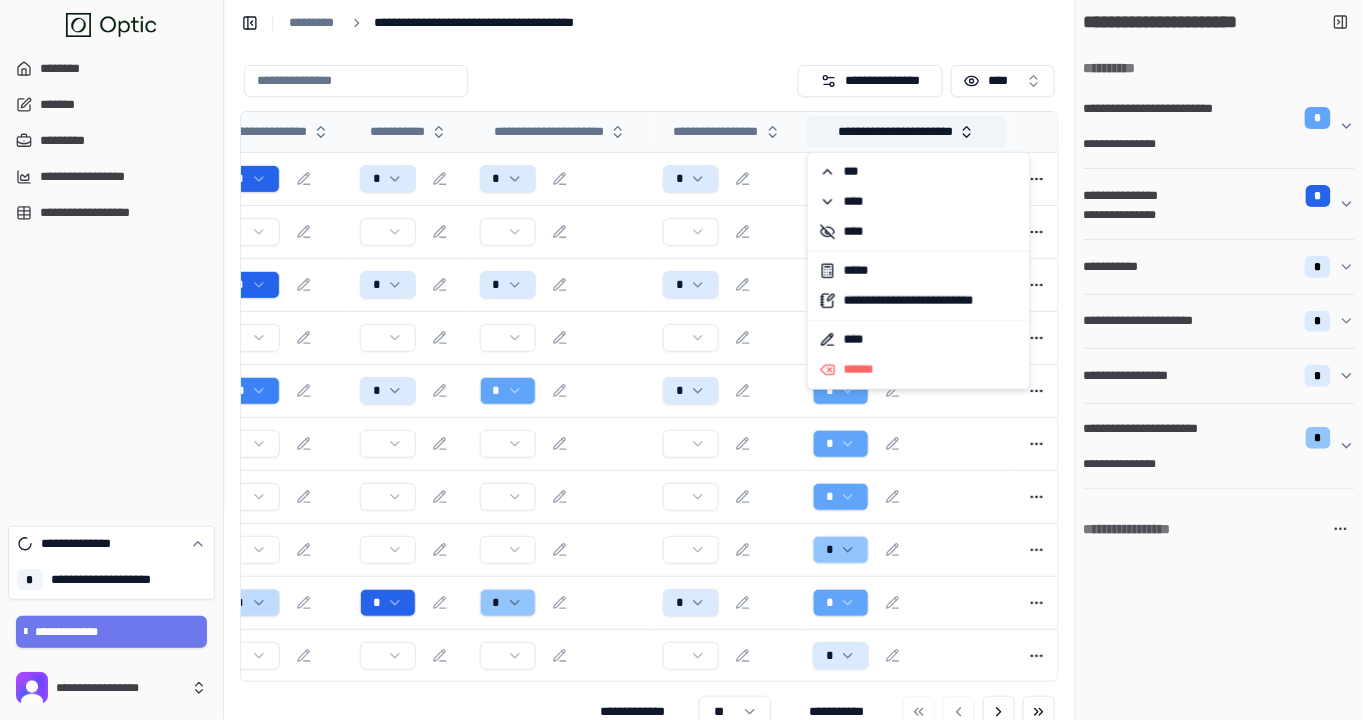 click on "**********" at bounding box center (906, 132) 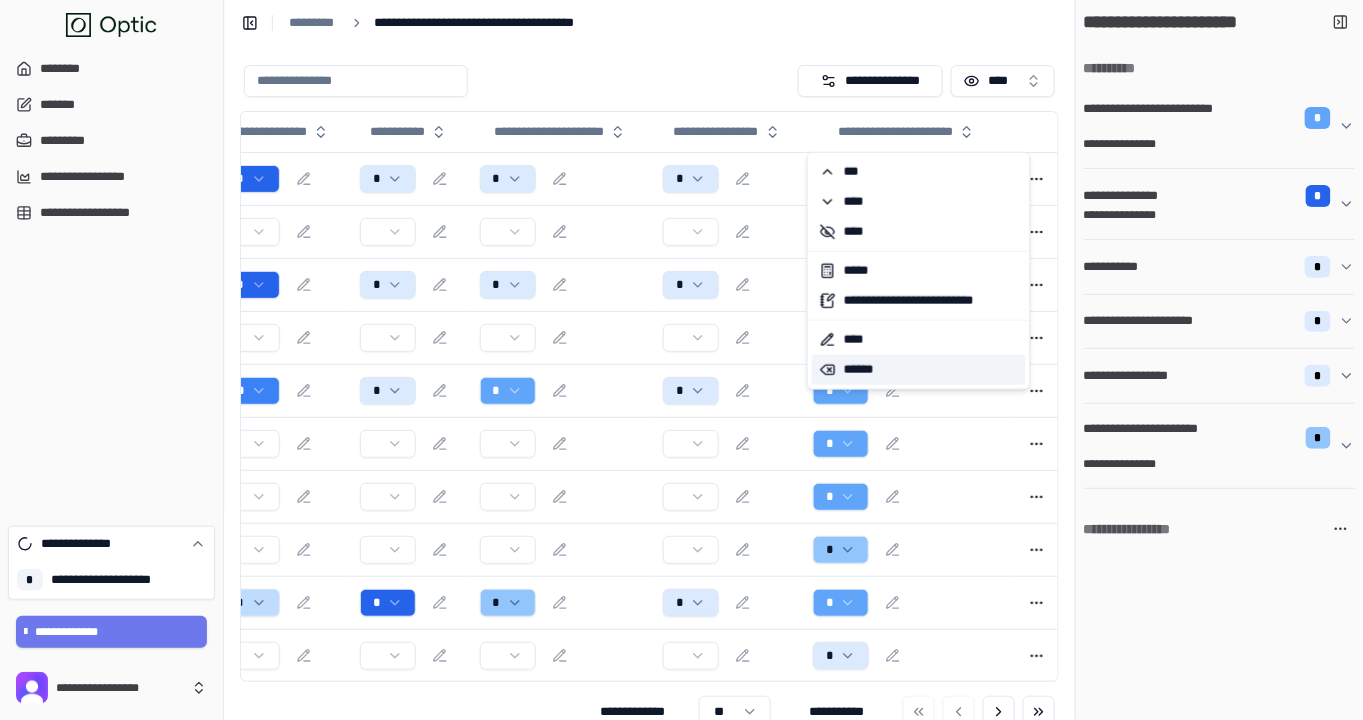 click on "******" at bounding box center (919, 370) 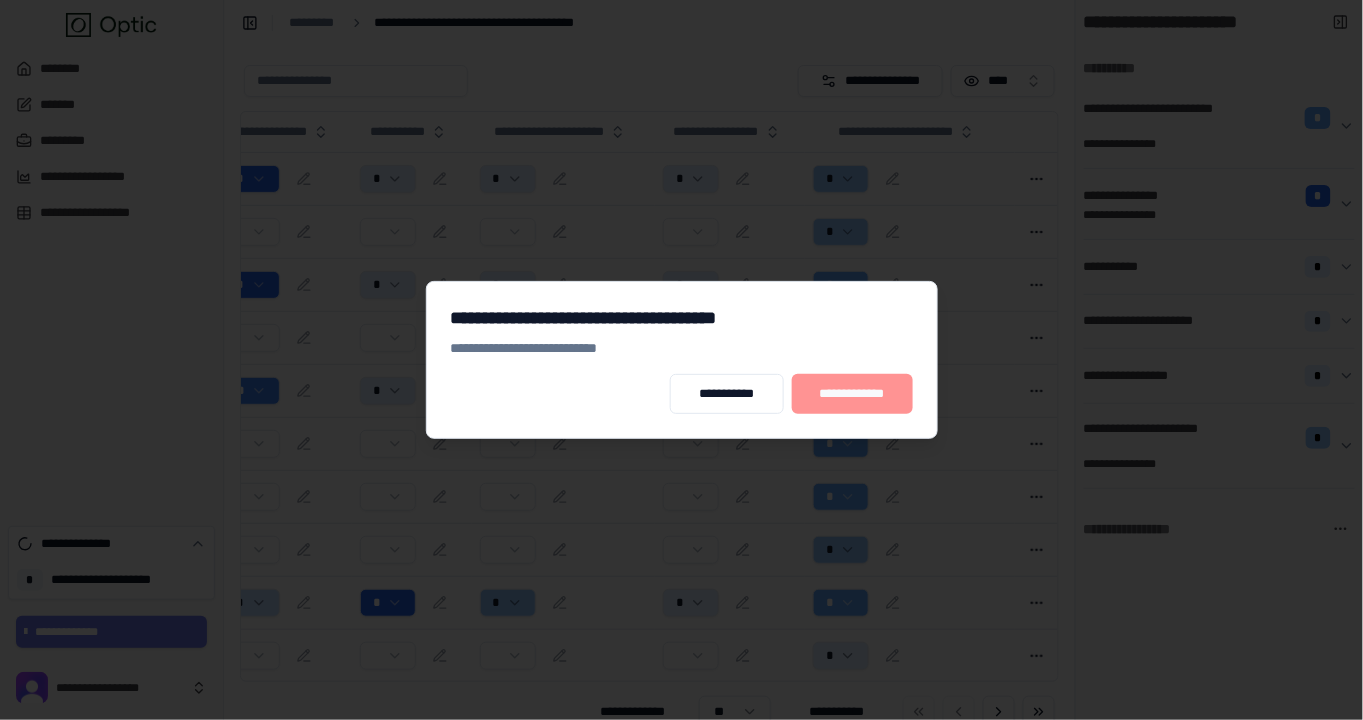 click on "**********" at bounding box center (852, 394) 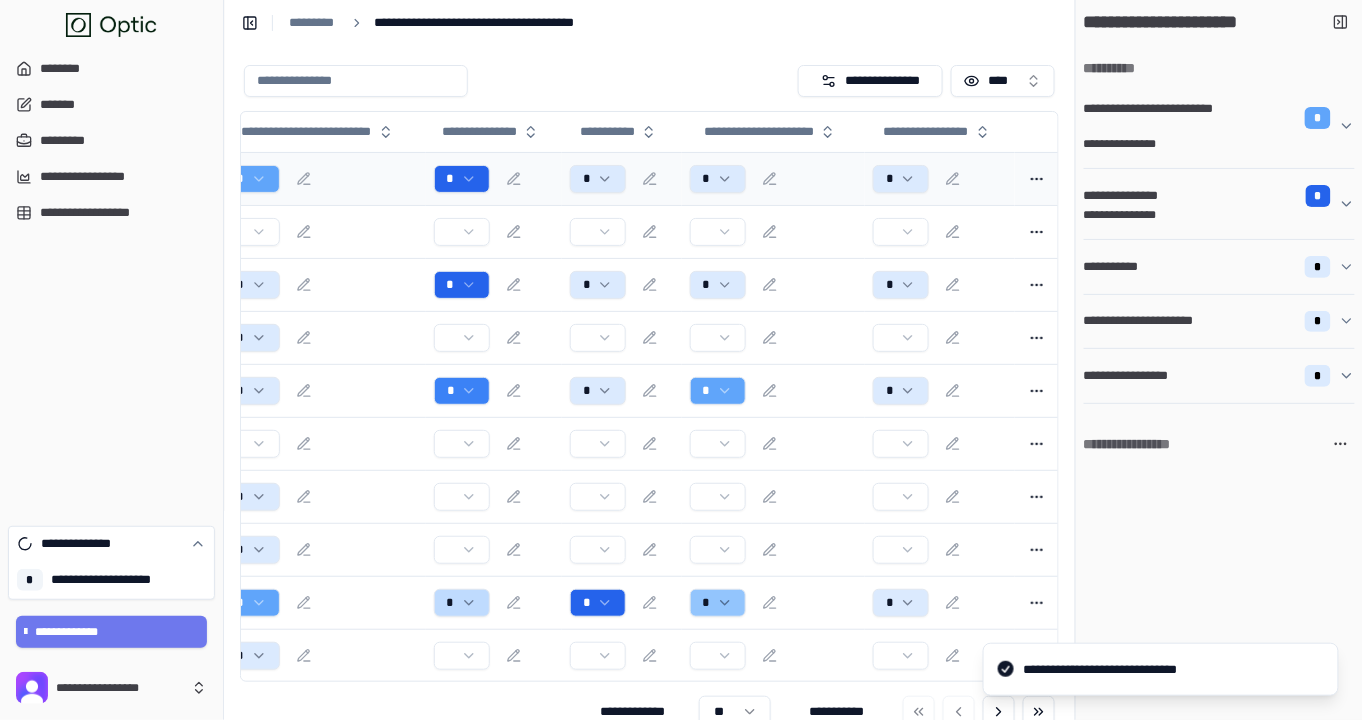 scroll, scrollTop: 0, scrollLeft: 0, axis: both 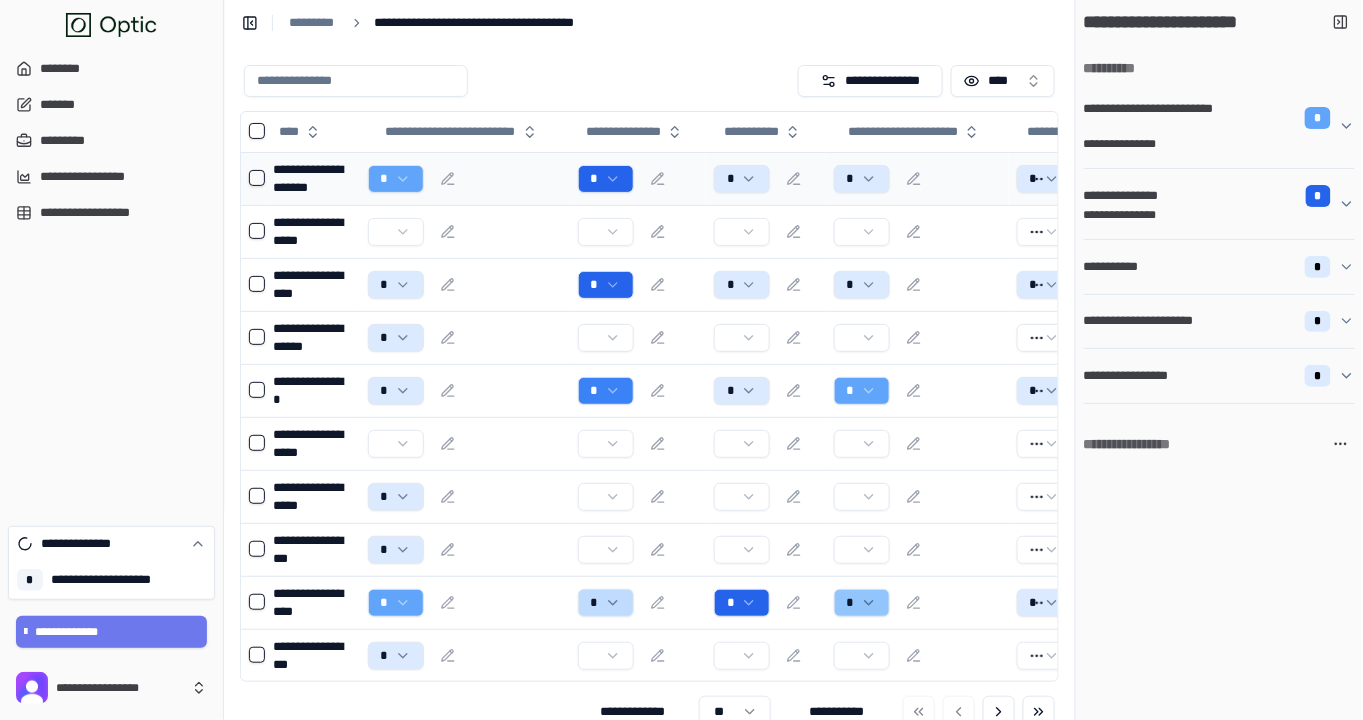 click at bounding box center [257, 178] 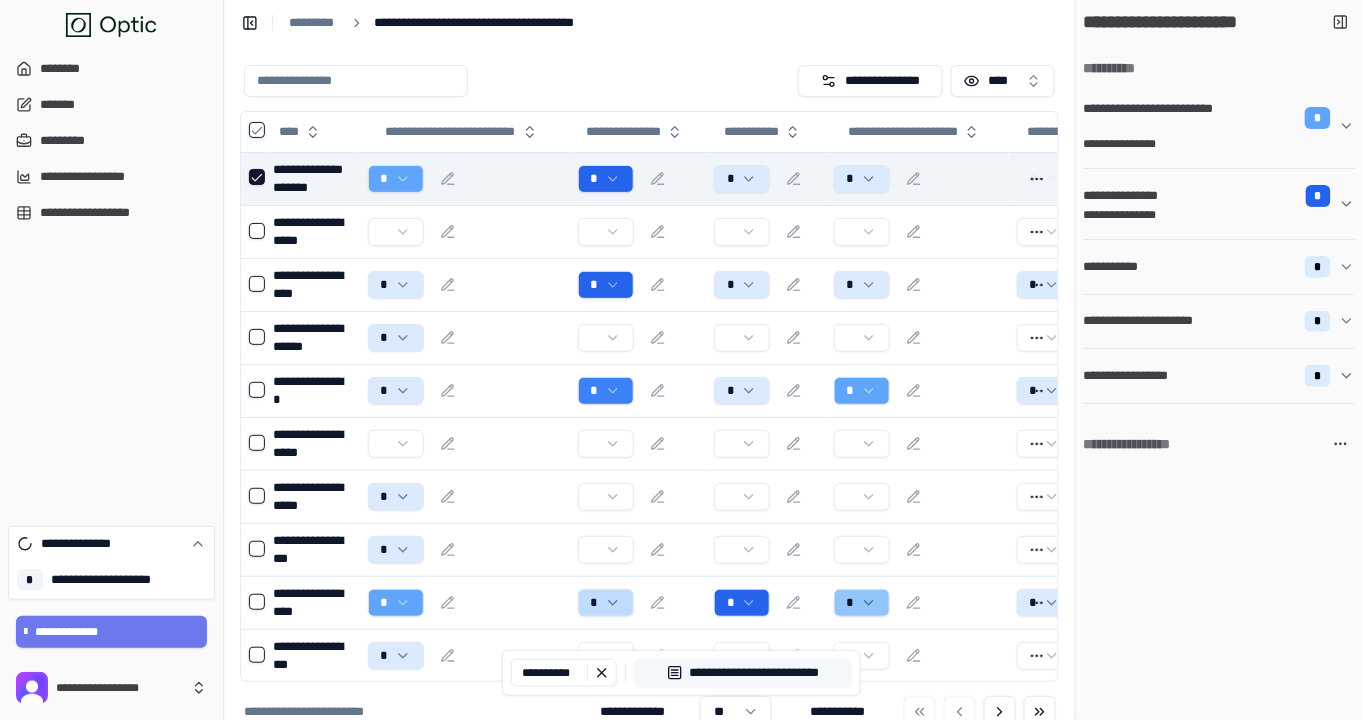 click on "**********" at bounding box center (743, 673) 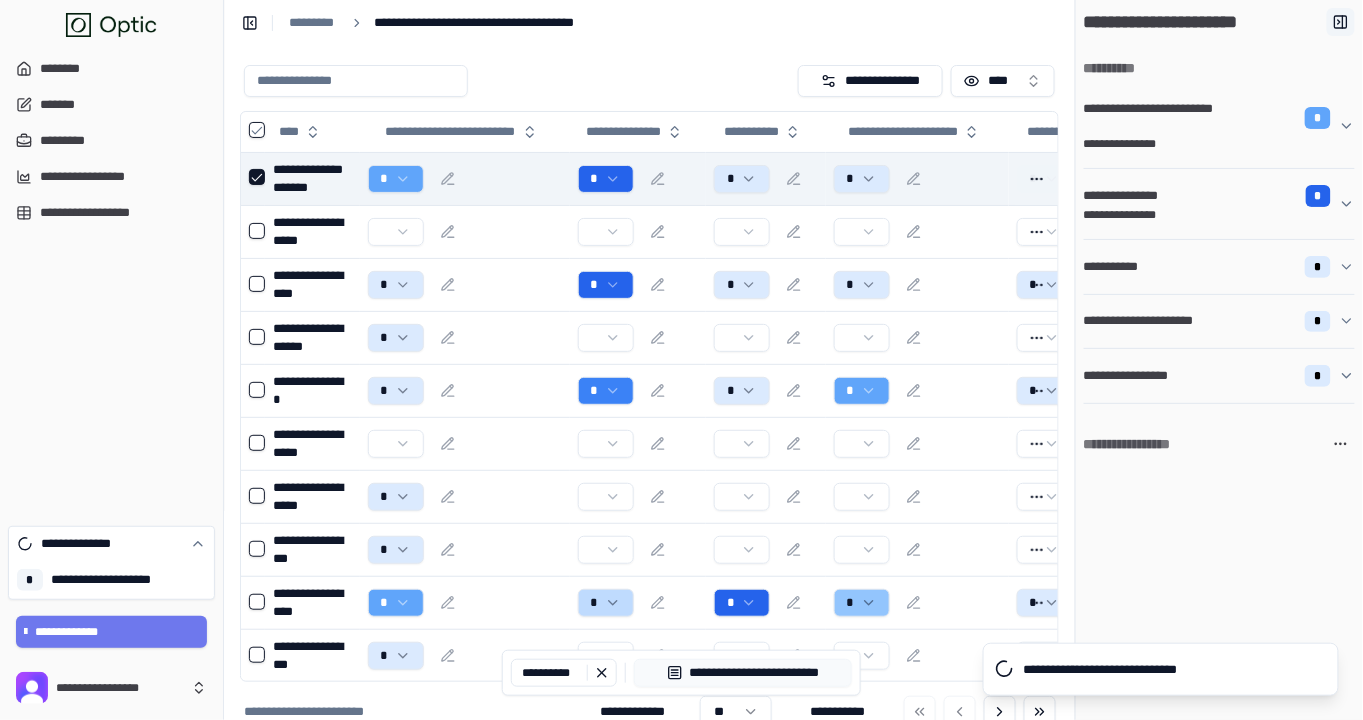 click at bounding box center (1341, 22) 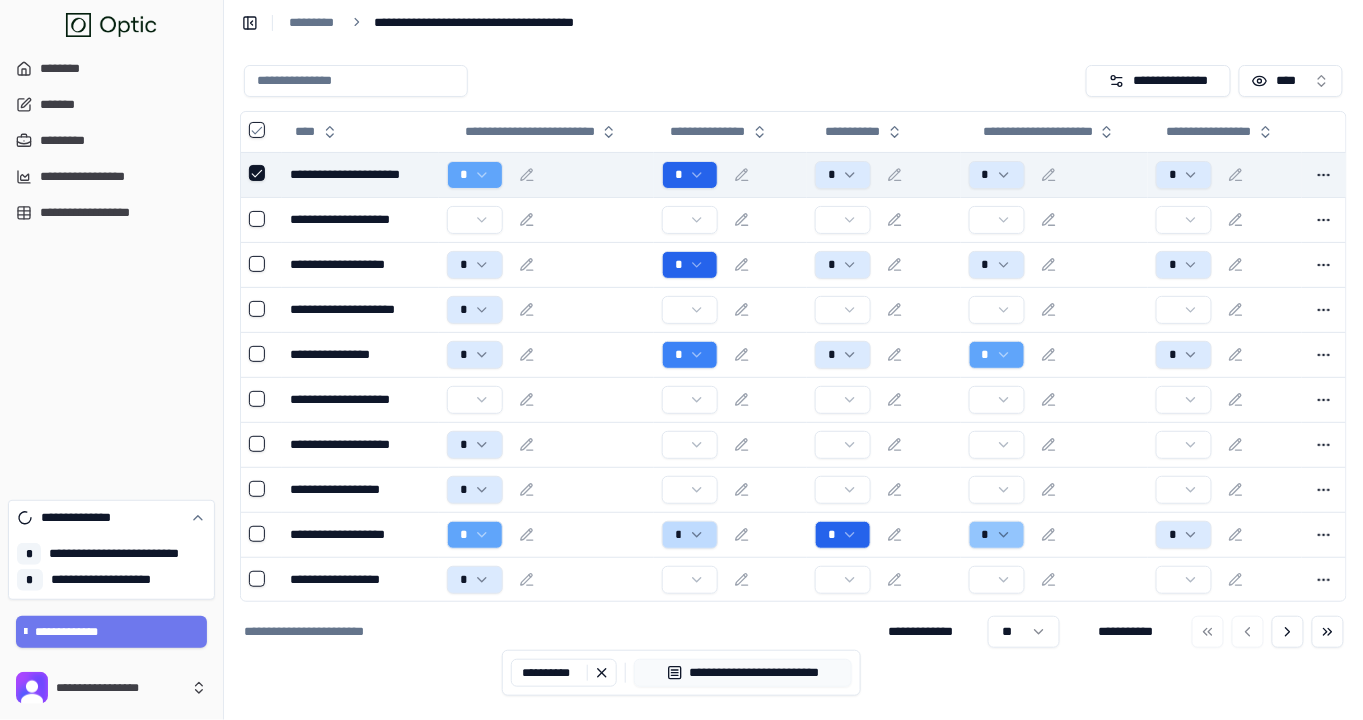 click on "**********" at bounding box center (793, 22) 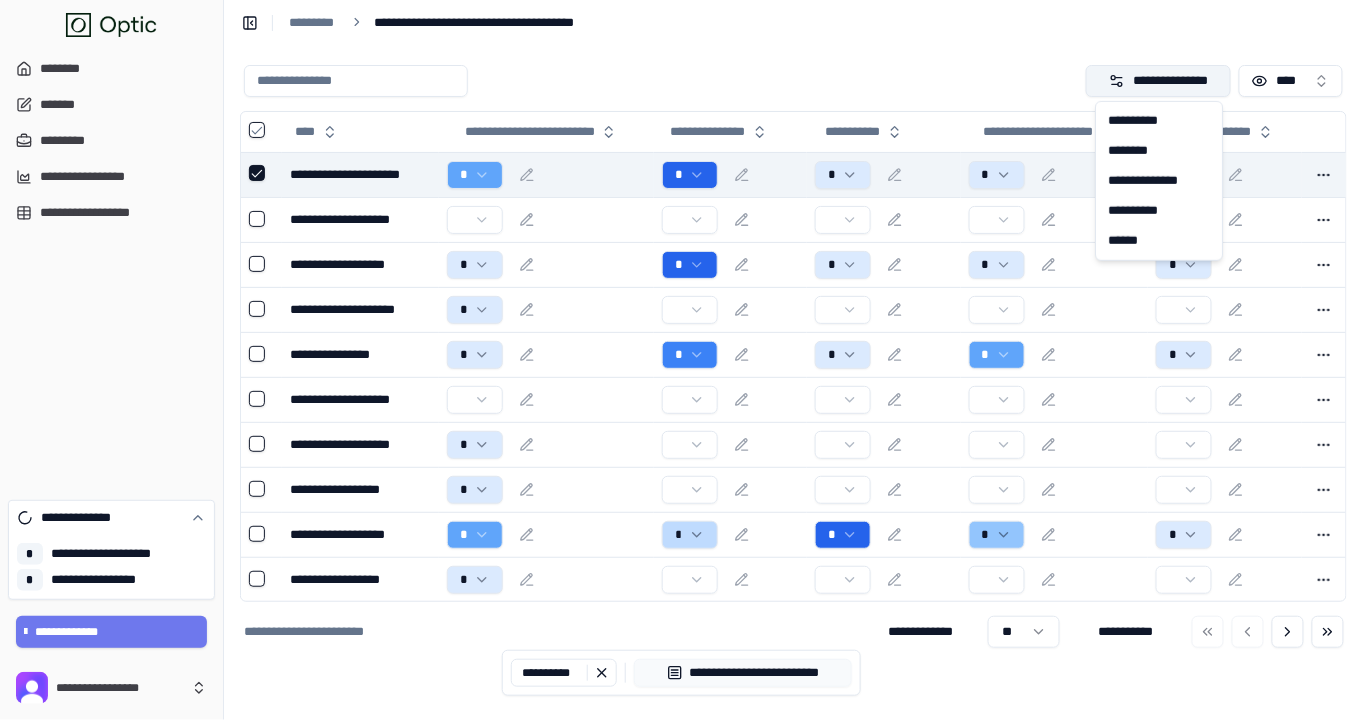 click on "**********" at bounding box center (1158, 81) 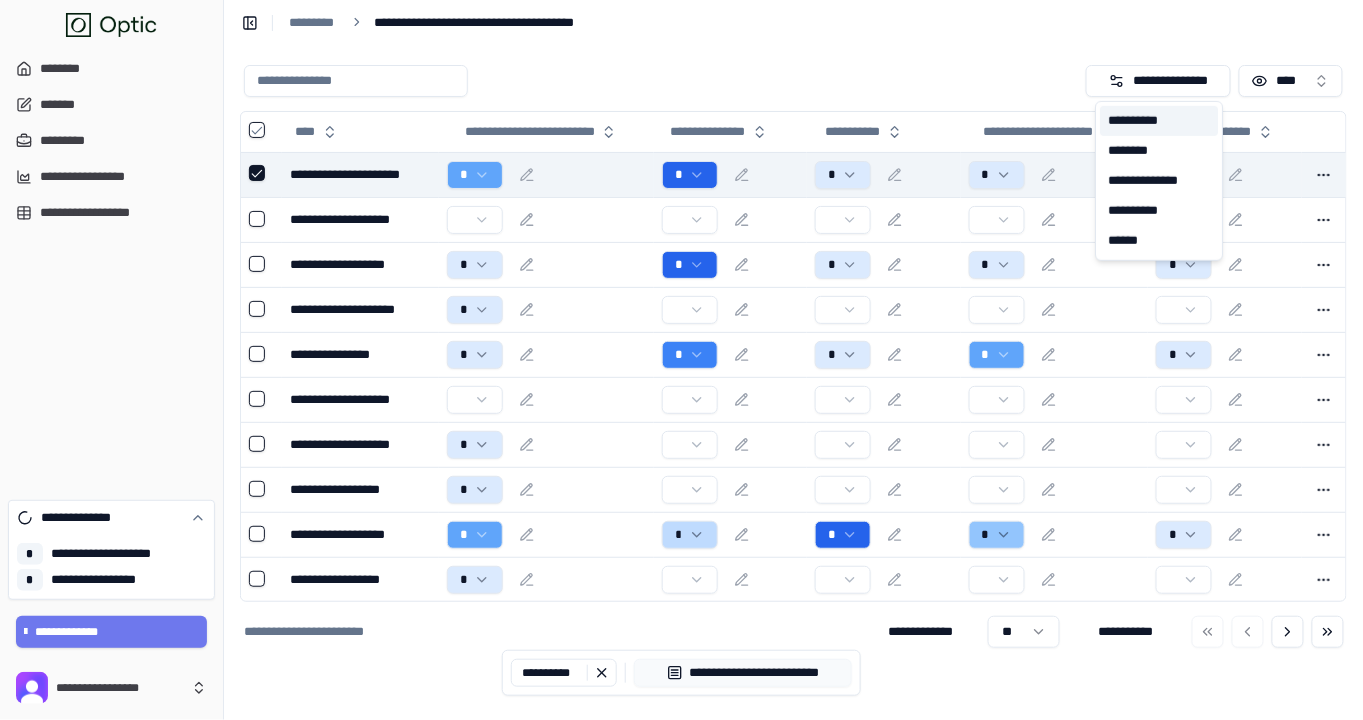 click on "**********" at bounding box center [1159, 121] 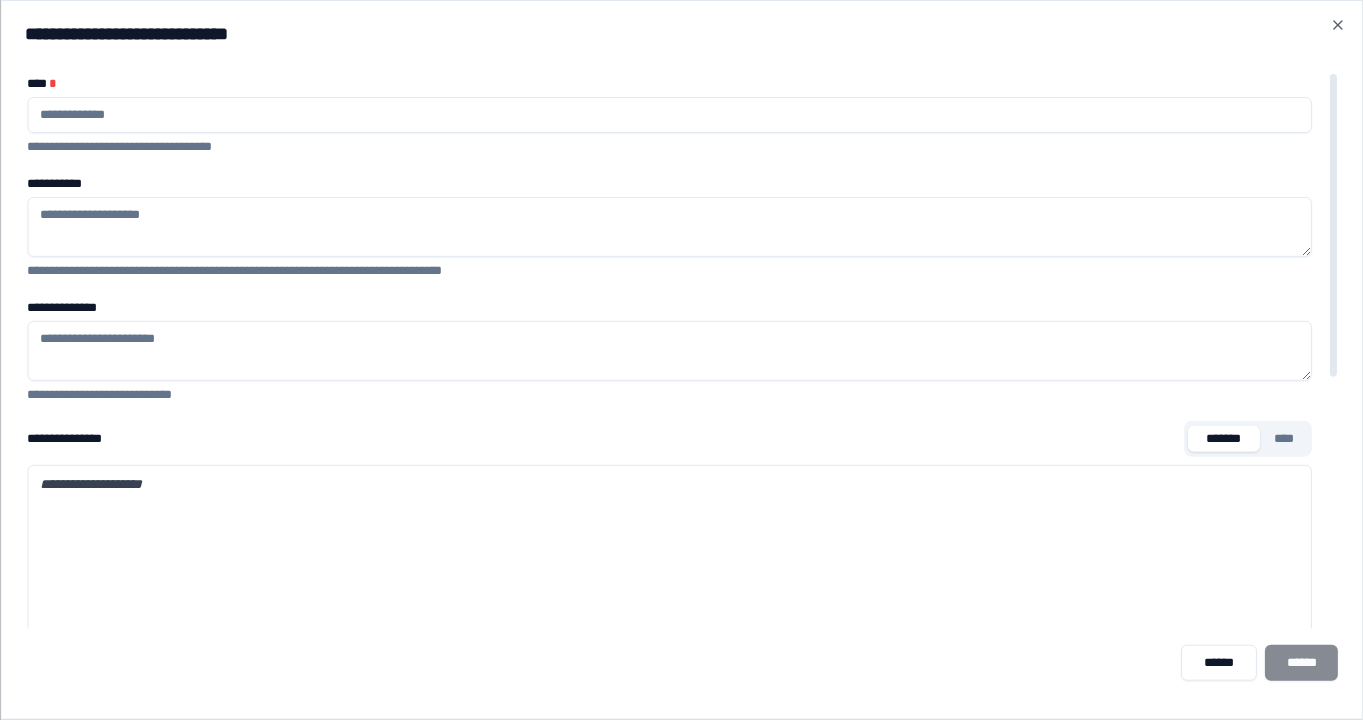 click on "**********" at bounding box center (670, 227) 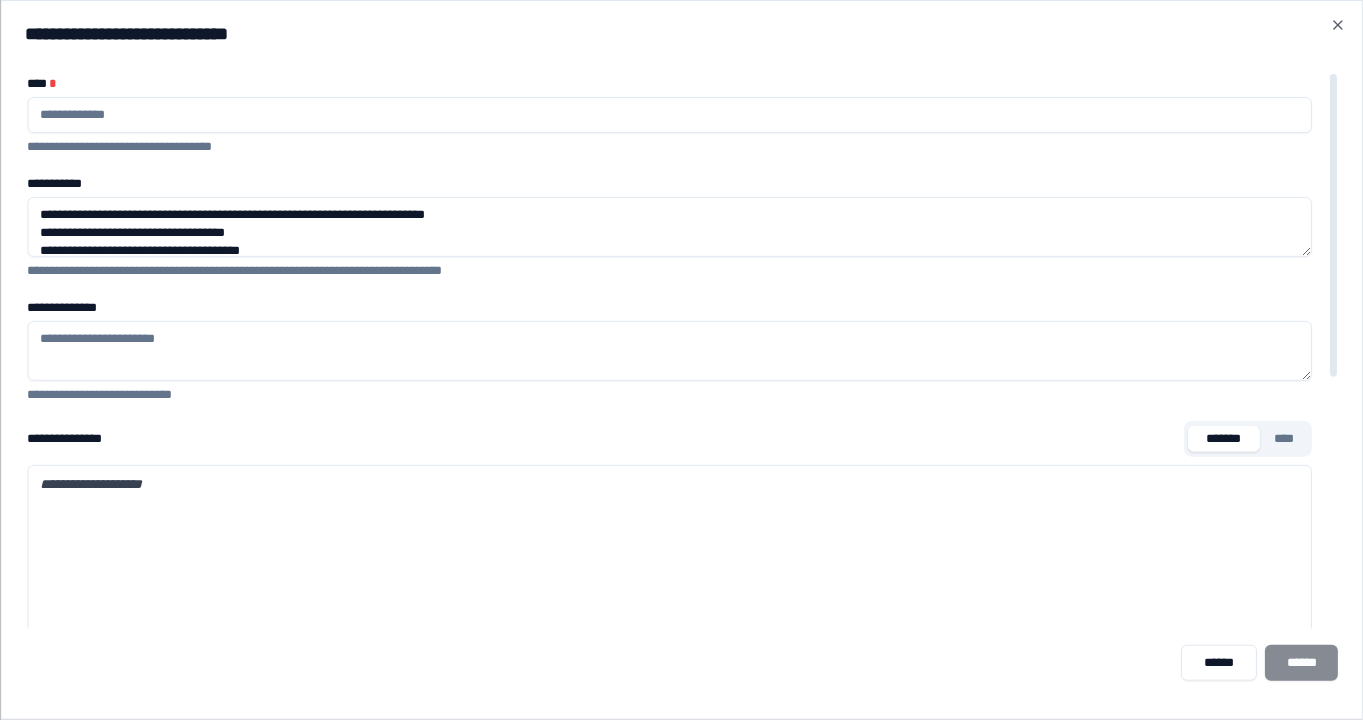scroll, scrollTop: 128, scrollLeft: 0, axis: vertical 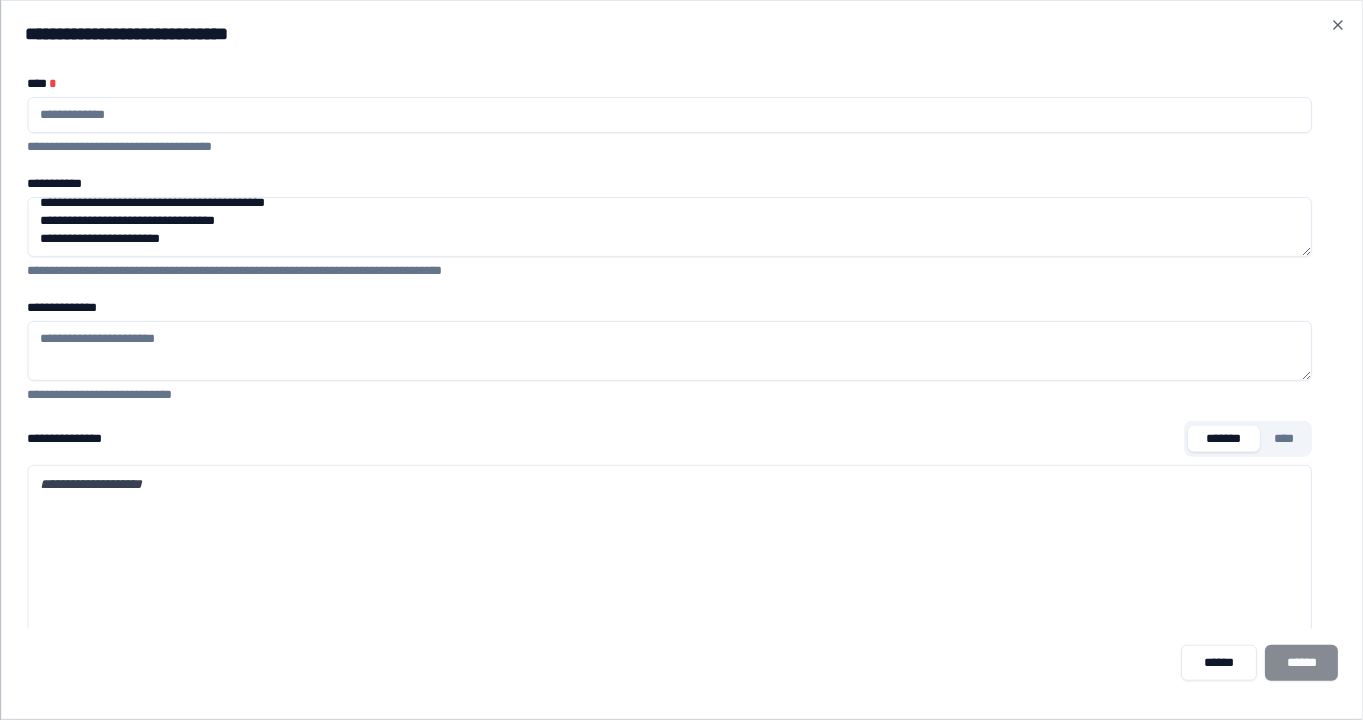 type on "**********" 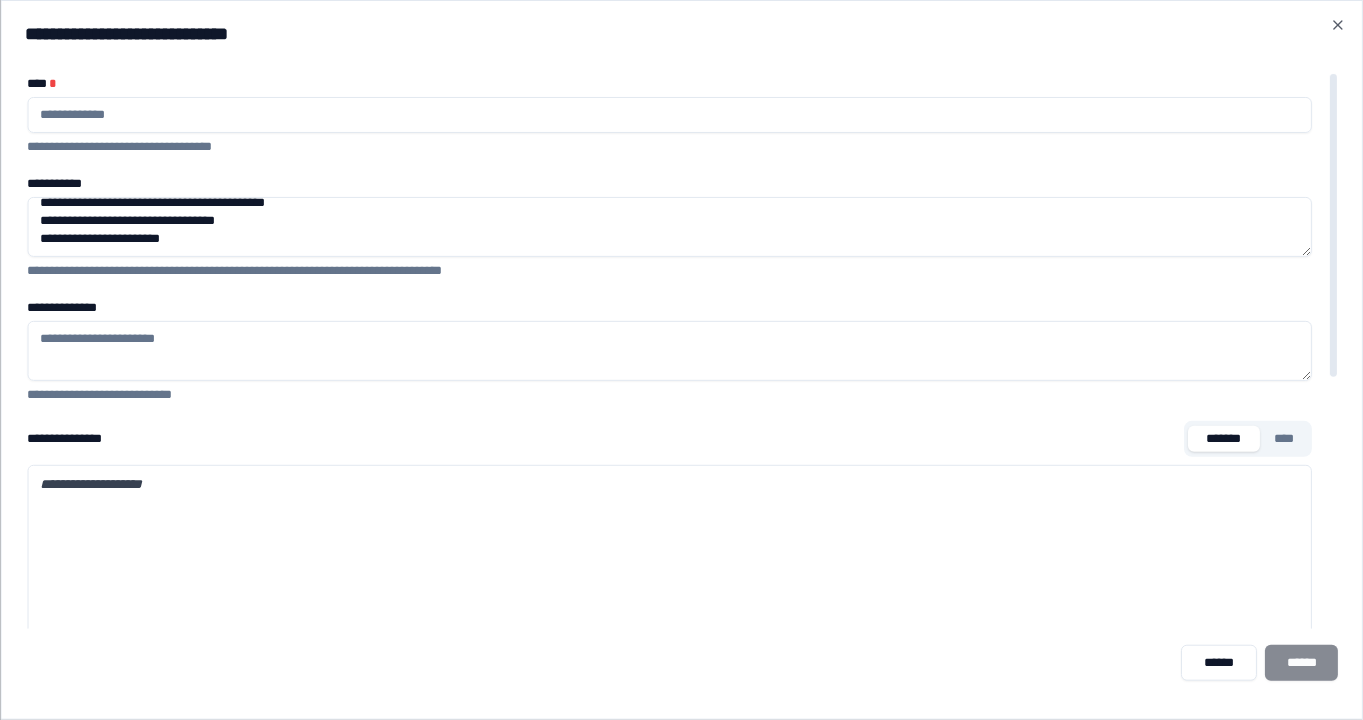 click on "****" at bounding box center (1285, 439) 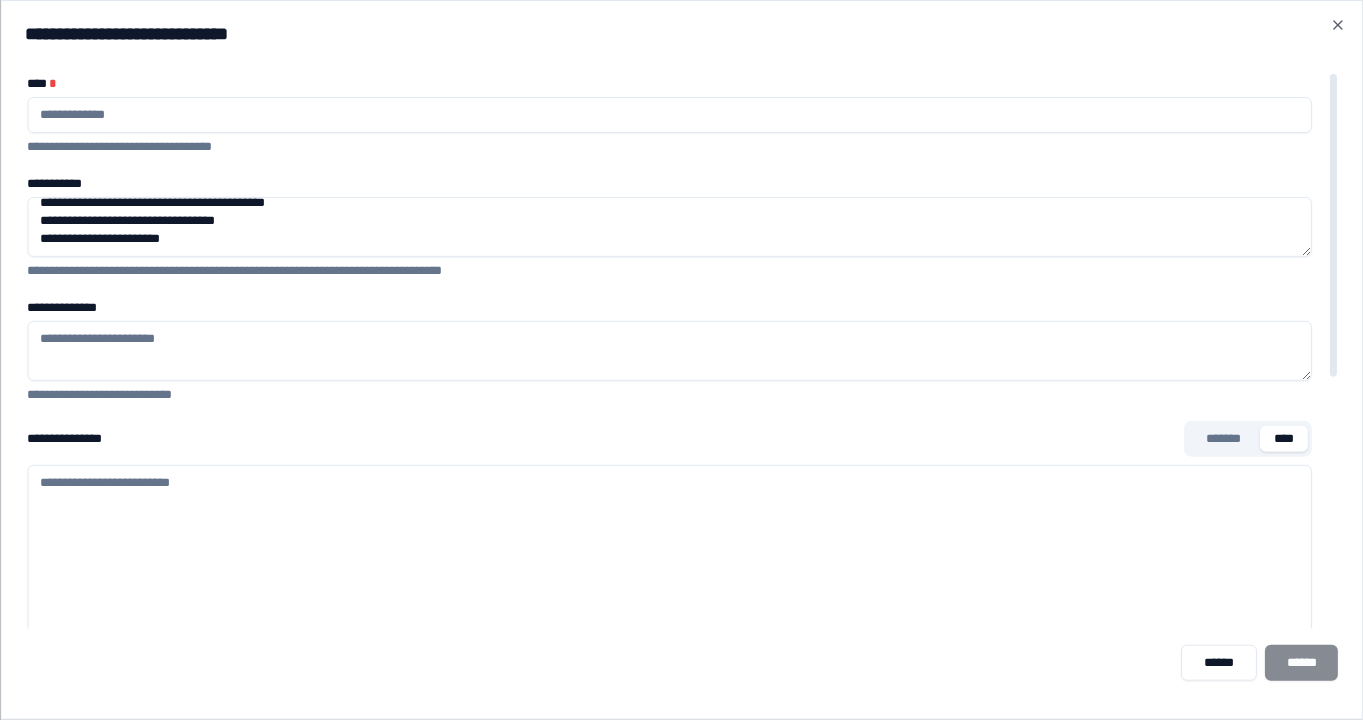 click on "**********" at bounding box center (670, 765) 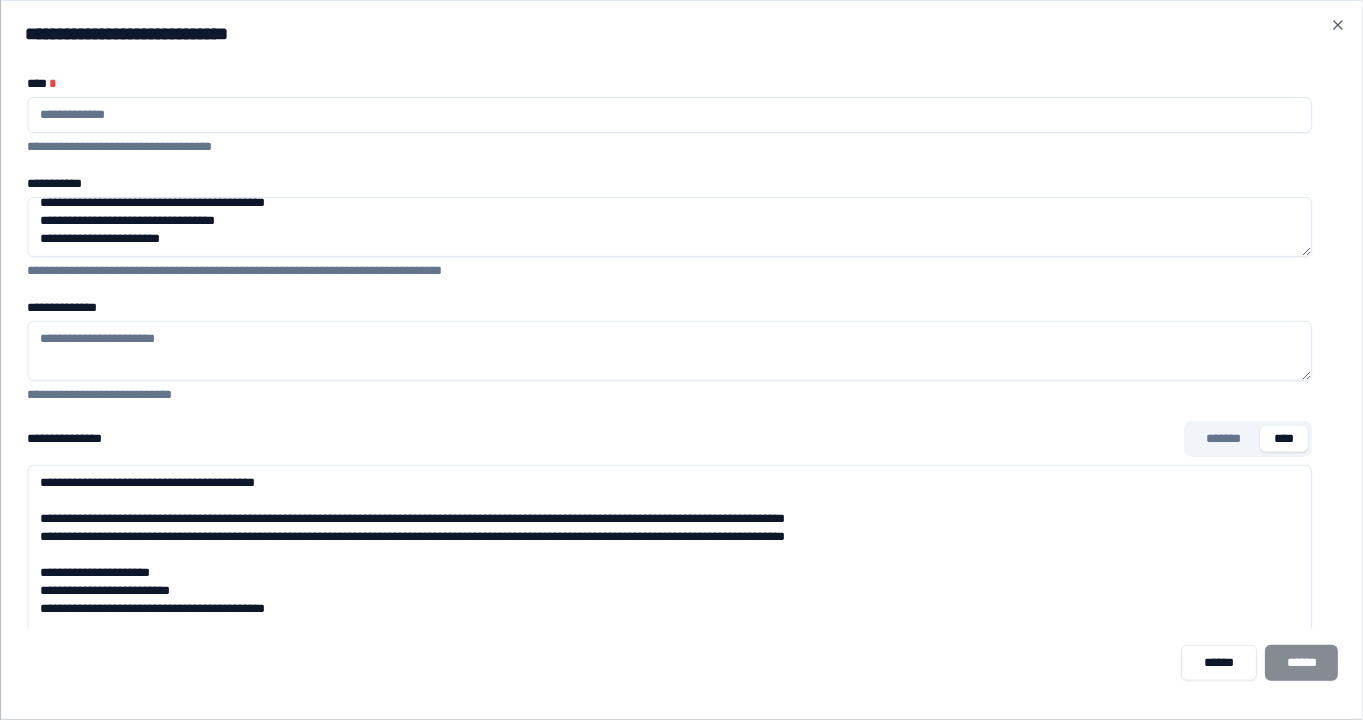 type on "**********" 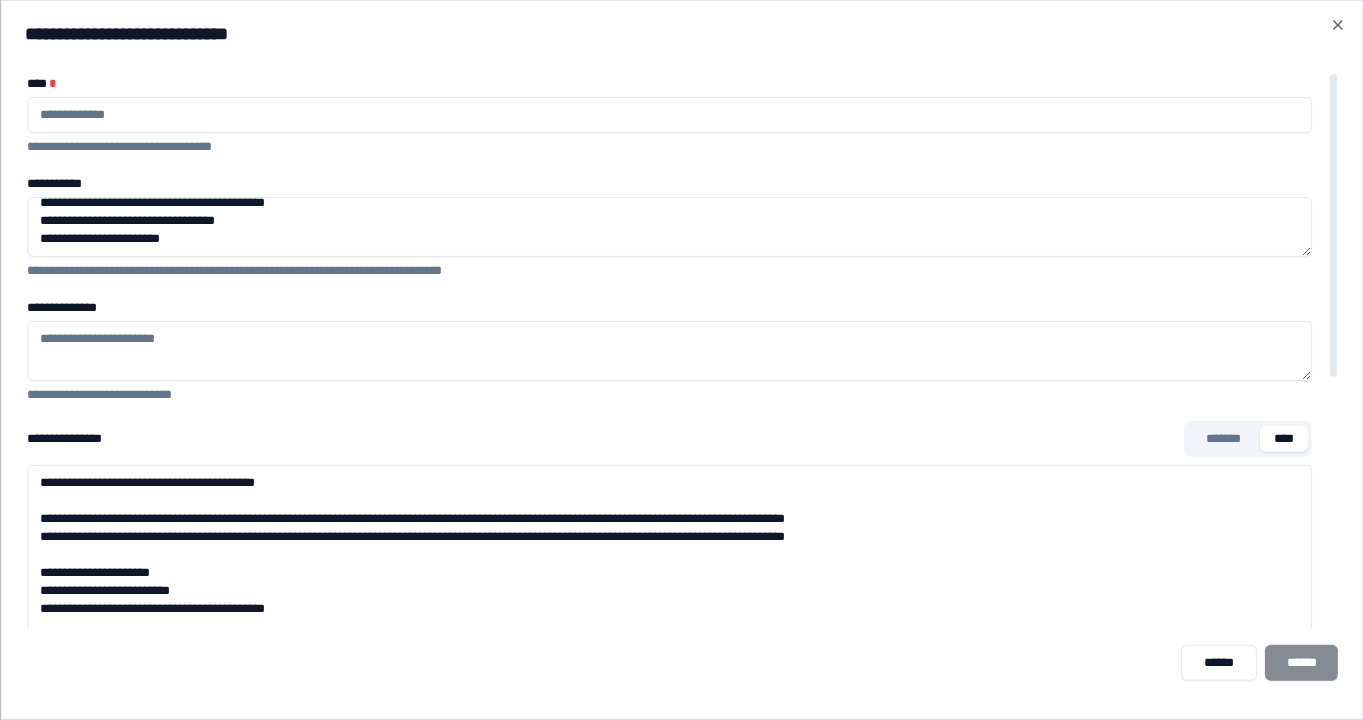 click on "**********" at bounding box center (670, 351) 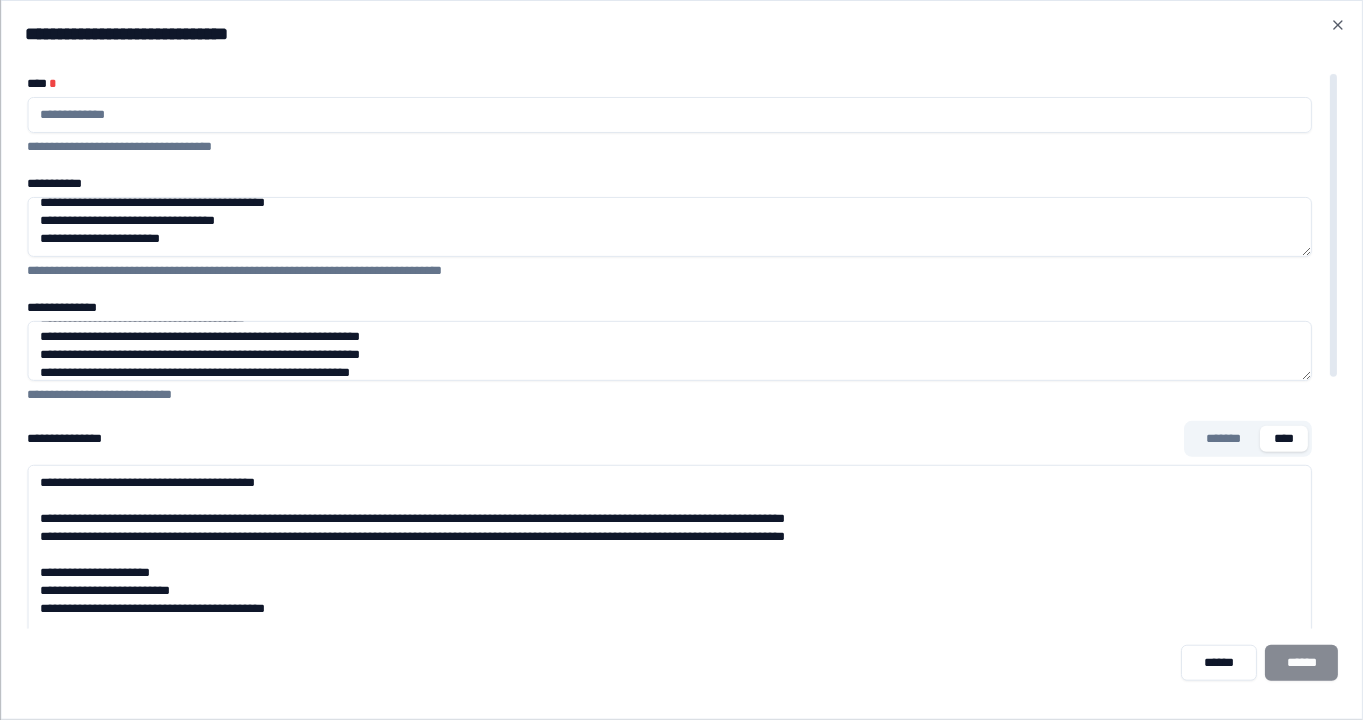 scroll, scrollTop: 0, scrollLeft: 0, axis: both 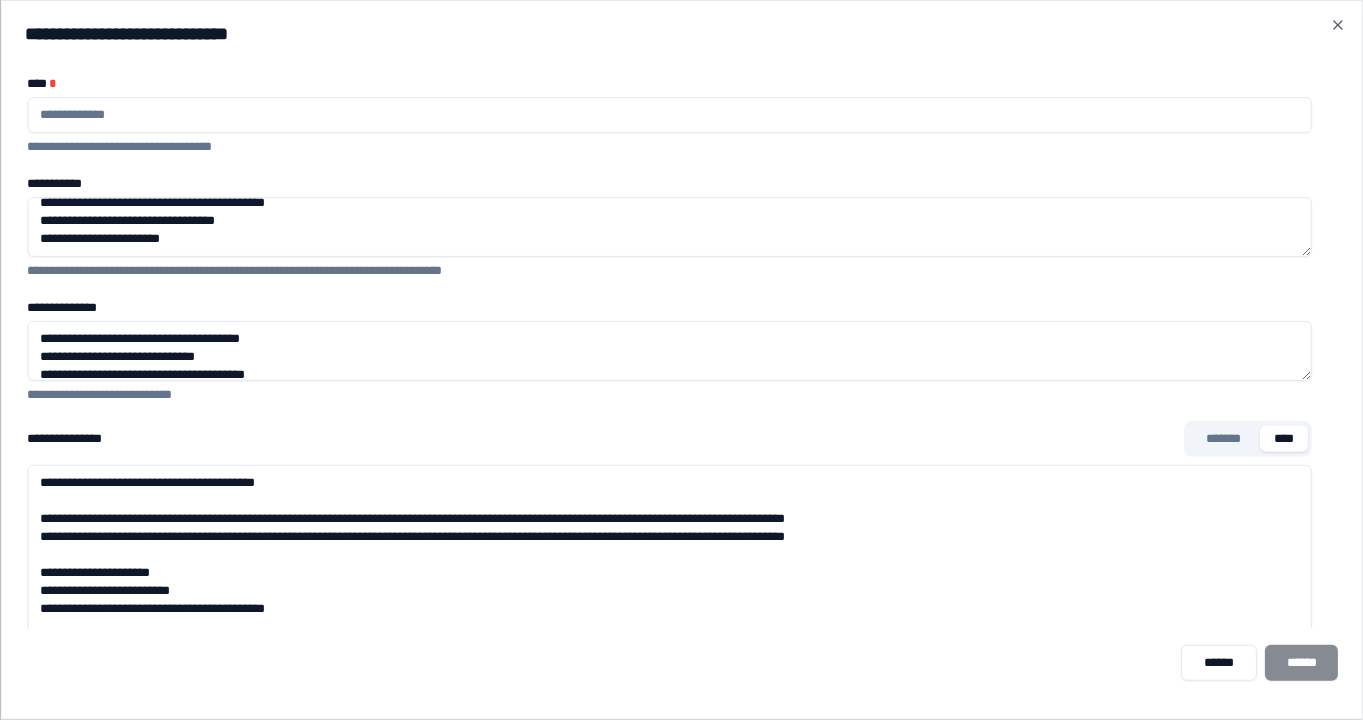 type on "**********" 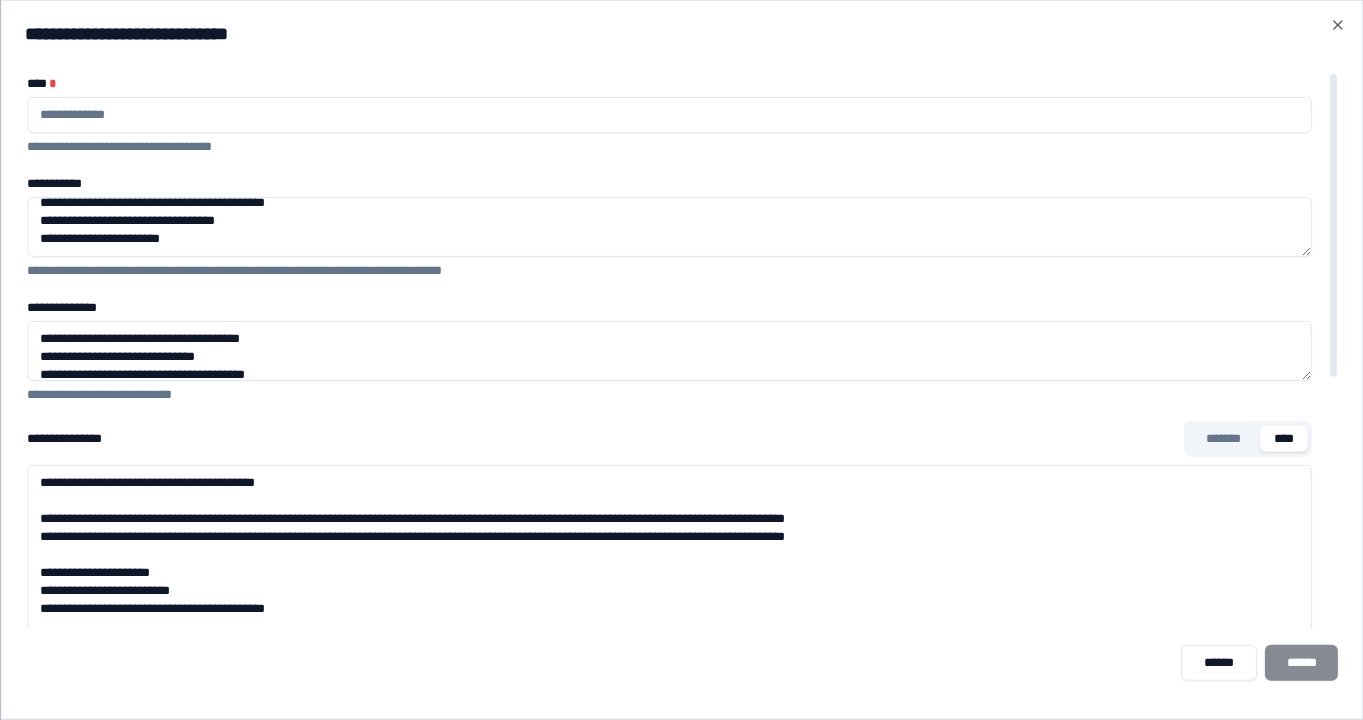 click at bounding box center [670, 115] 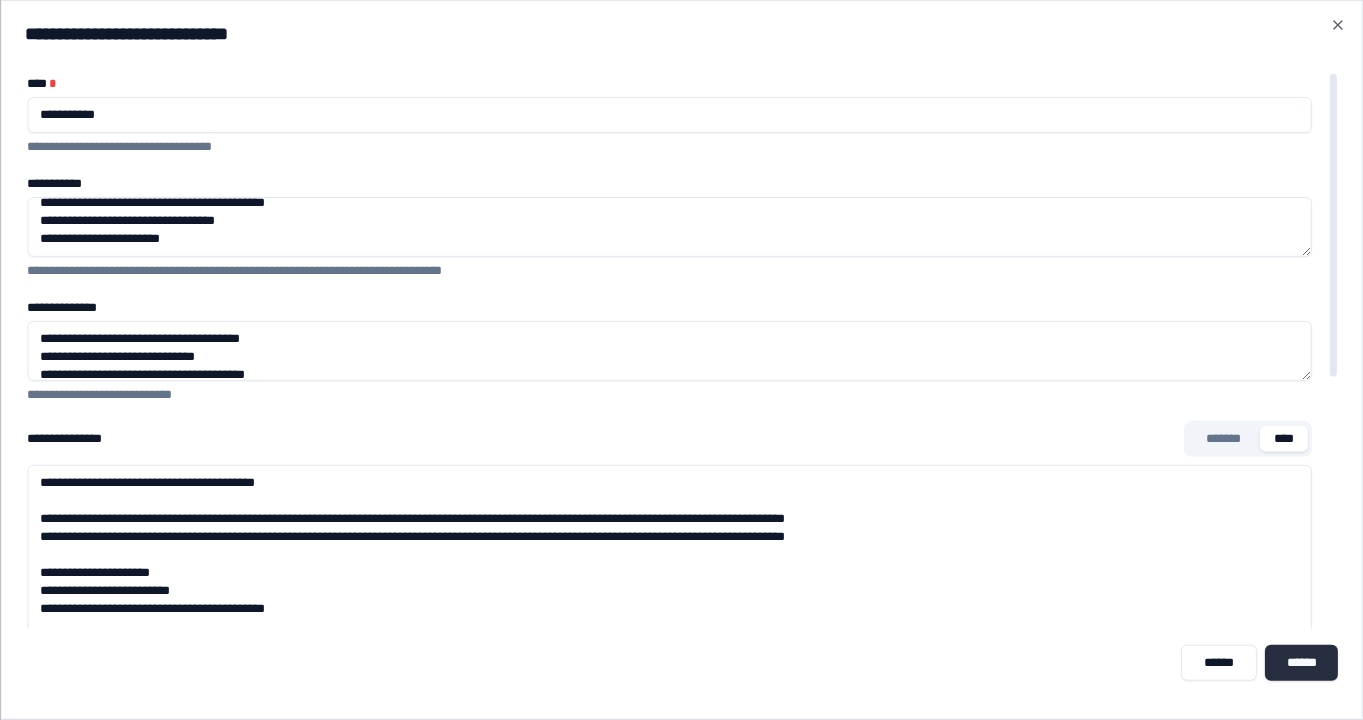 click on "******" at bounding box center (1302, 663) 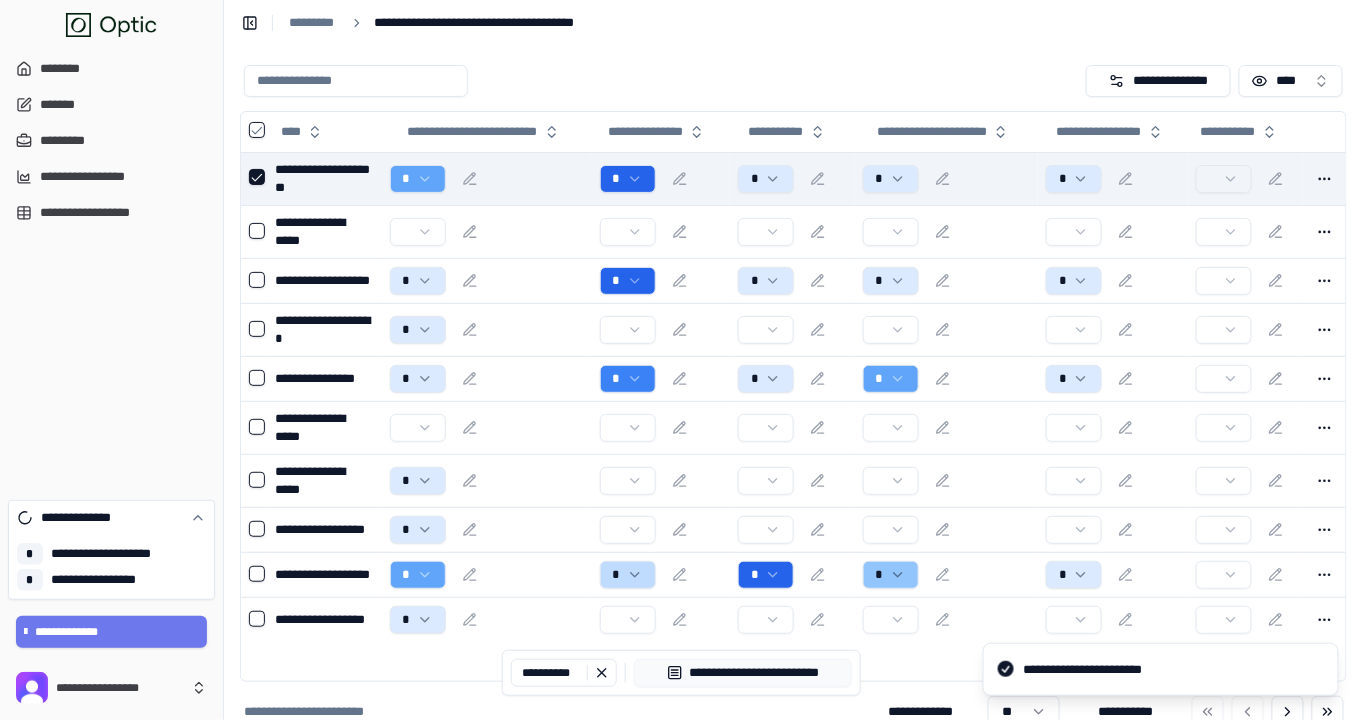 click on "**********" at bounding box center [681, 375] 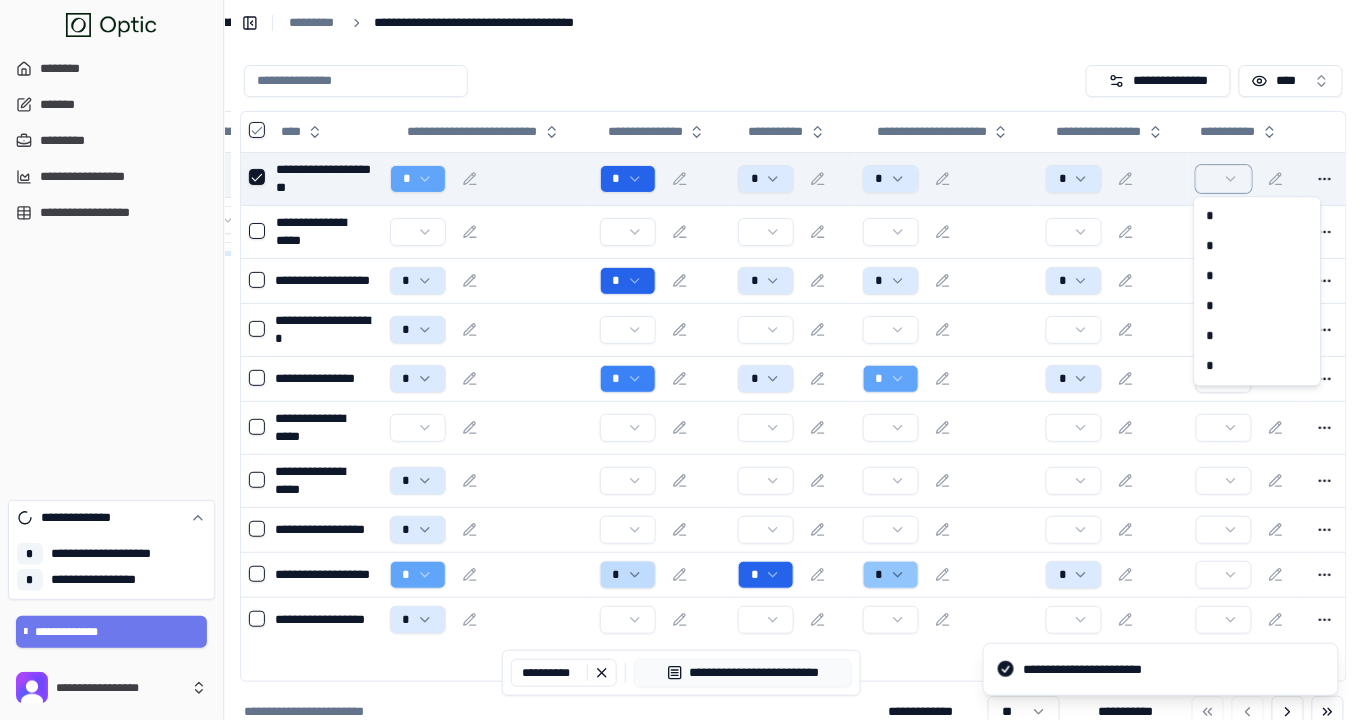 click on "**********" at bounding box center (681, 375) 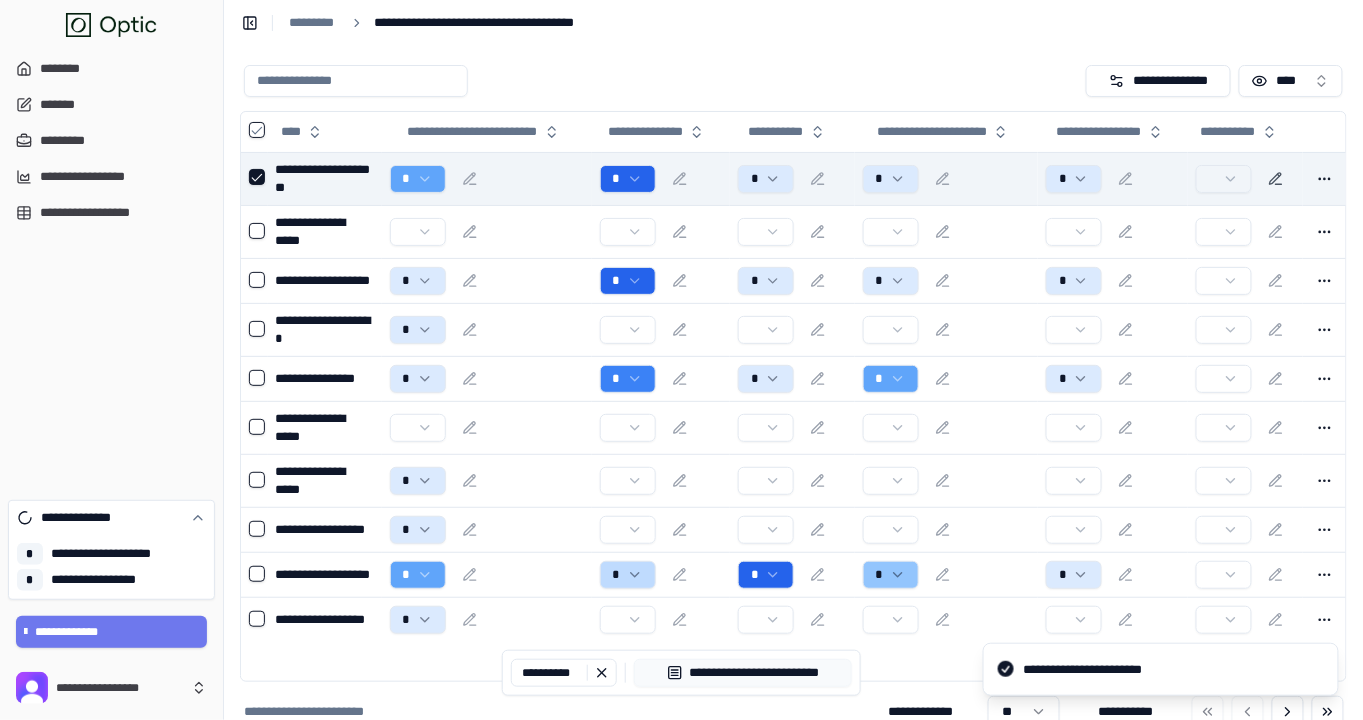 click 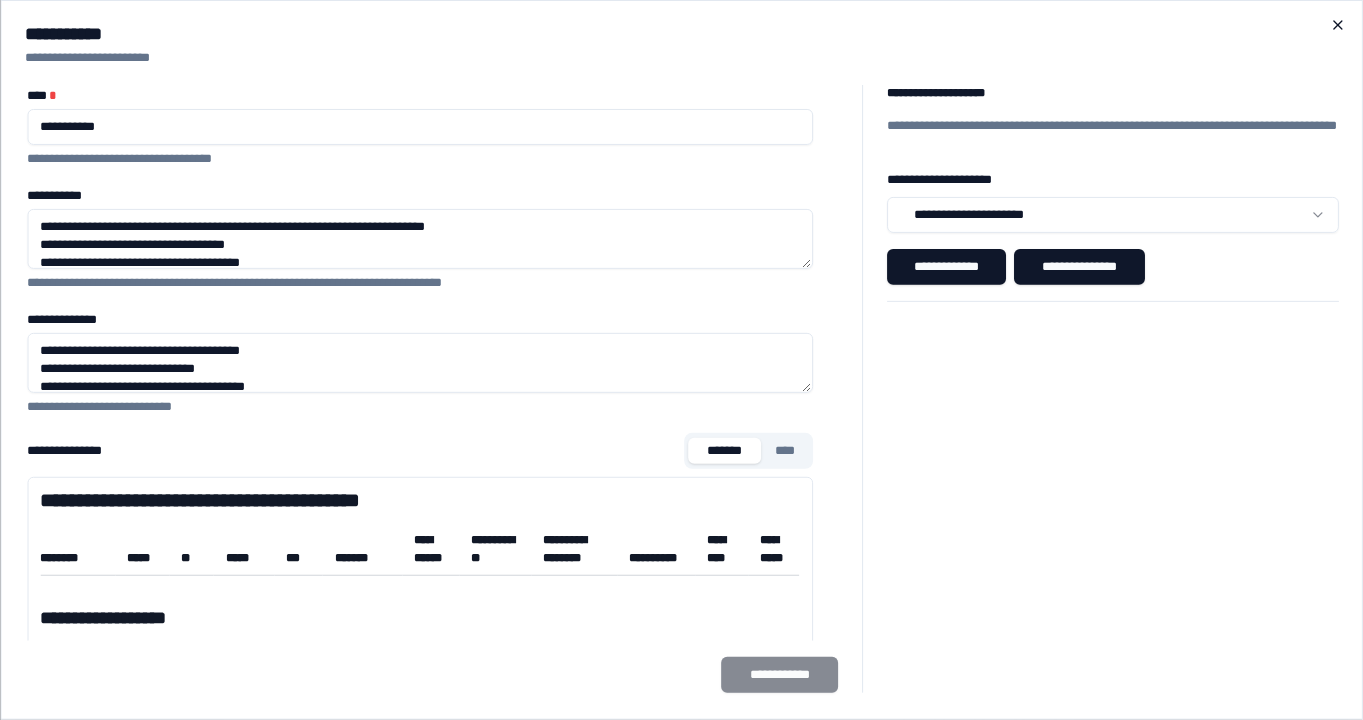 click 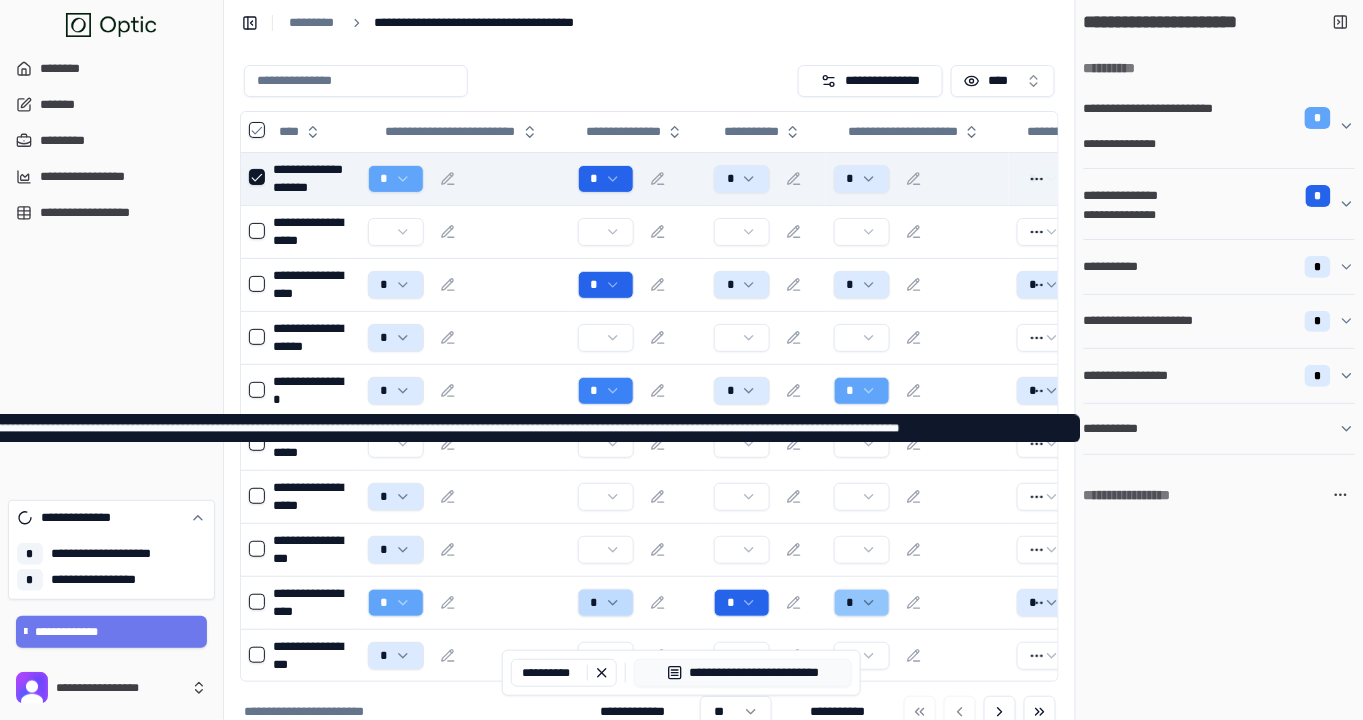 click on "**********" at bounding box center (1211, 429) 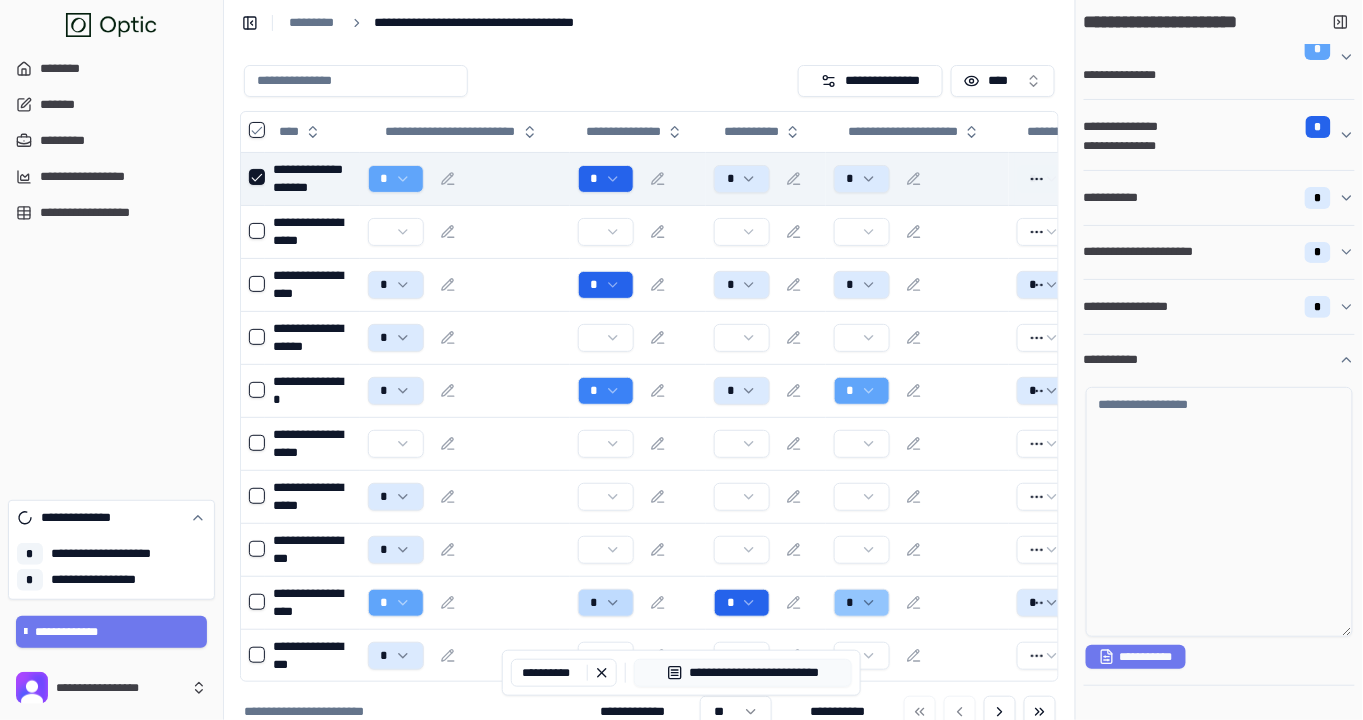scroll, scrollTop: 82, scrollLeft: 0, axis: vertical 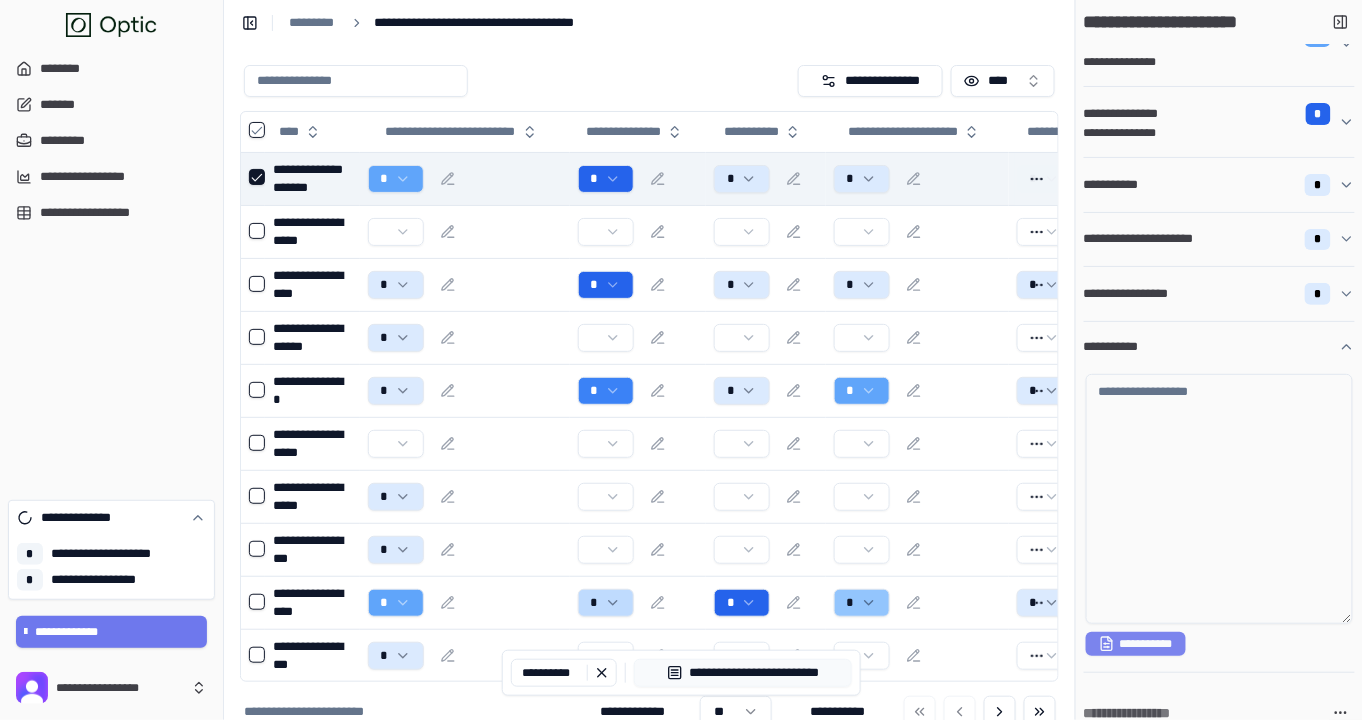 click on "**********" at bounding box center [1136, 644] 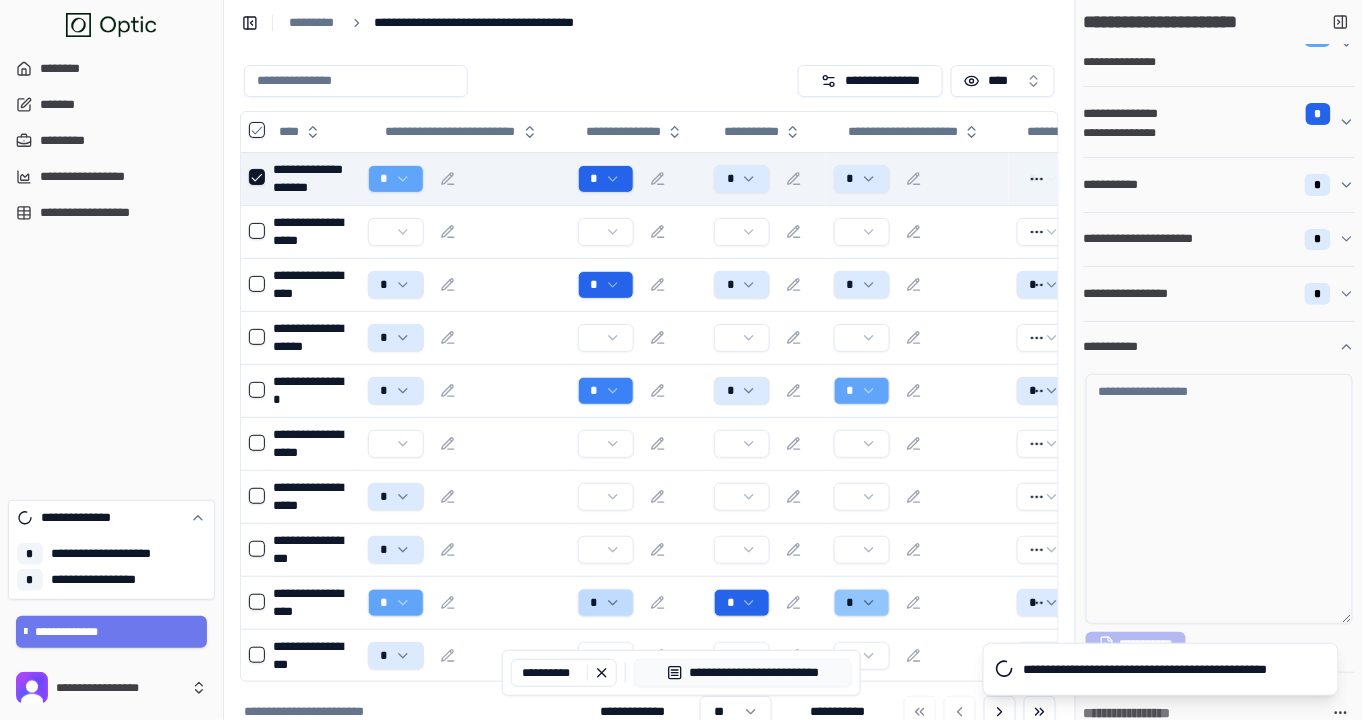 scroll, scrollTop: 0, scrollLeft: 0, axis: both 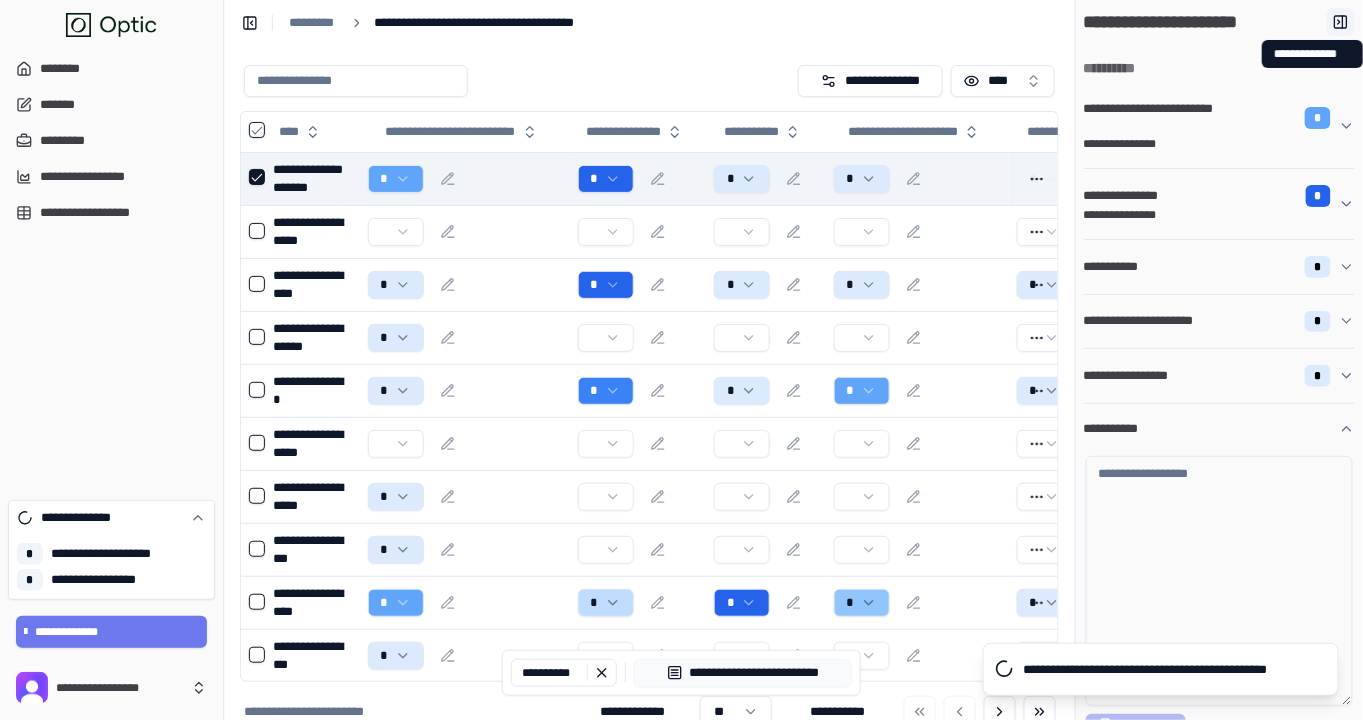 click at bounding box center [1341, 22] 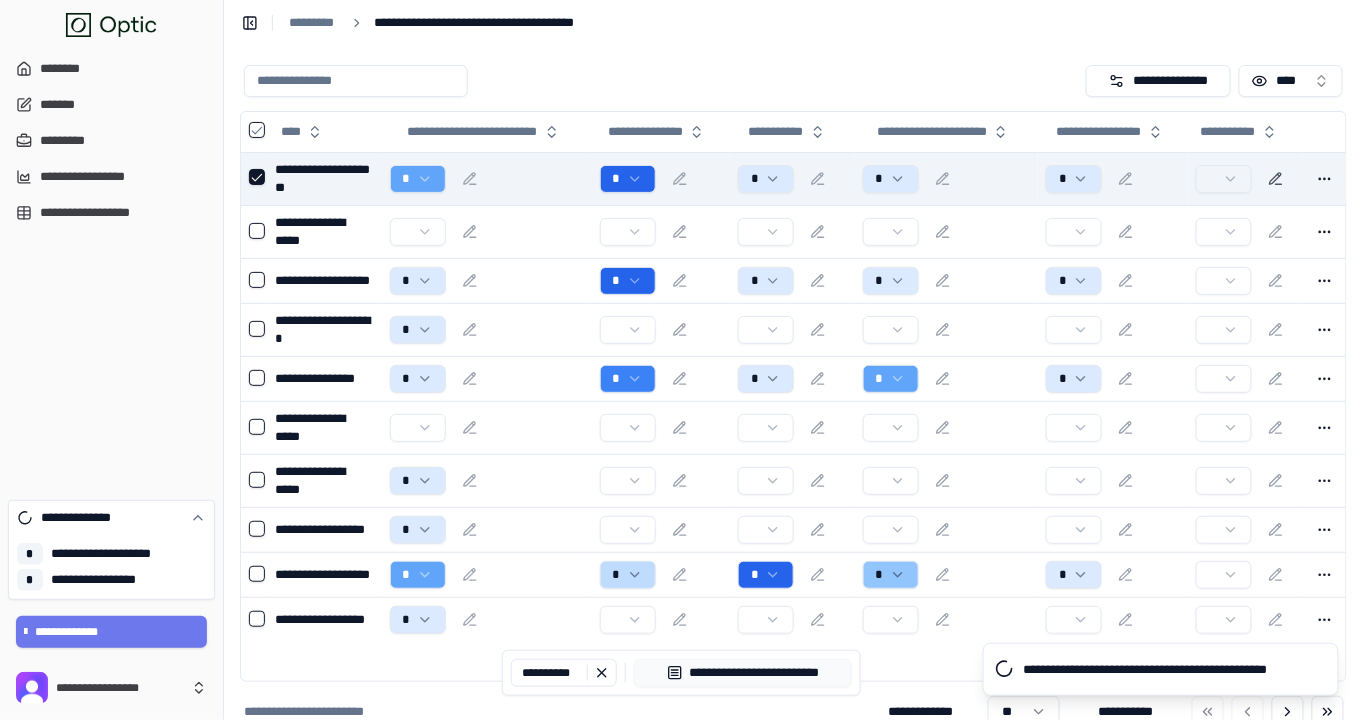 click 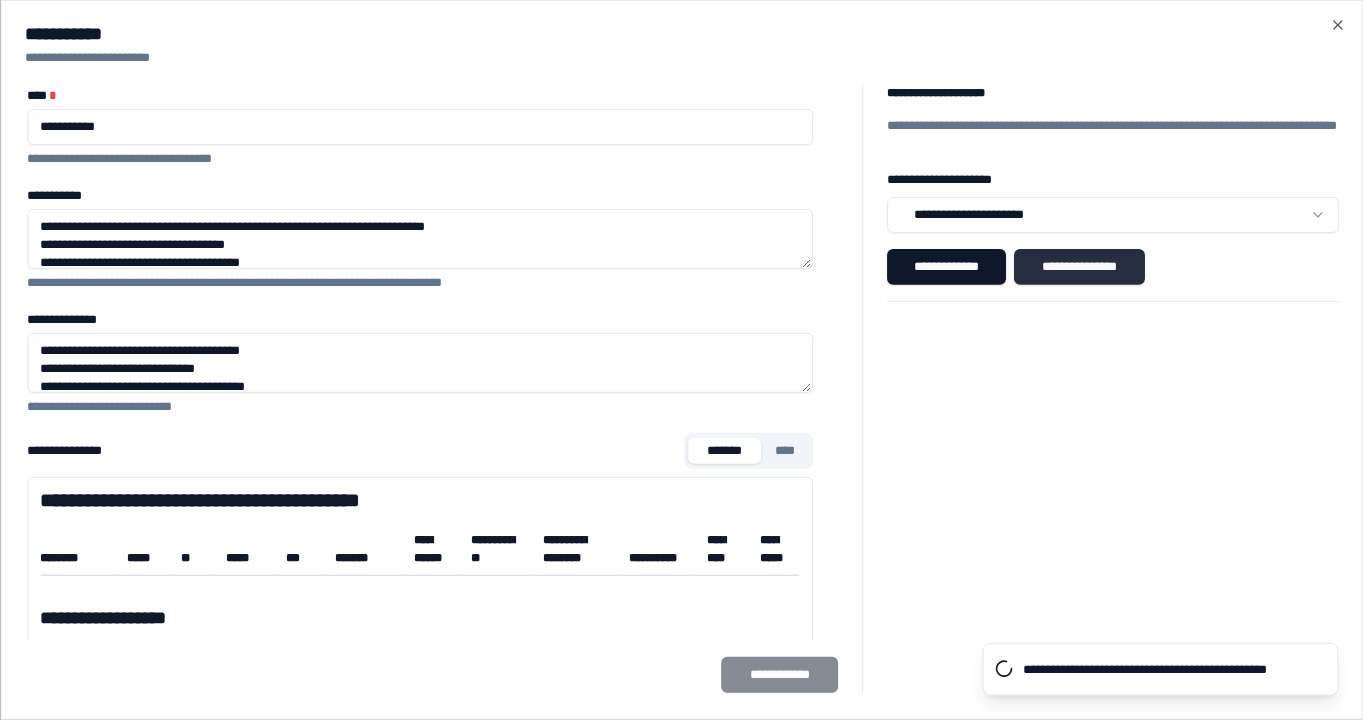click on "**********" at bounding box center [1079, 267] 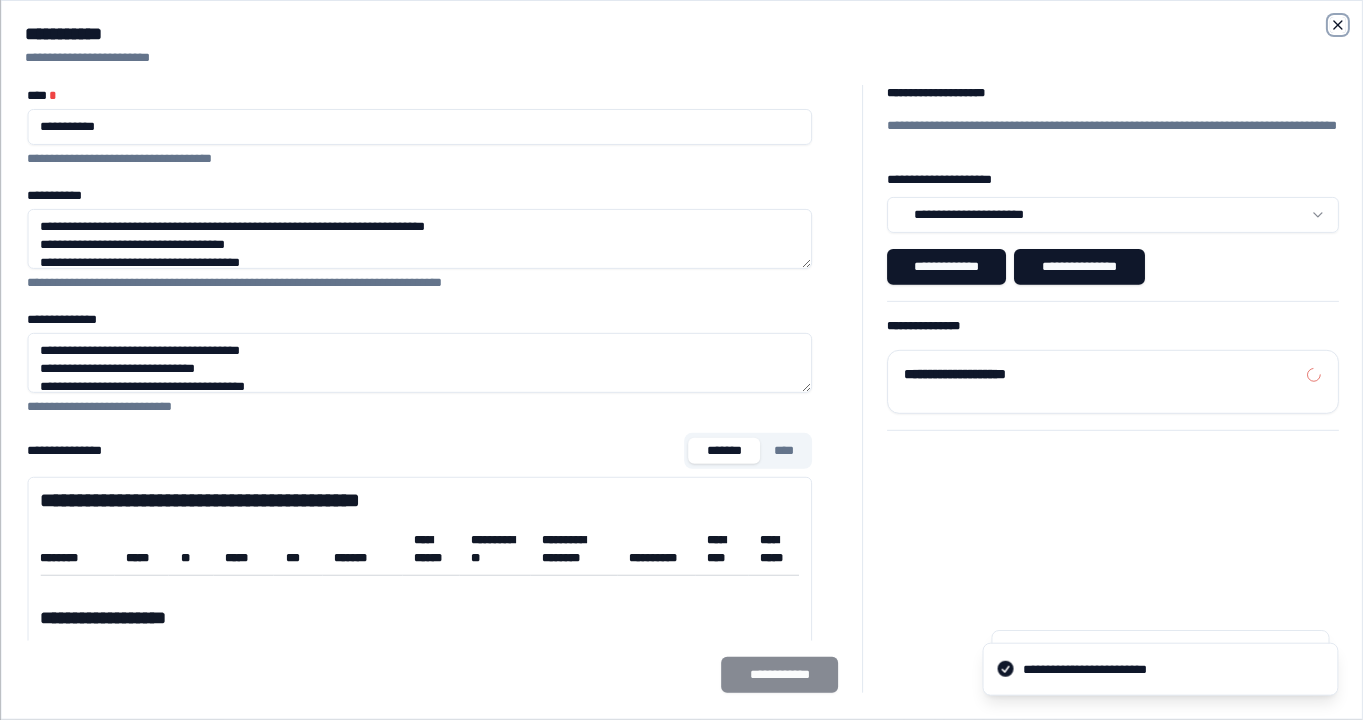 click 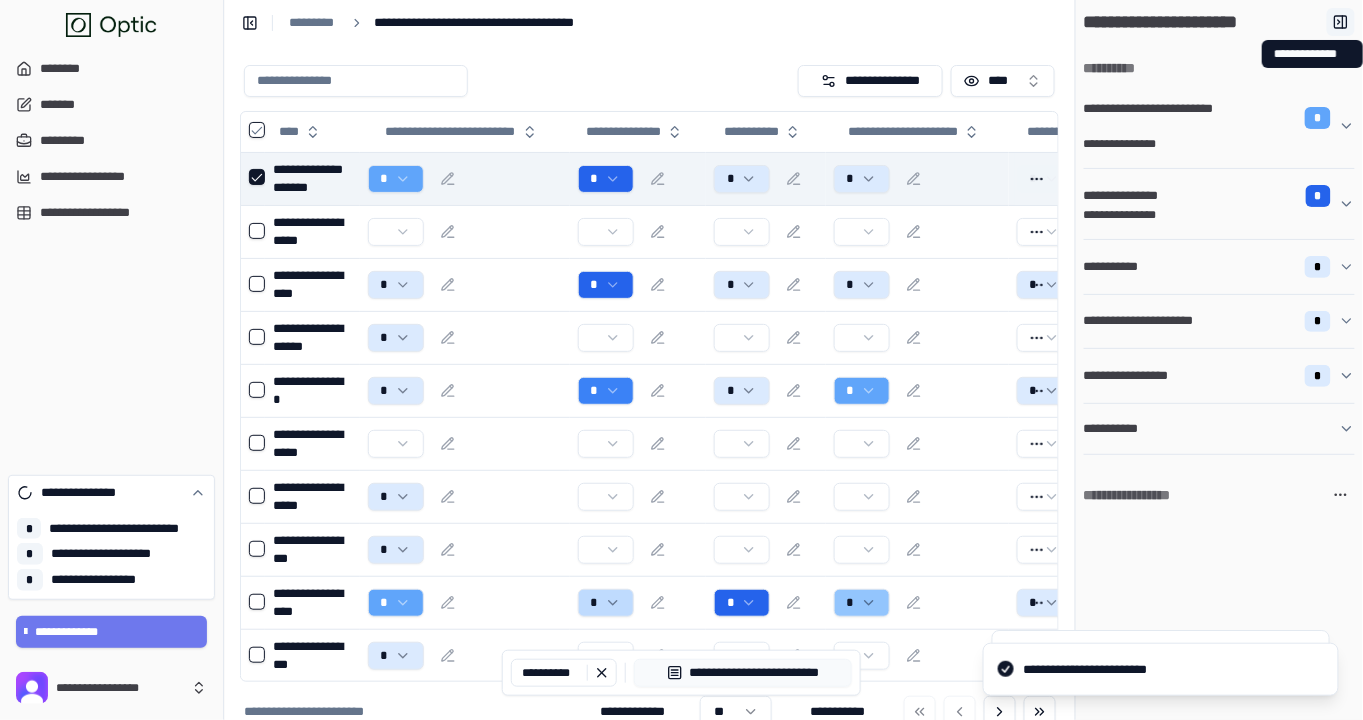 click at bounding box center [1341, 22] 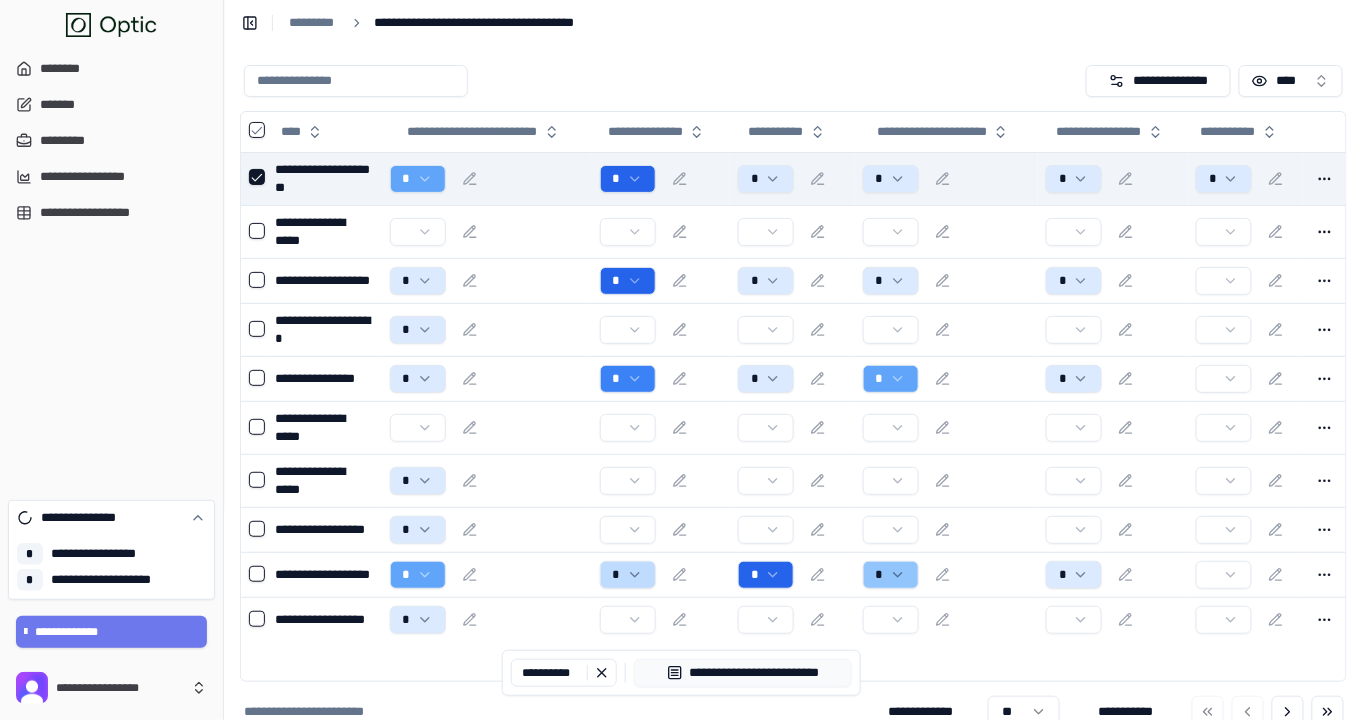 click on "**********" at bounding box center (681, 375) 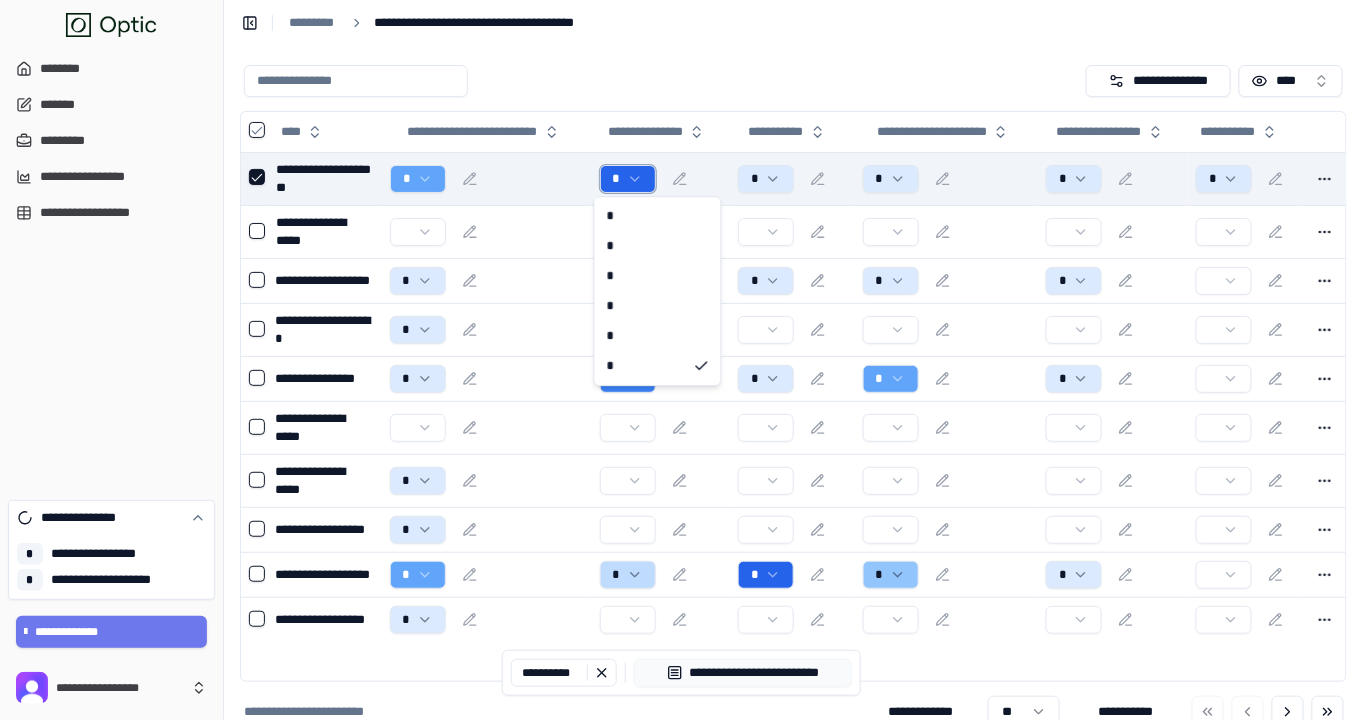 click on "**********" at bounding box center (681, 375) 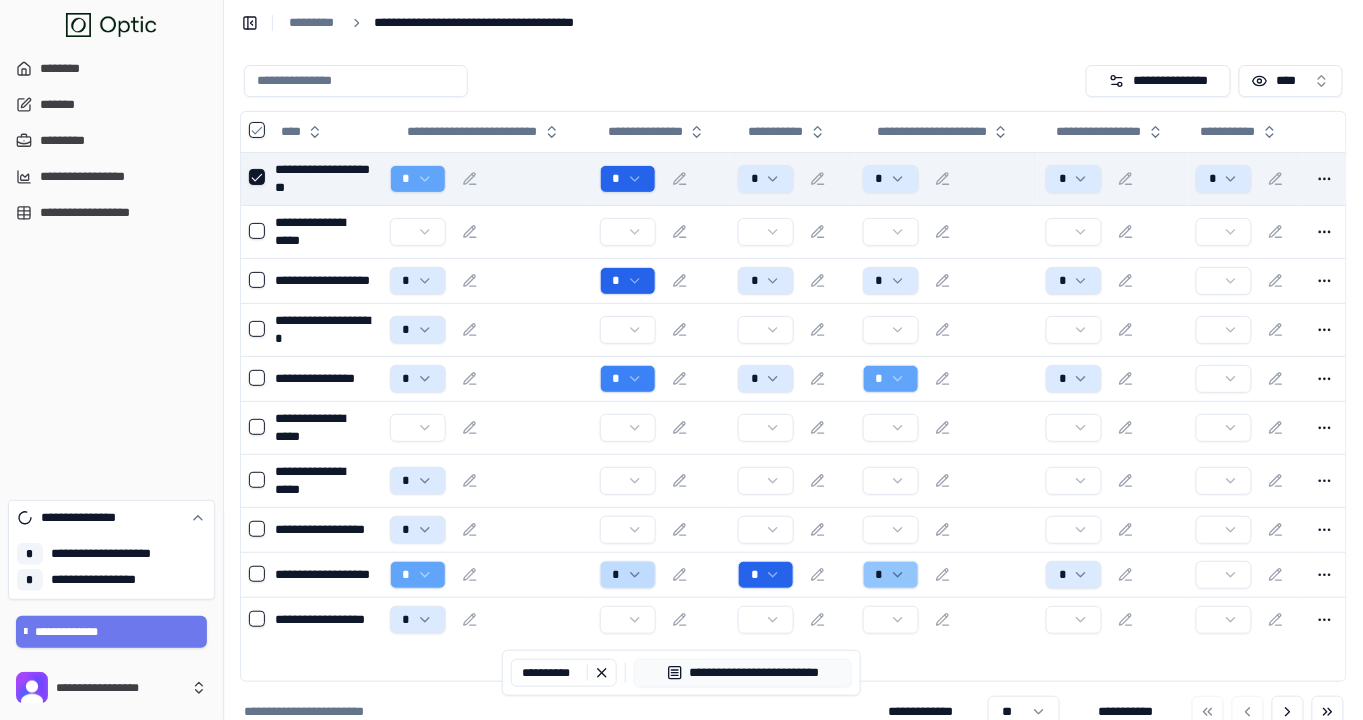 click on "*" at bounding box center (661, 179) 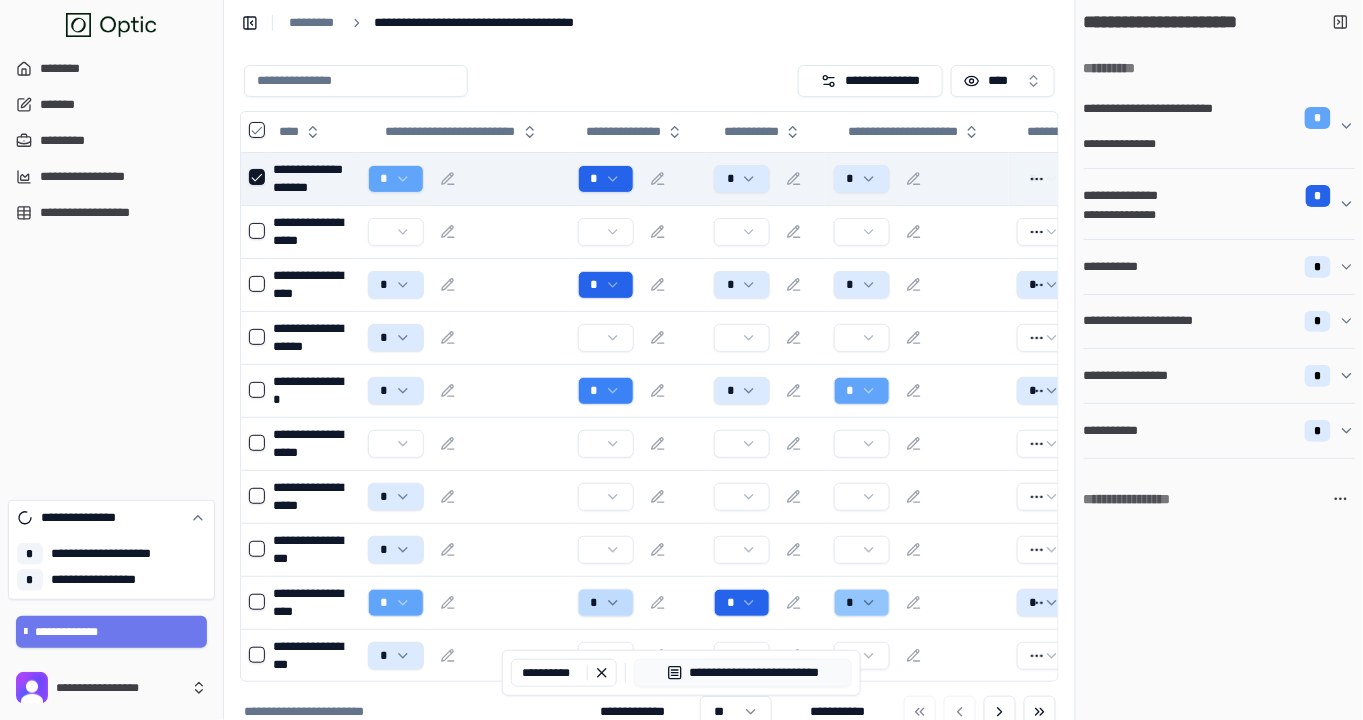 click 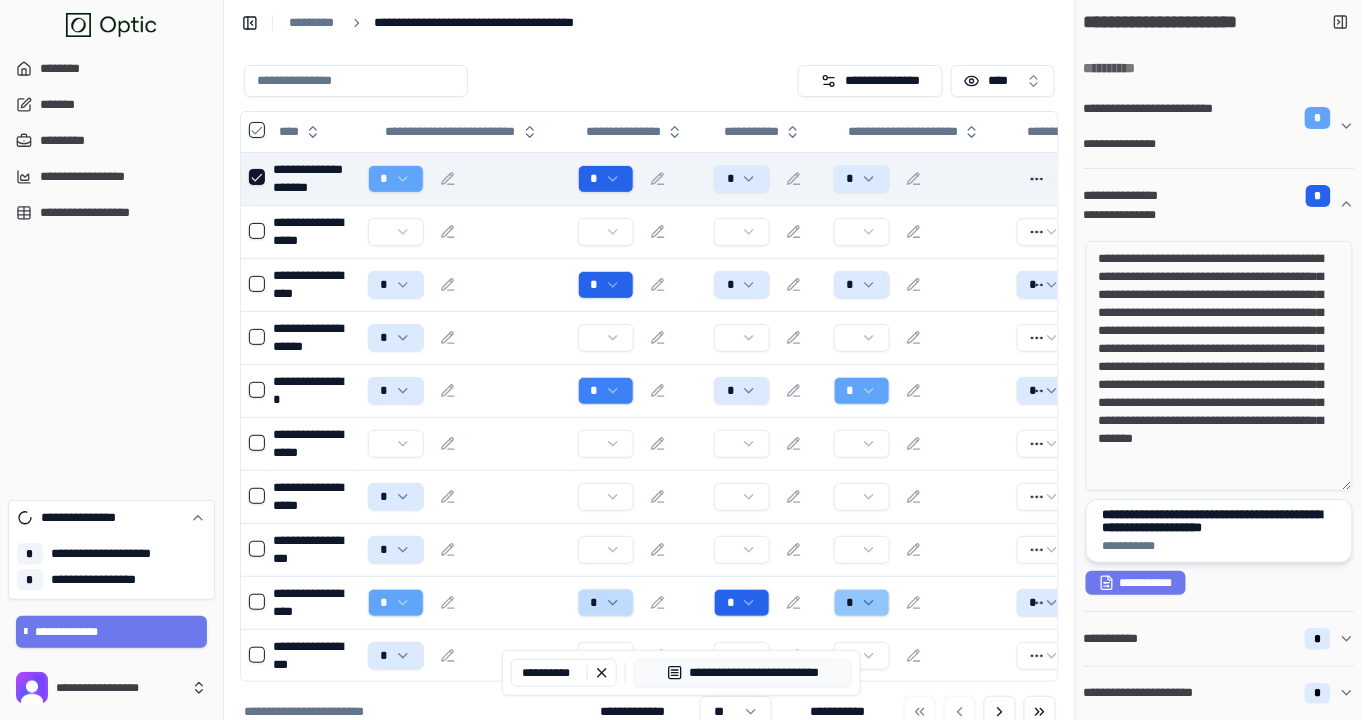 click on "**********" at bounding box center [1219, 521] 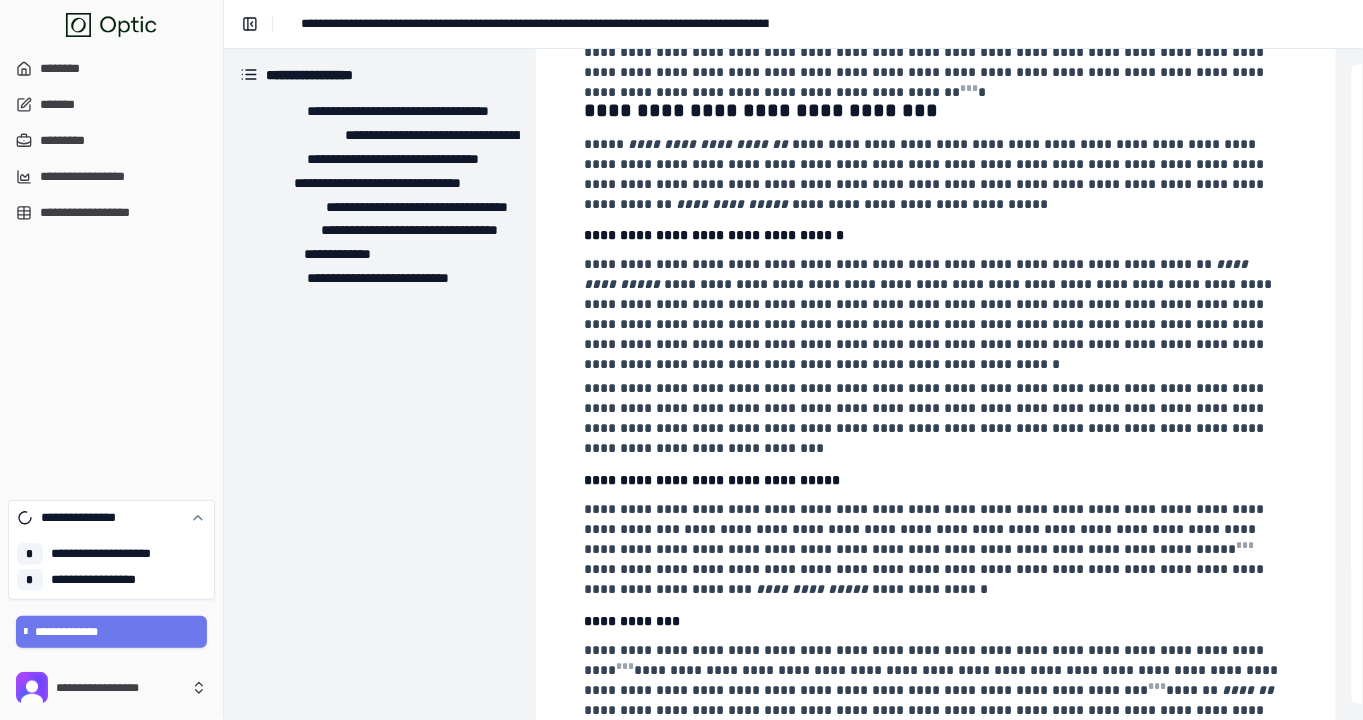 scroll, scrollTop: 1308, scrollLeft: 0, axis: vertical 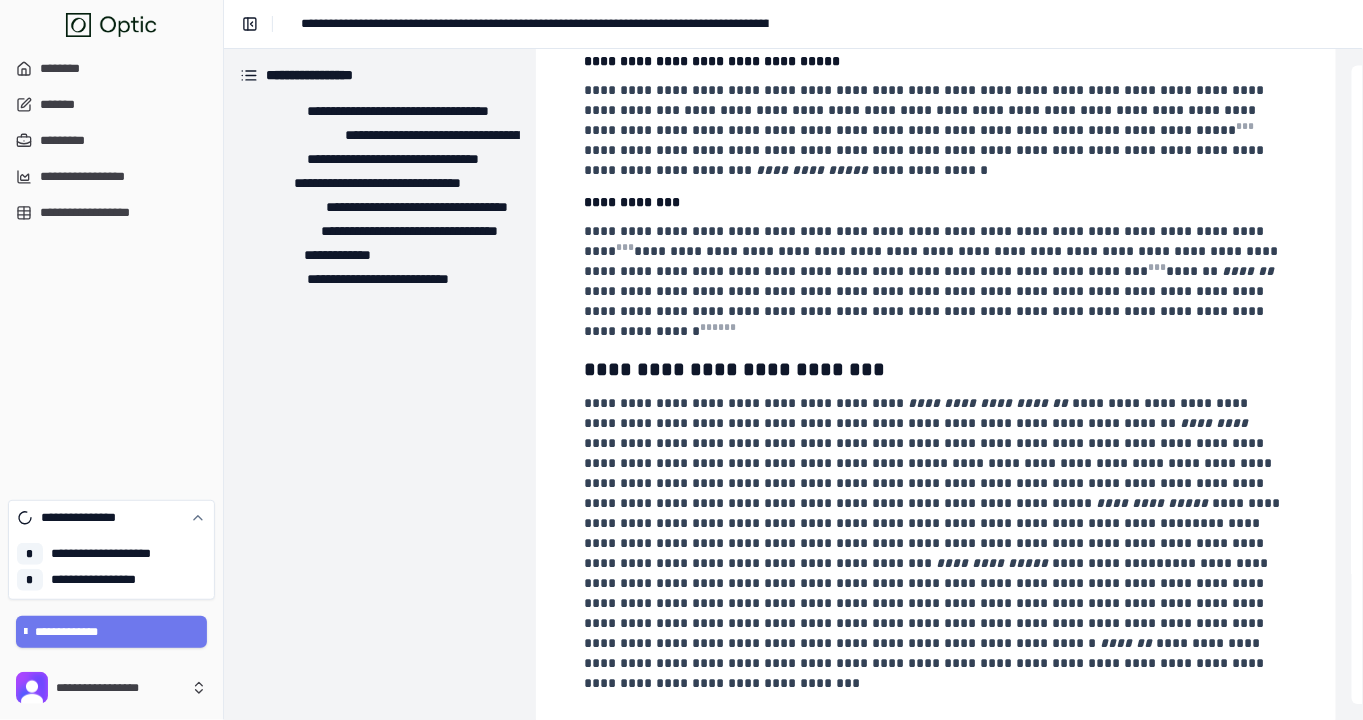 click on "**********" at bounding box center [934, 533] 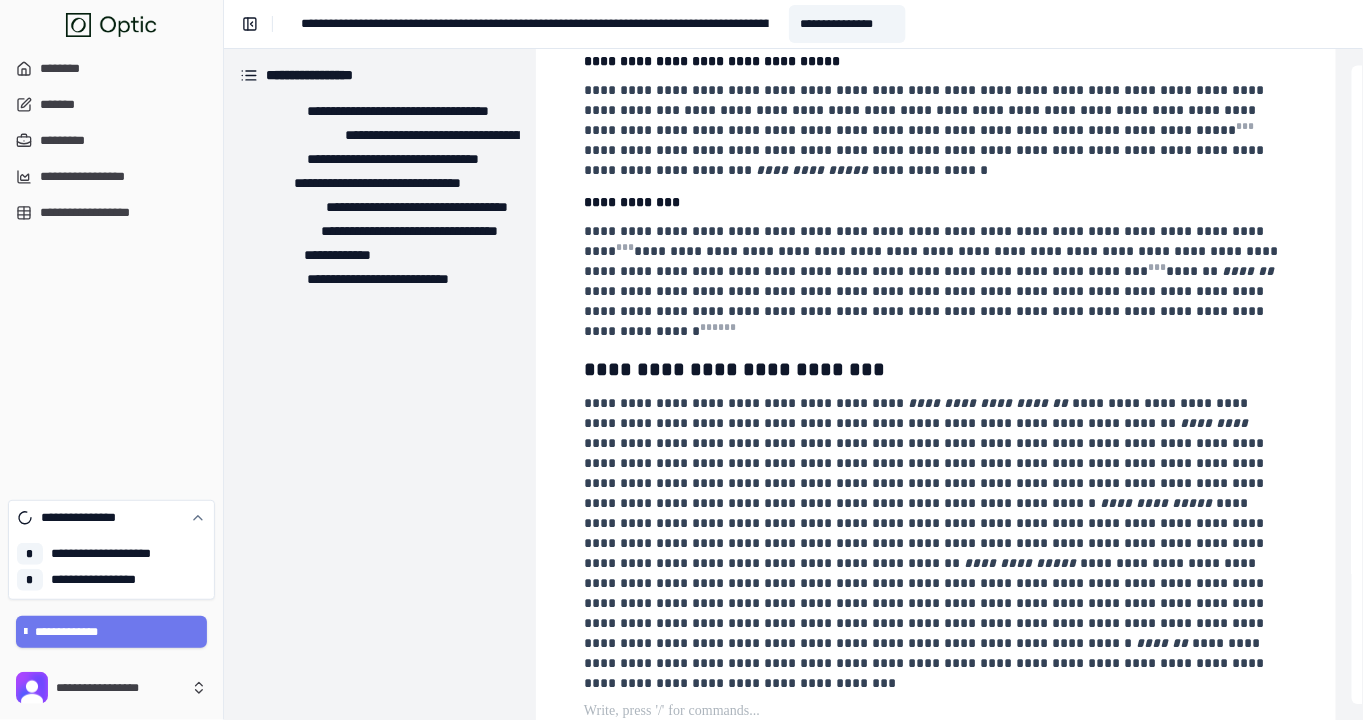 type 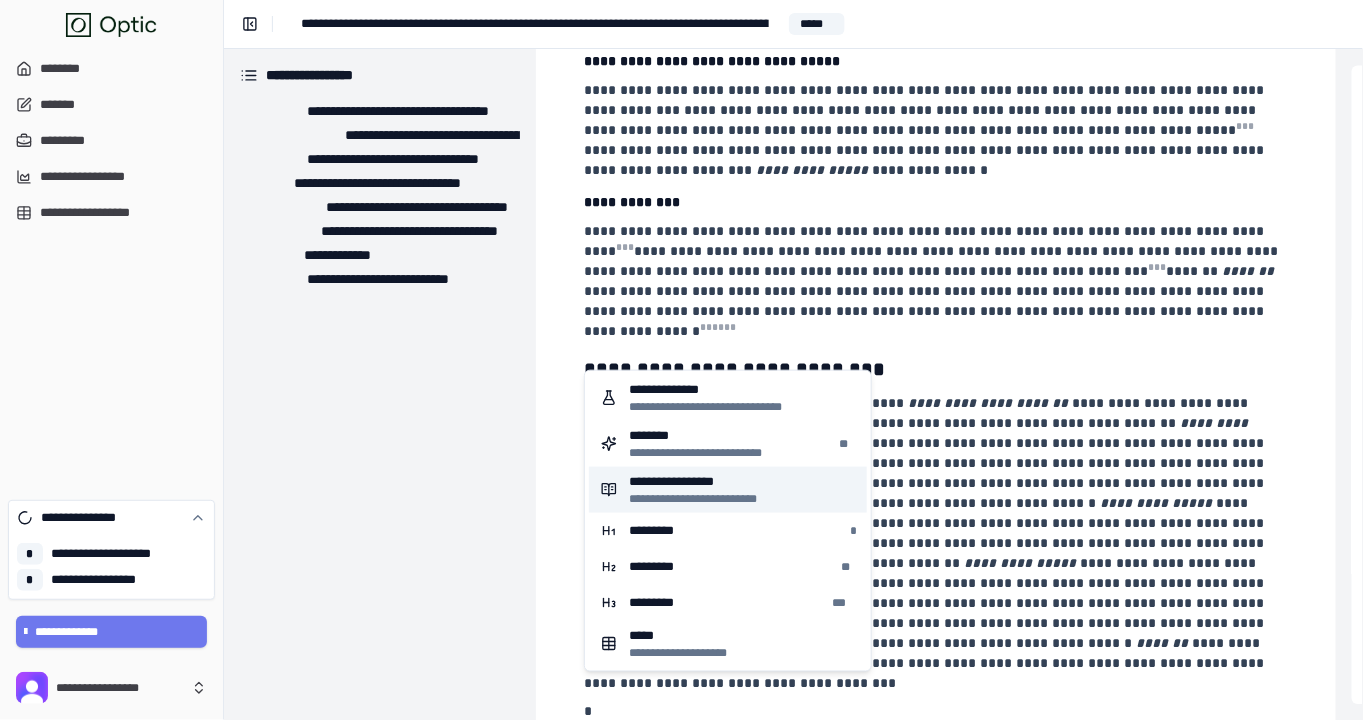 click on "**********" at bounding box center (728, 490) 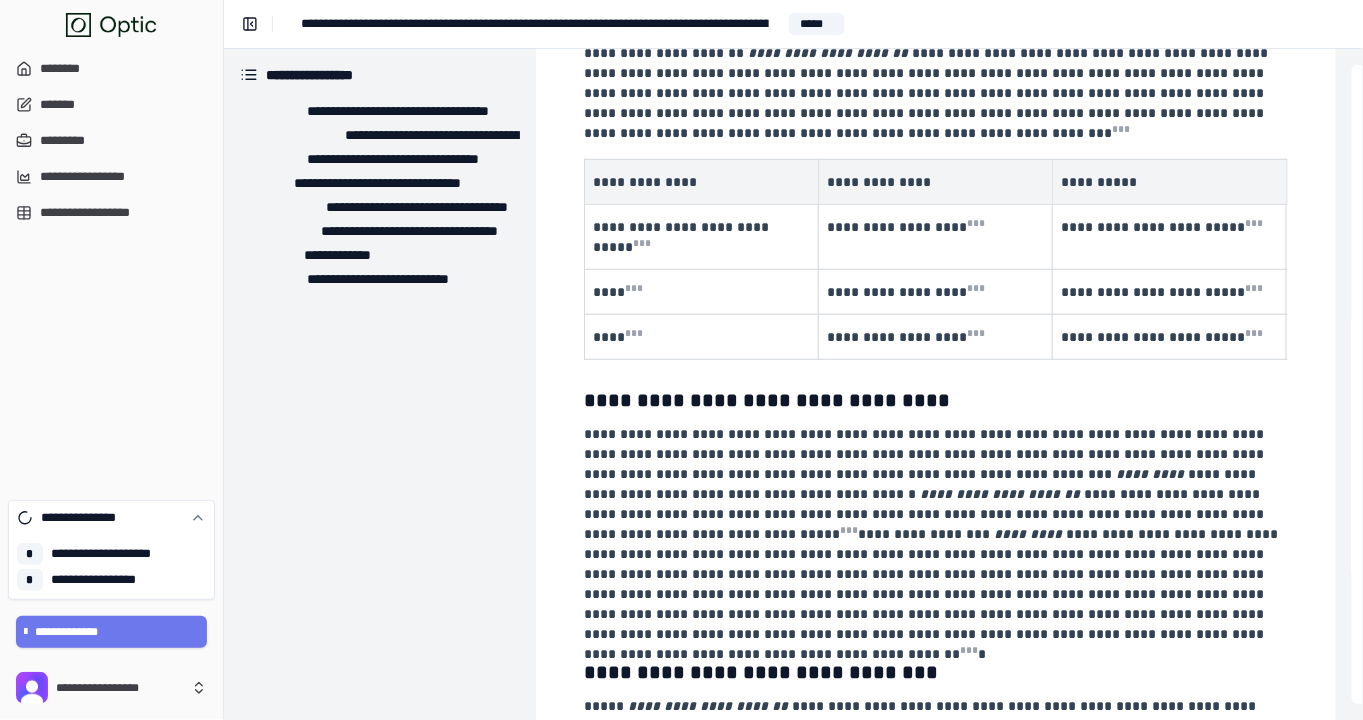 scroll, scrollTop: 0, scrollLeft: 0, axis: both 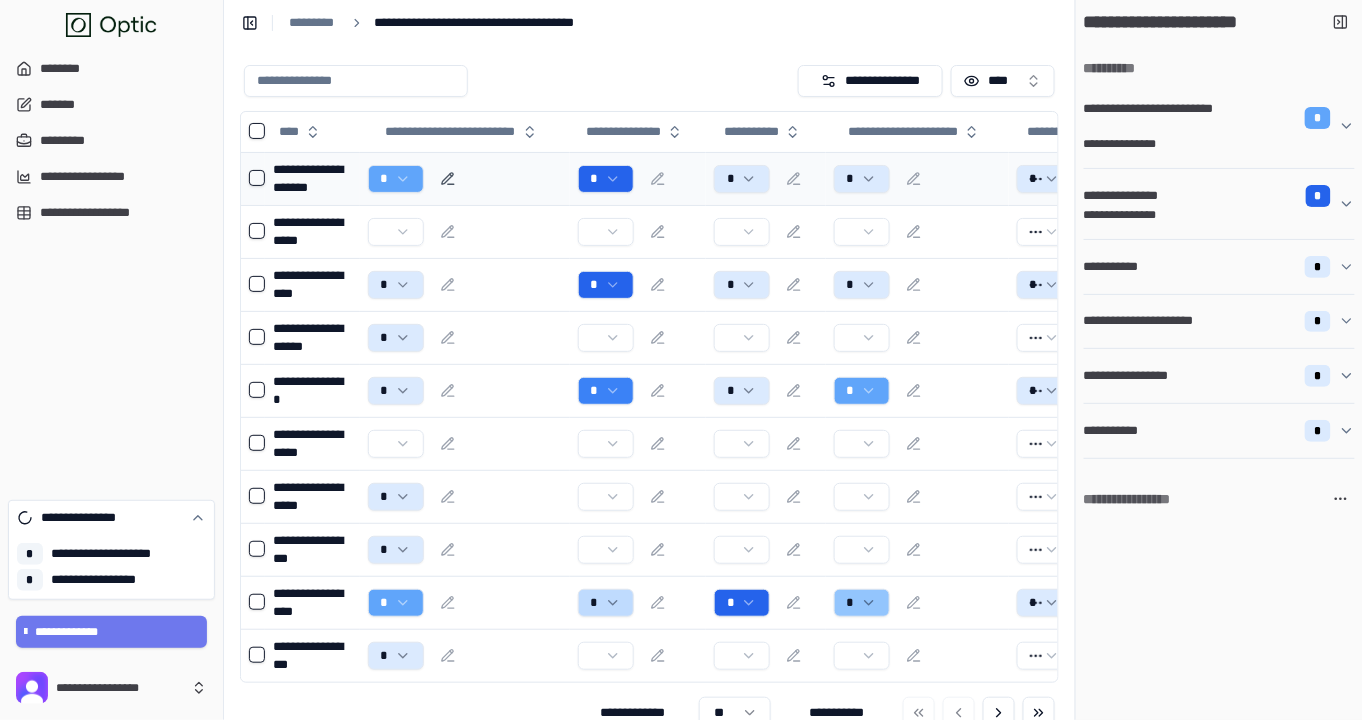 click 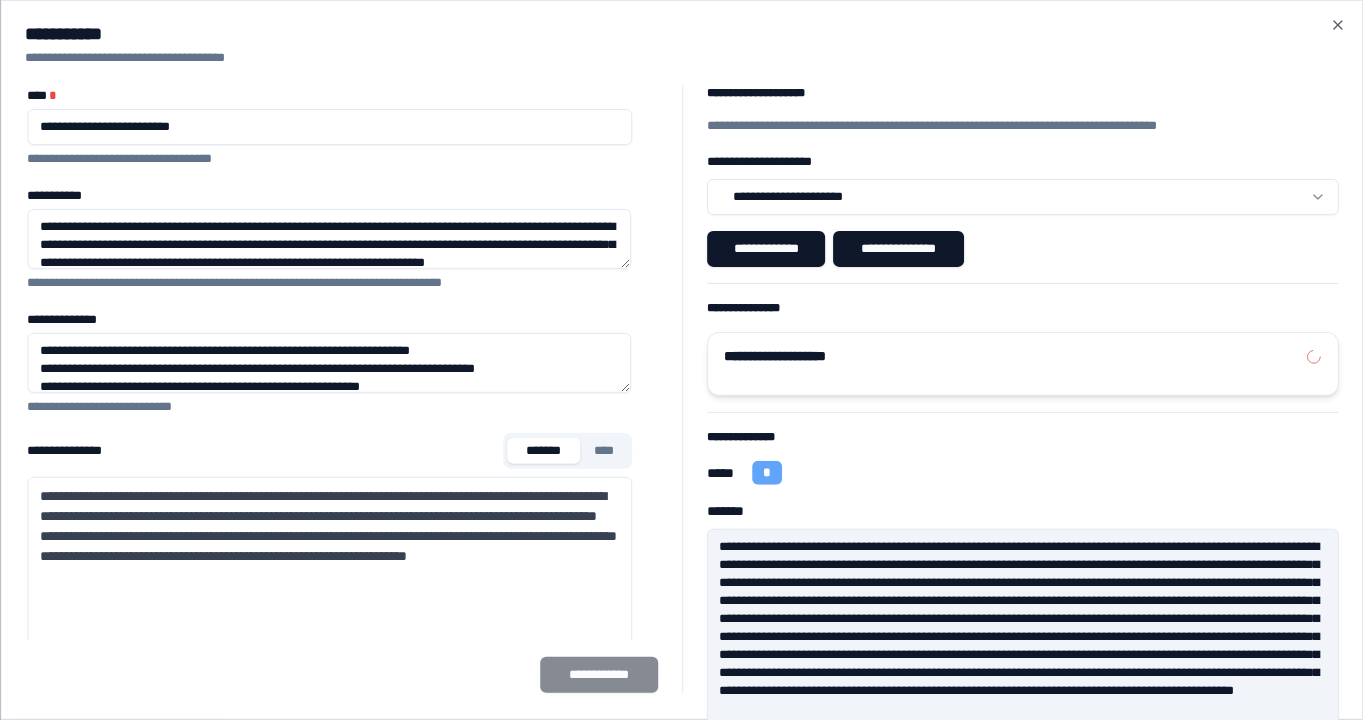 click on "**********" at bounding box center [1015, 357] 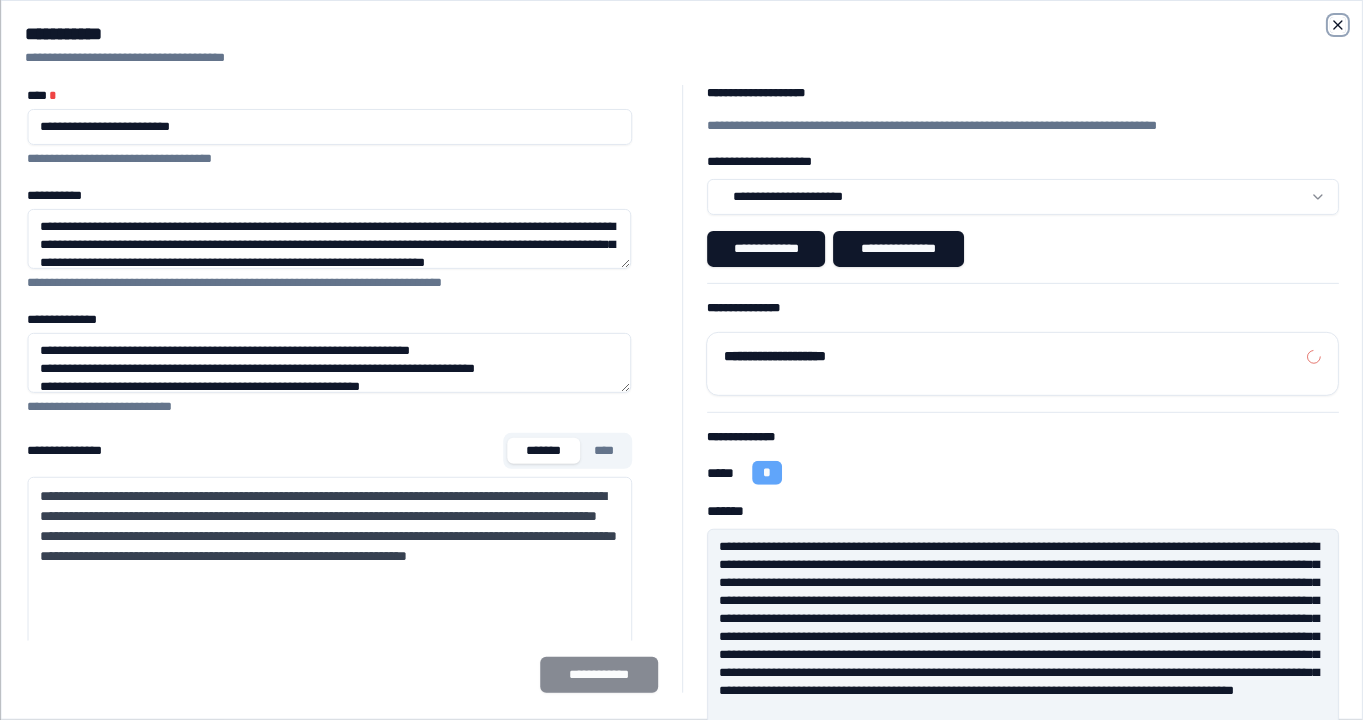 click 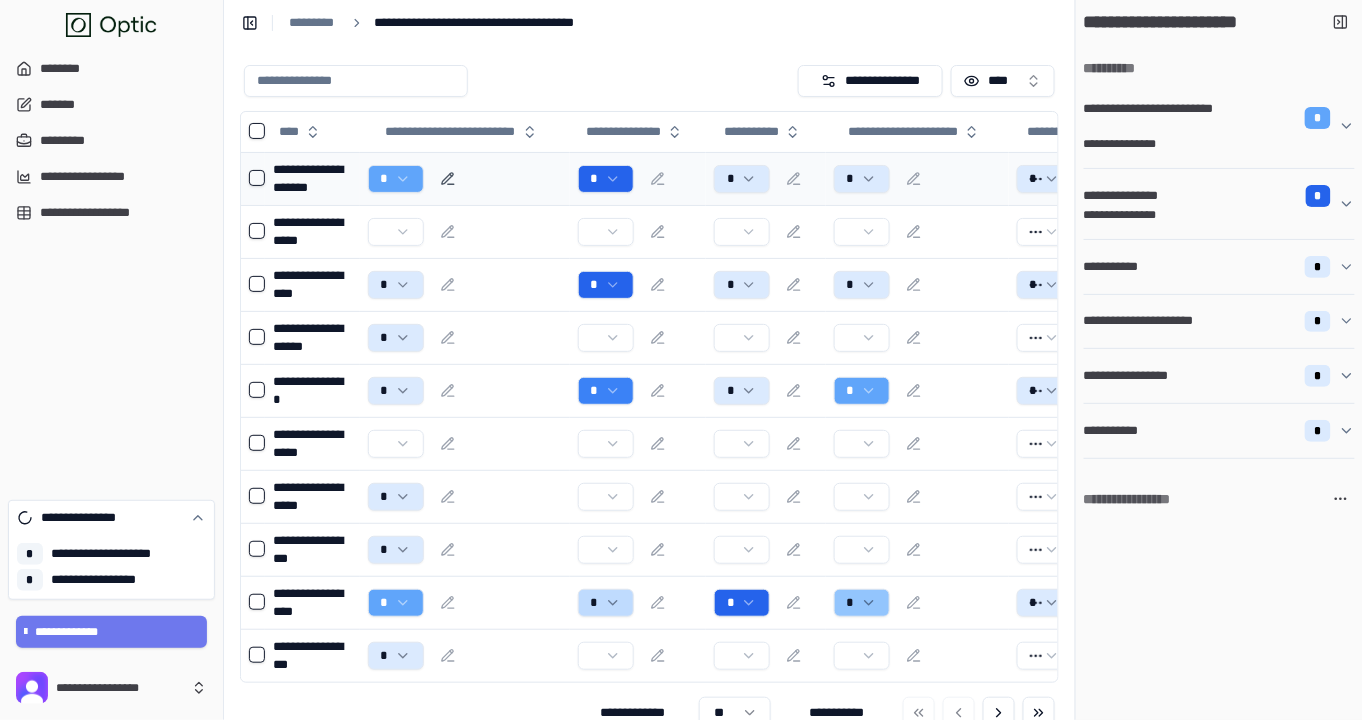 click 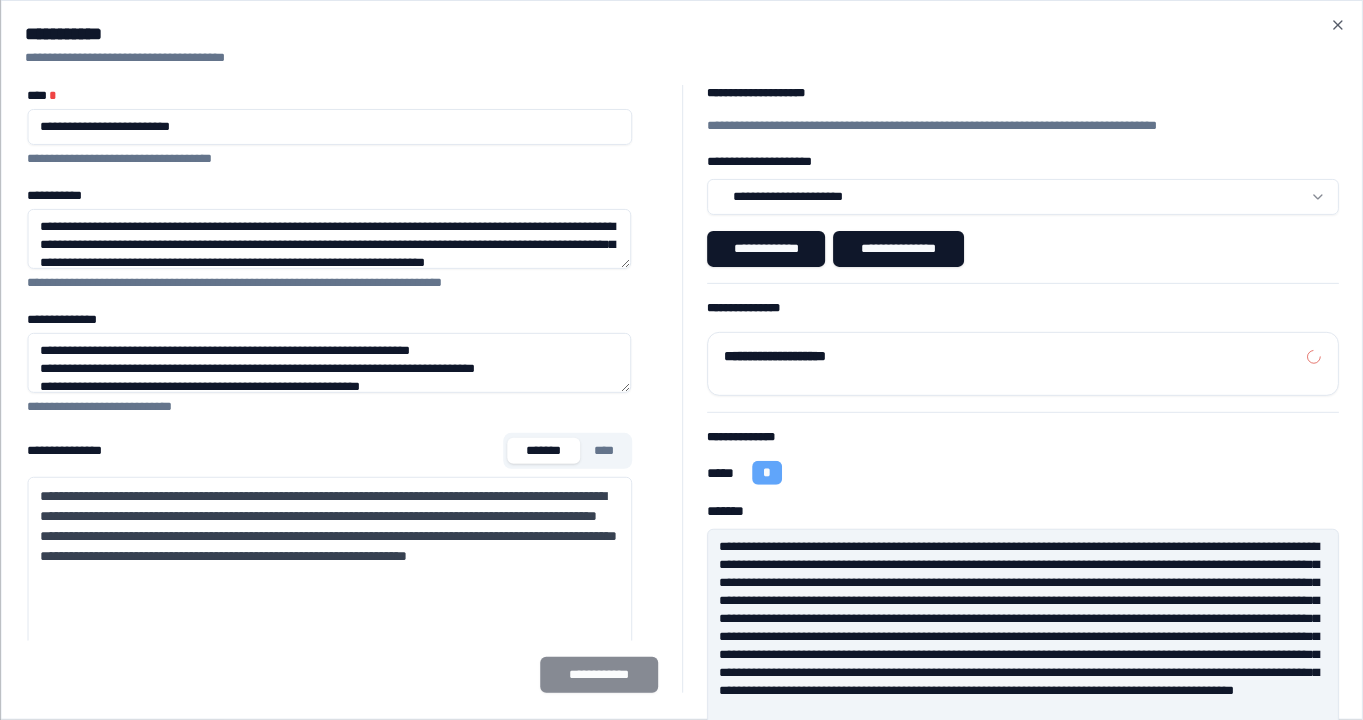 scroll, scrollTop: 15, scrollLeft: 0, axis: vertical 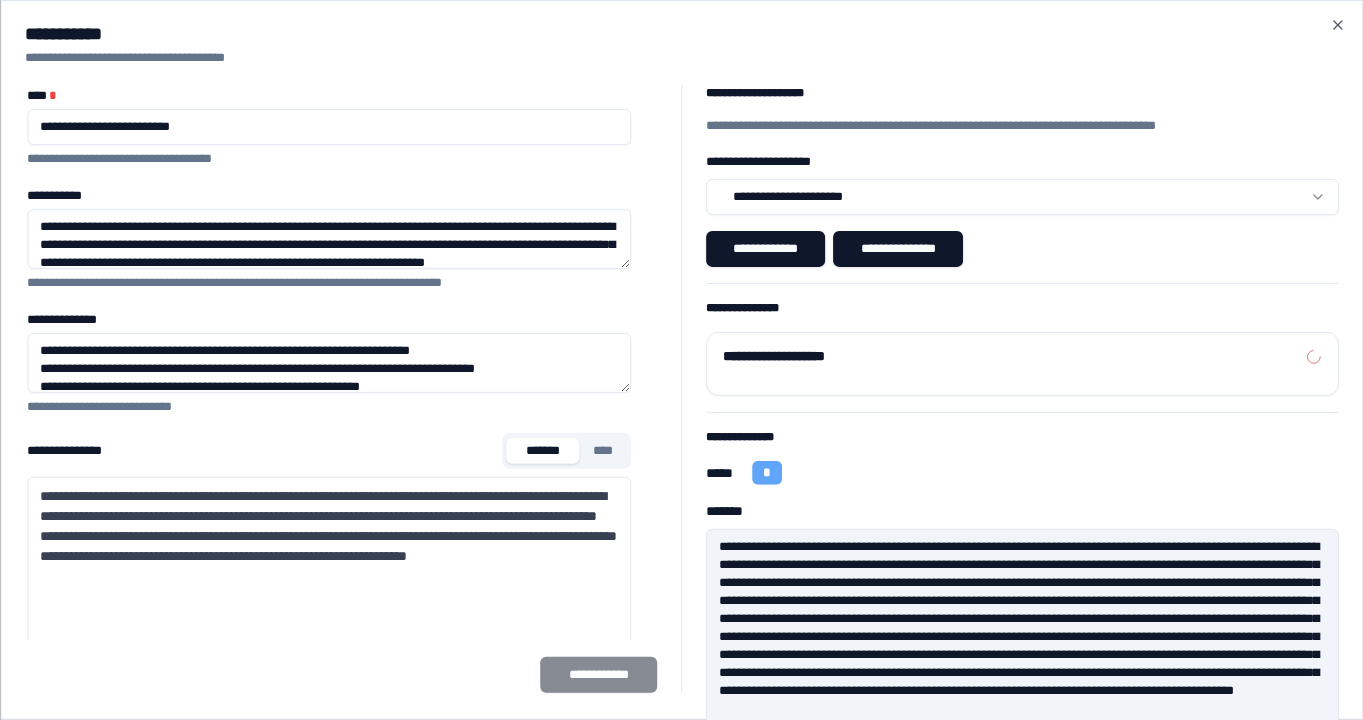click on "**********" at bounding box center [682, 34] 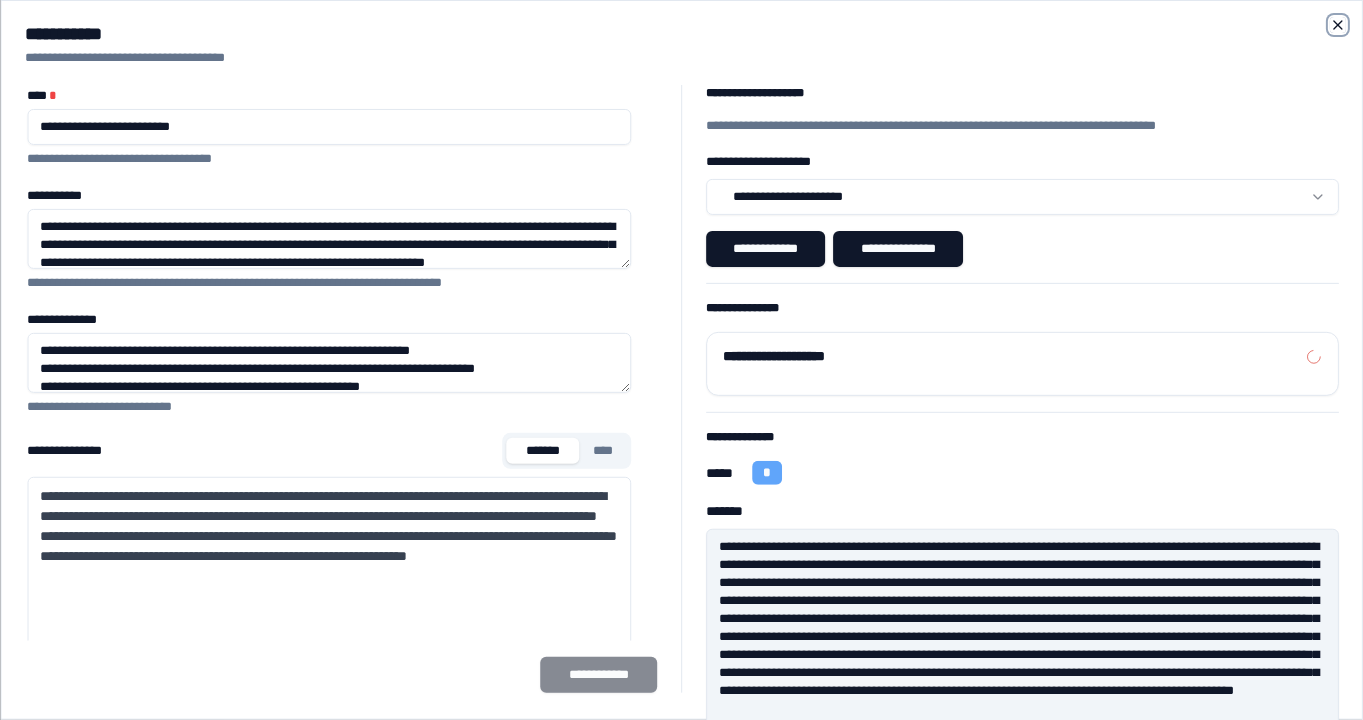 click 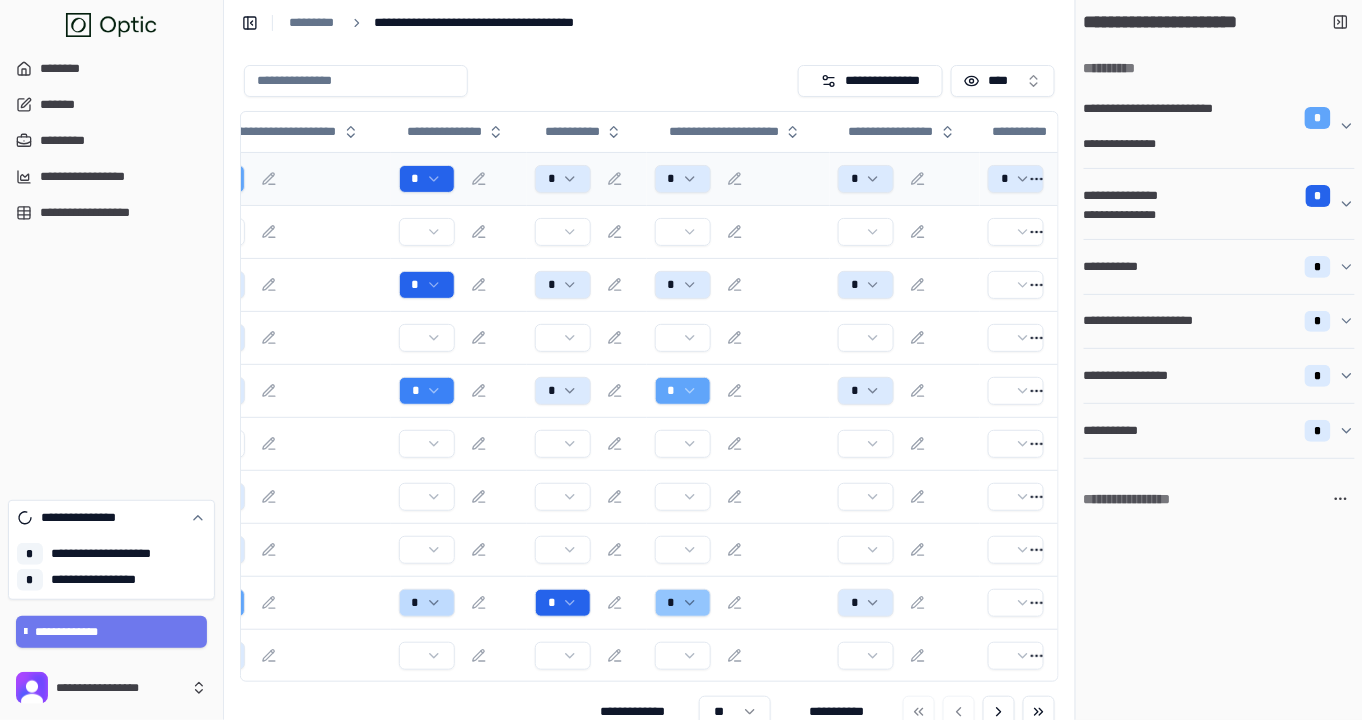 scroll, scrollTop: 0, scrollLeft: 0, axis: both 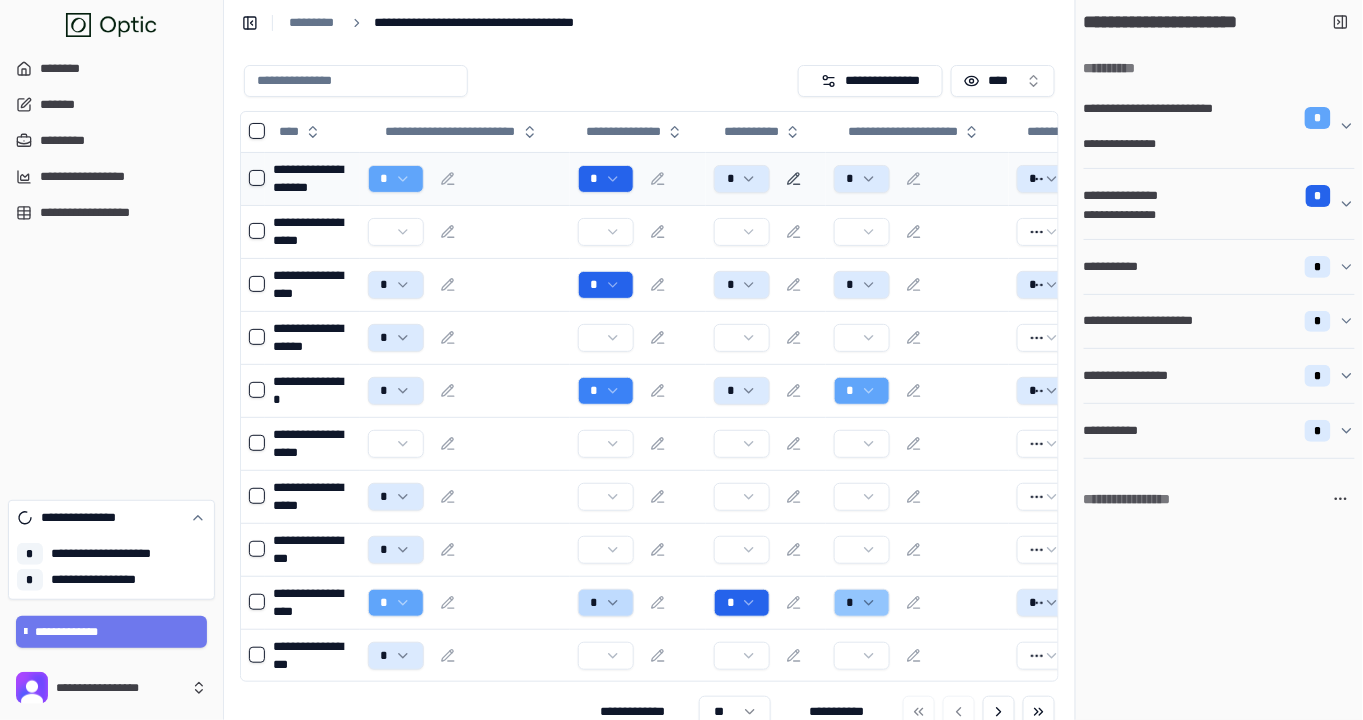 click 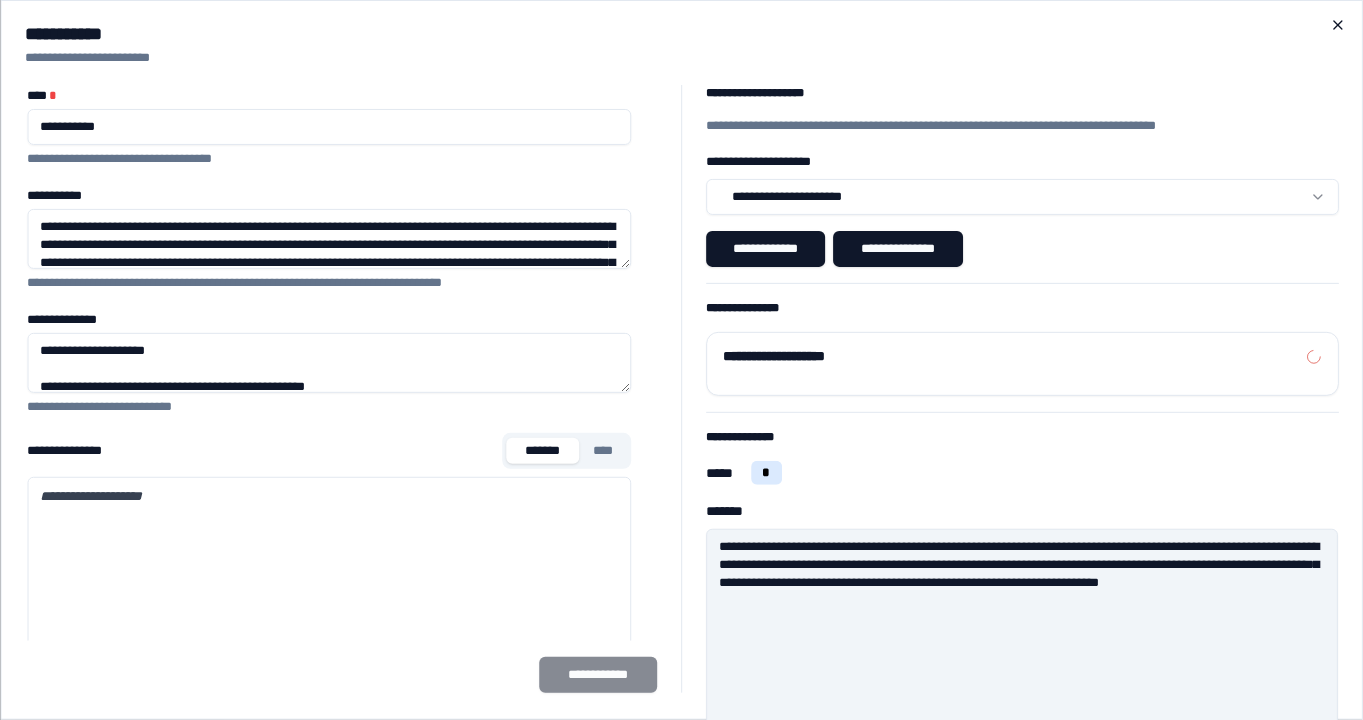 click 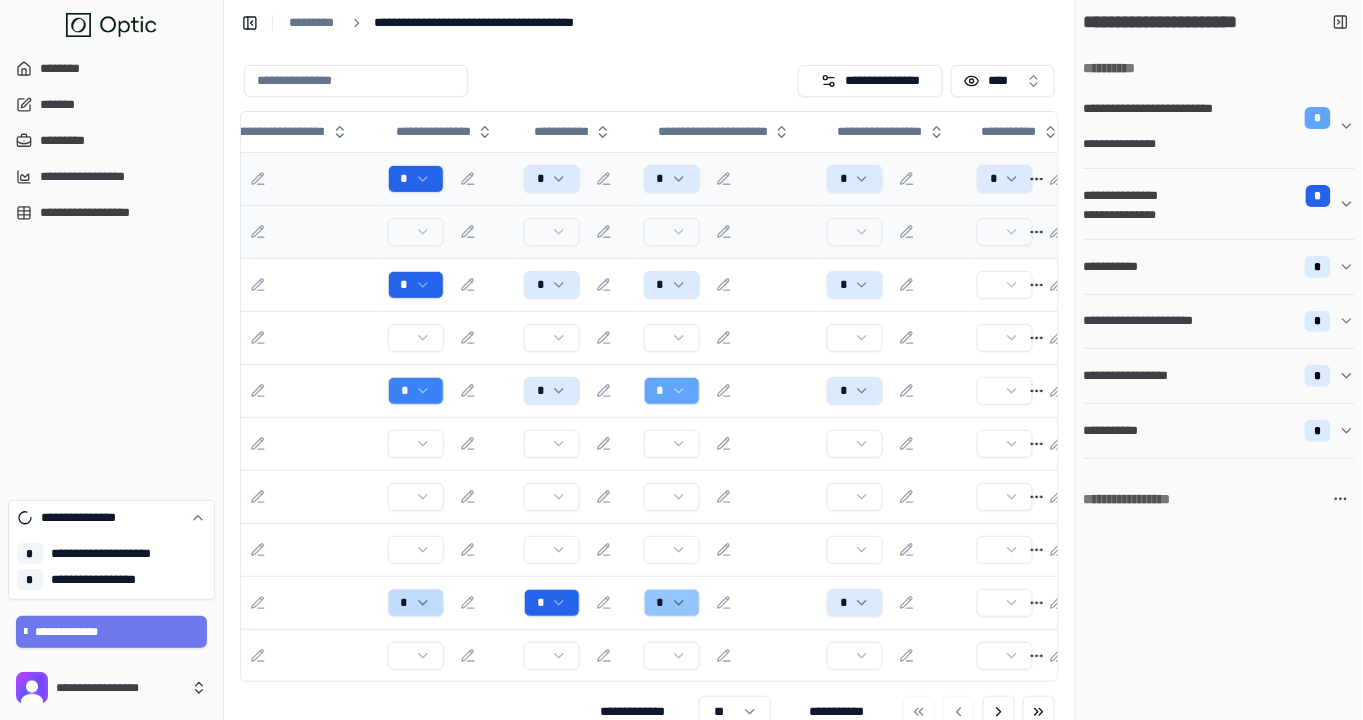 scroll, scrollTop: 0, scrollLeft: 252, axis: horizontal 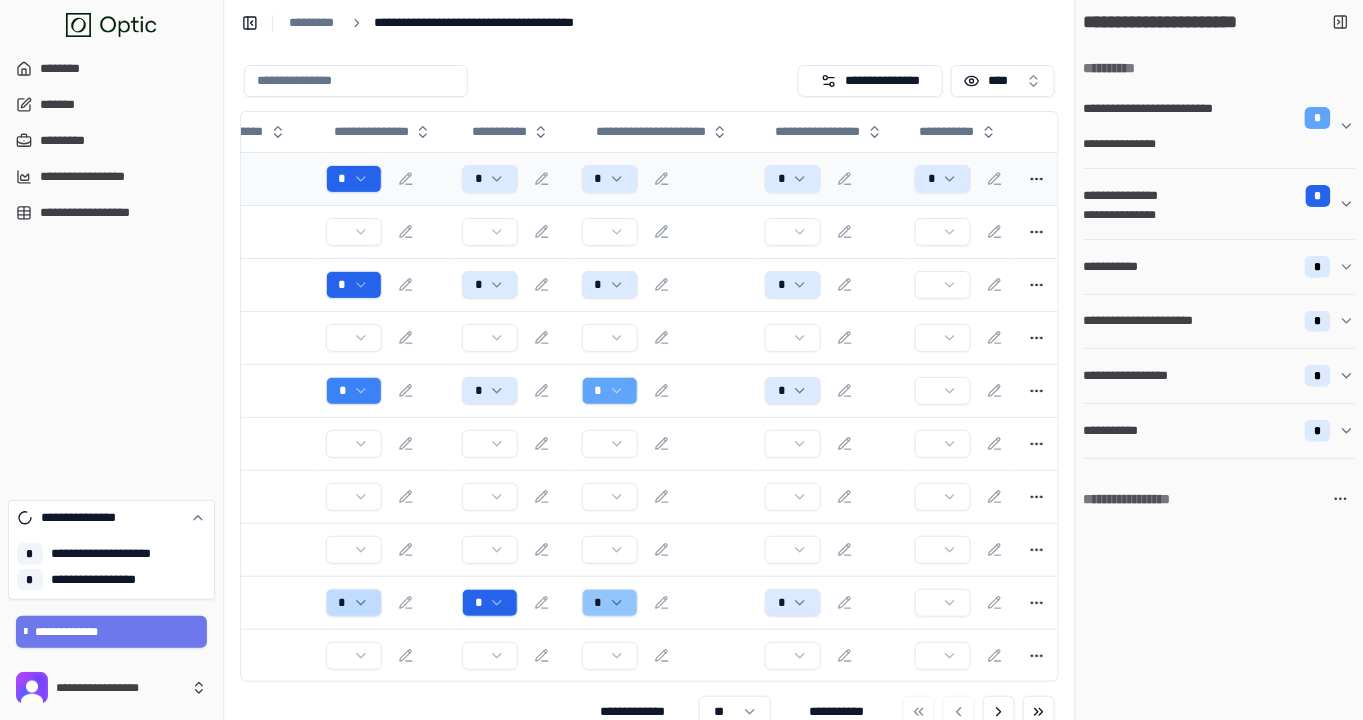 click on "*" at bounding box center [961, 179] 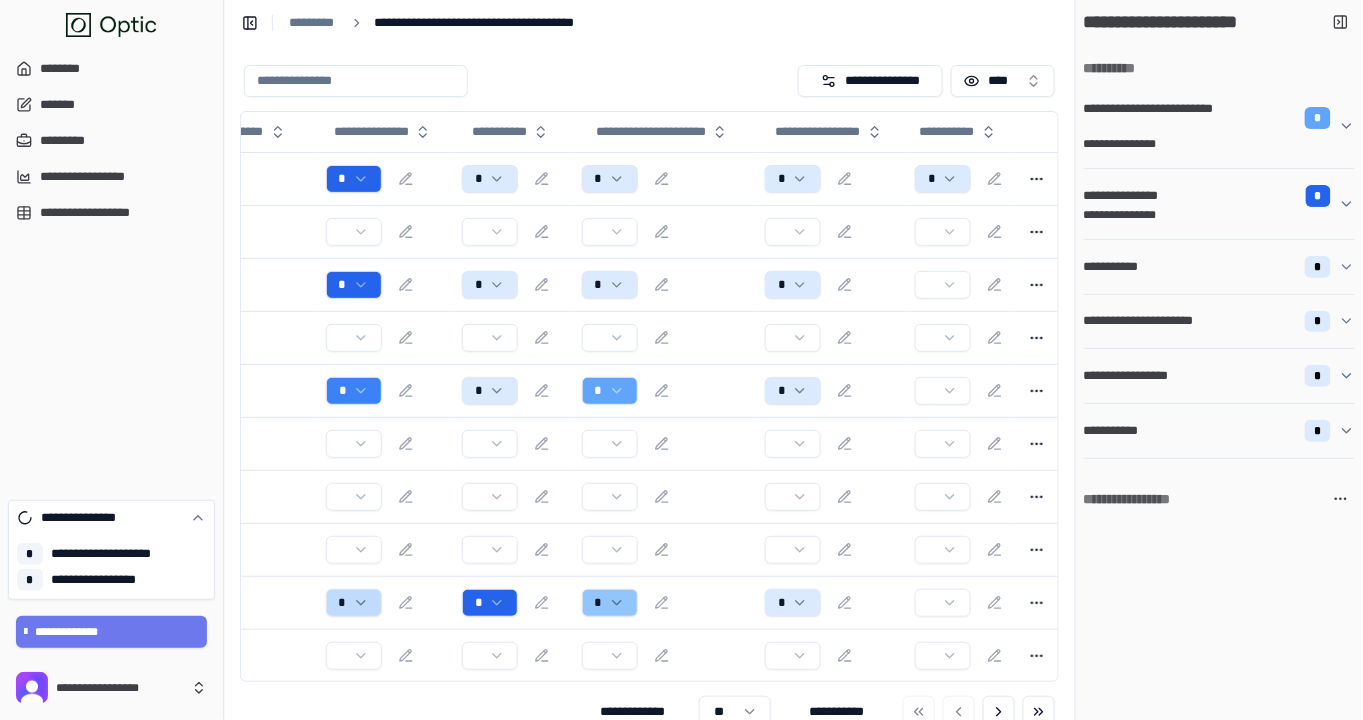 click 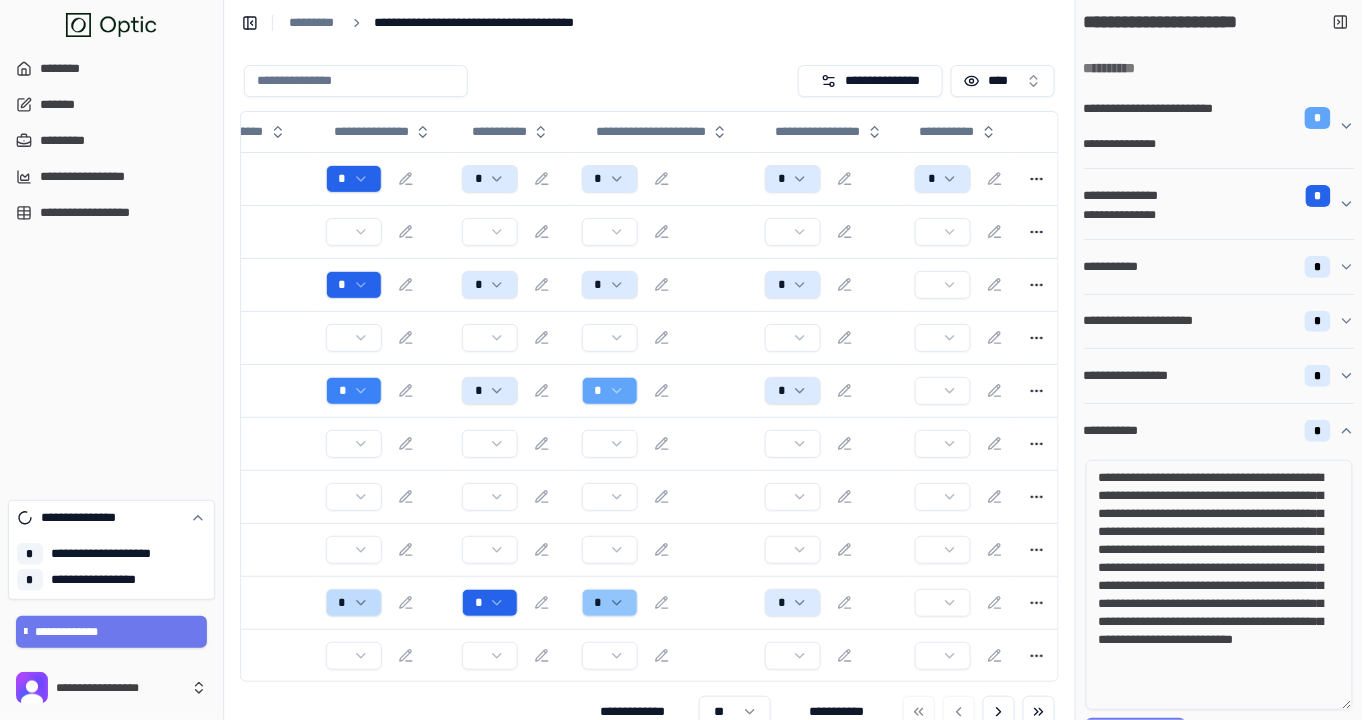 scroll, scrollTop: 30, scrollLeft: 0, axis: vertical 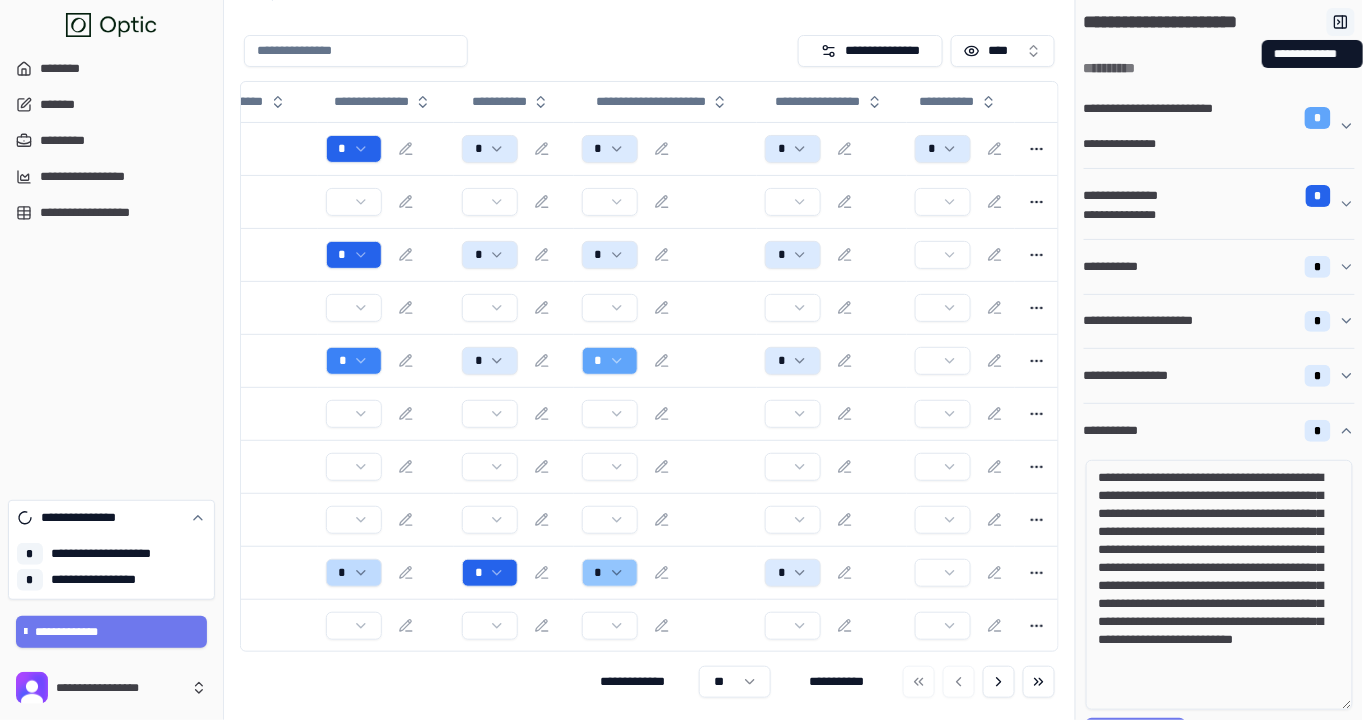 click at bounding box center [1341, 22] 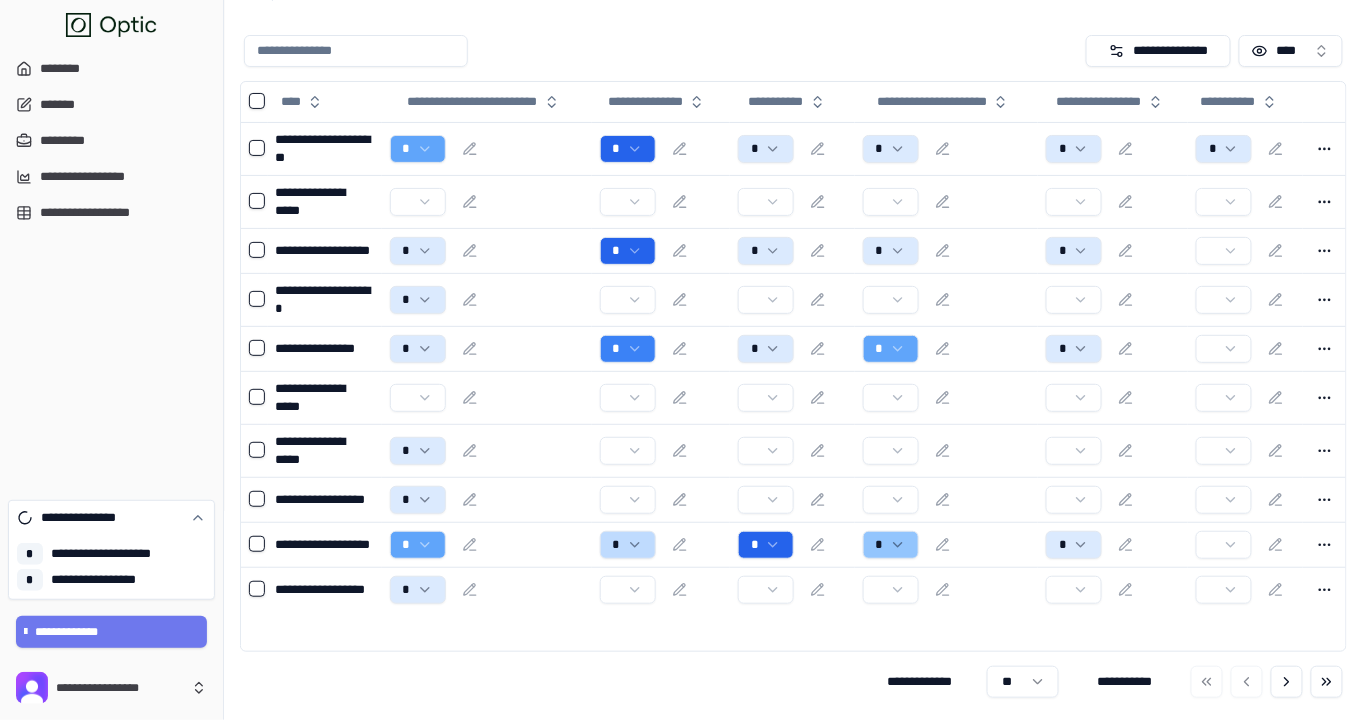 drag, startPoint x: 816, startPoint y: 143, endPoint x: 848, endPoint y: 141, distance: 32.06244 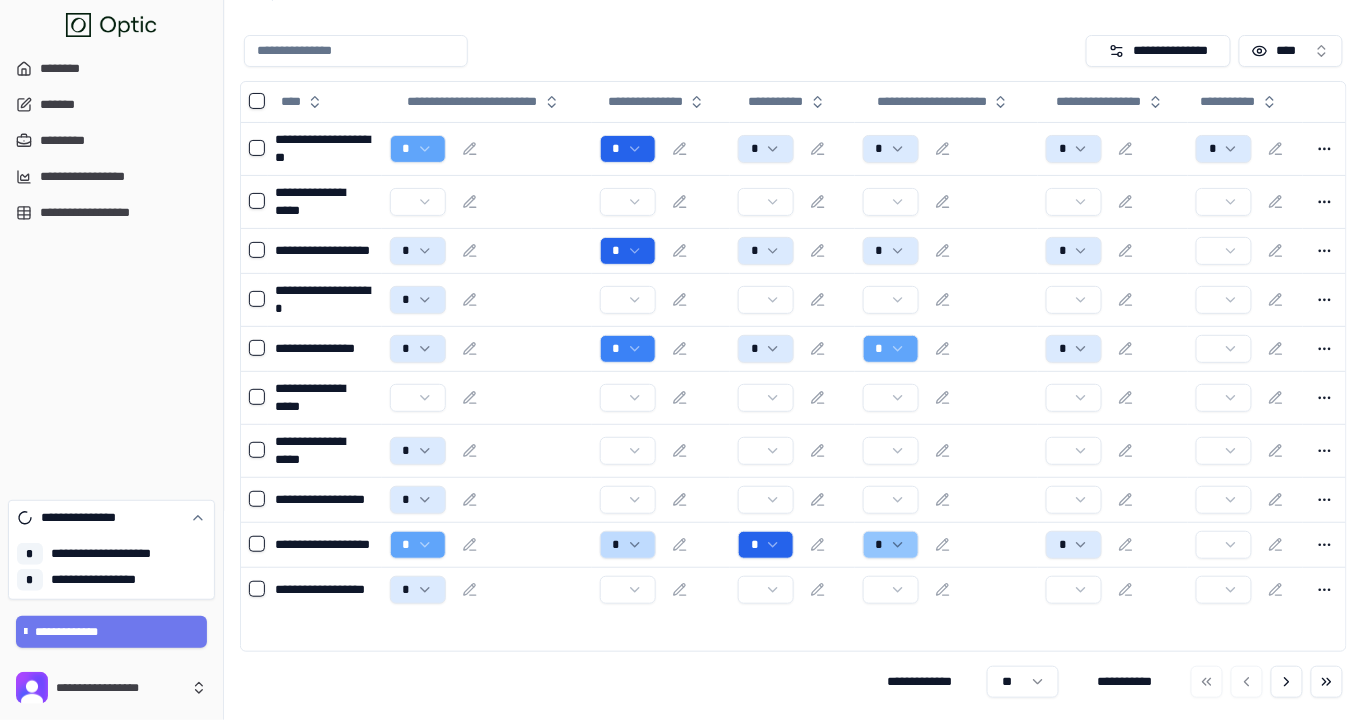 click on "*" at bounding box center [792, 148] 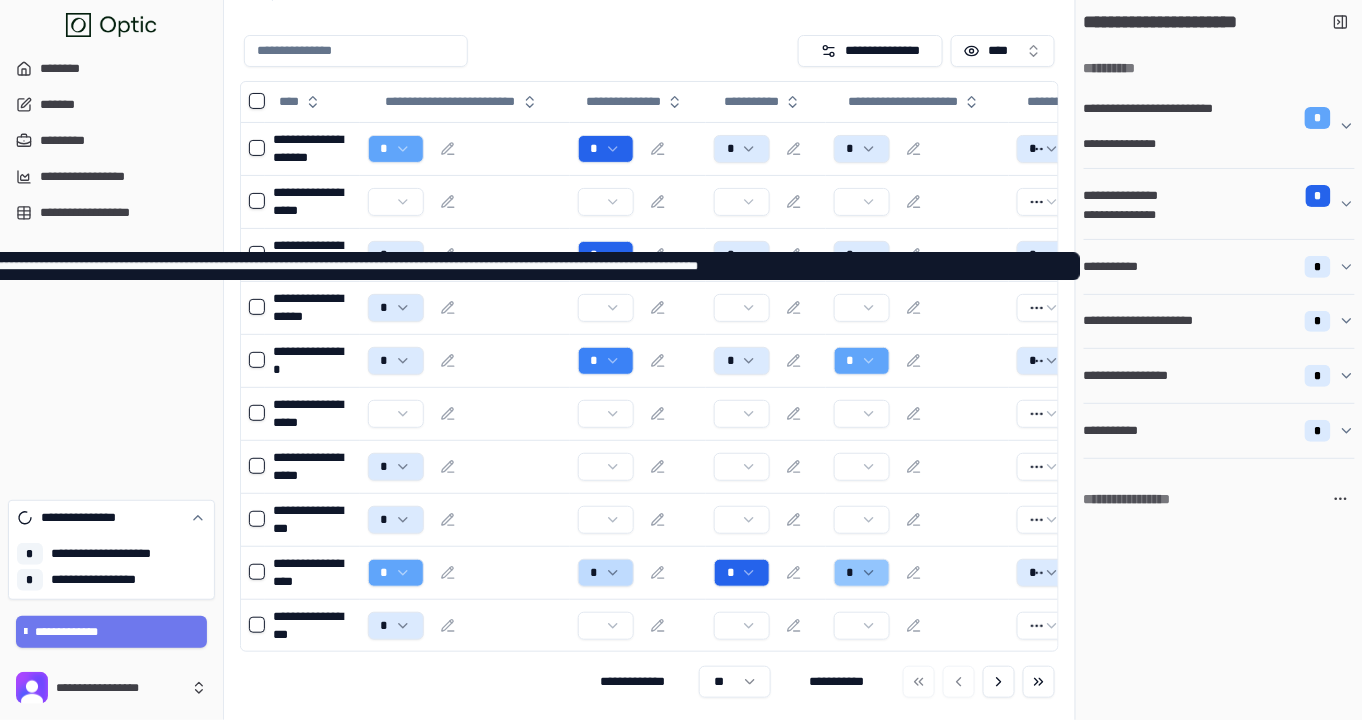 click on "**********" at bounding box center [1211, 267] 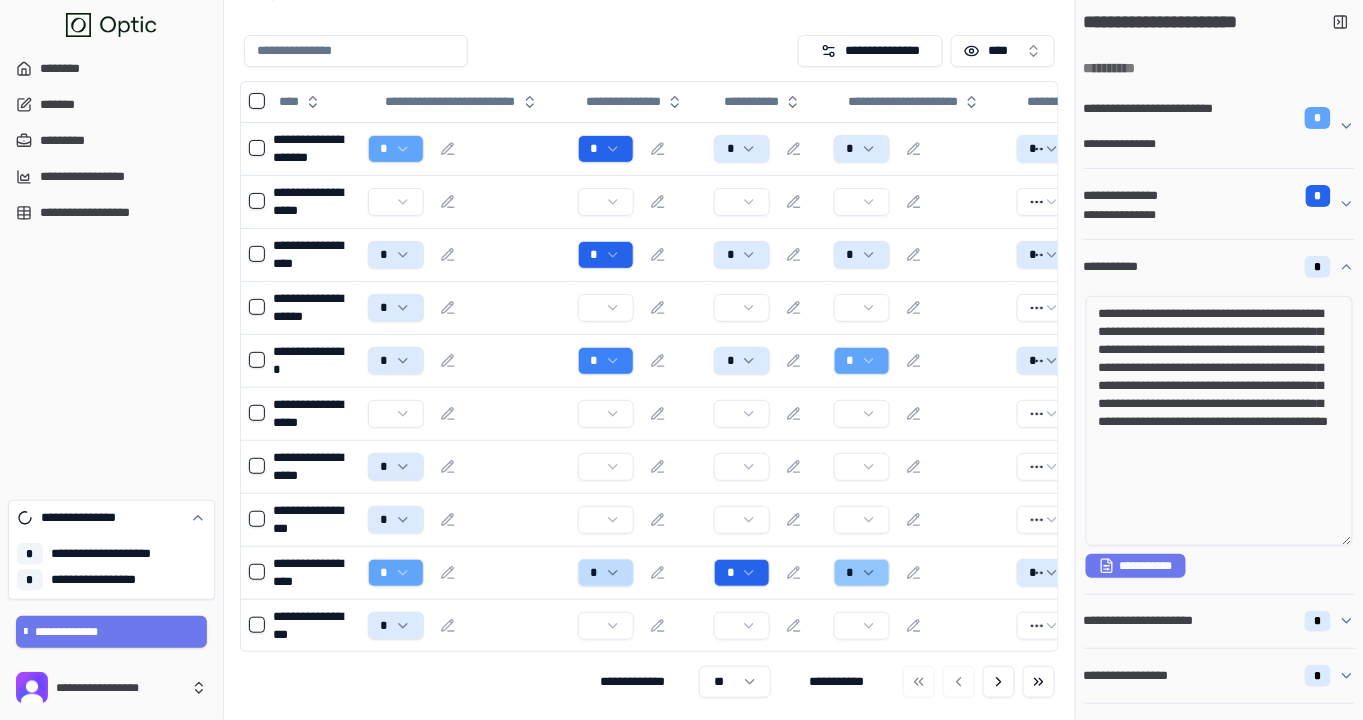 click on "**********" at bounding box center [1219, 421] 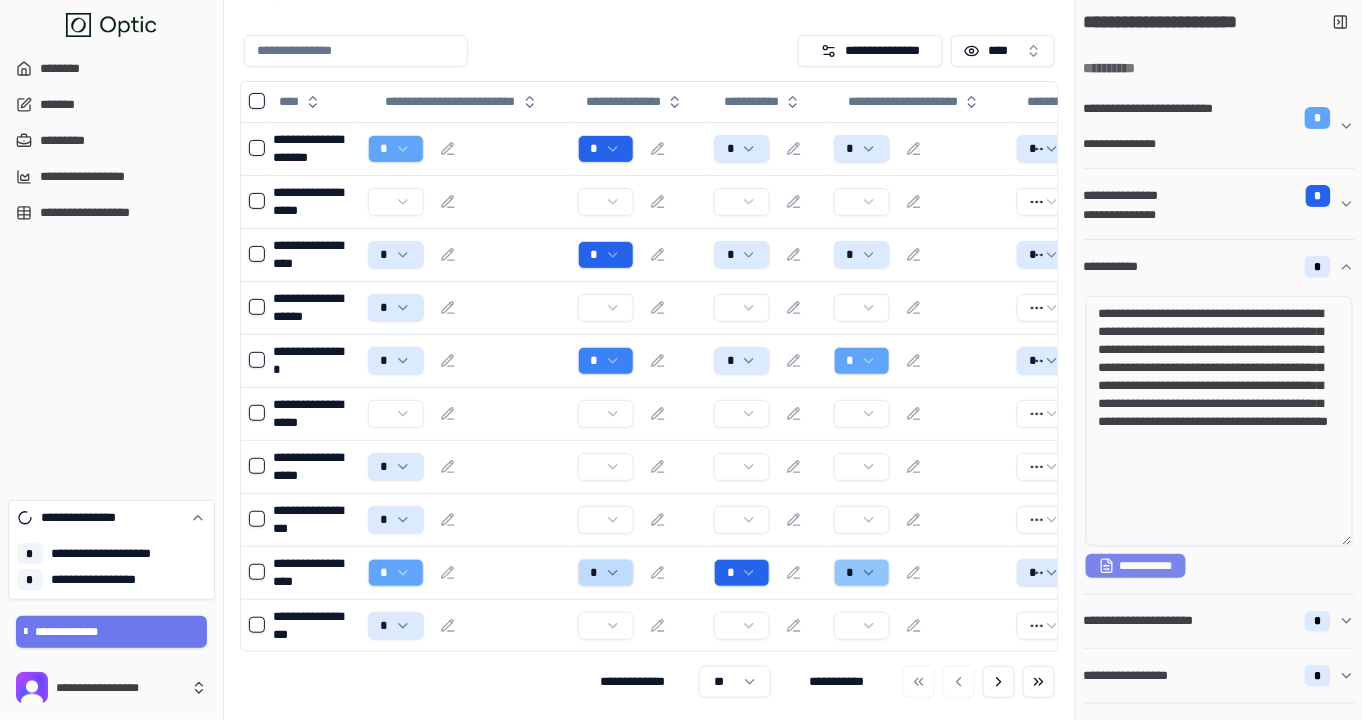 click on "**********" at bounding box center (1136, 566) 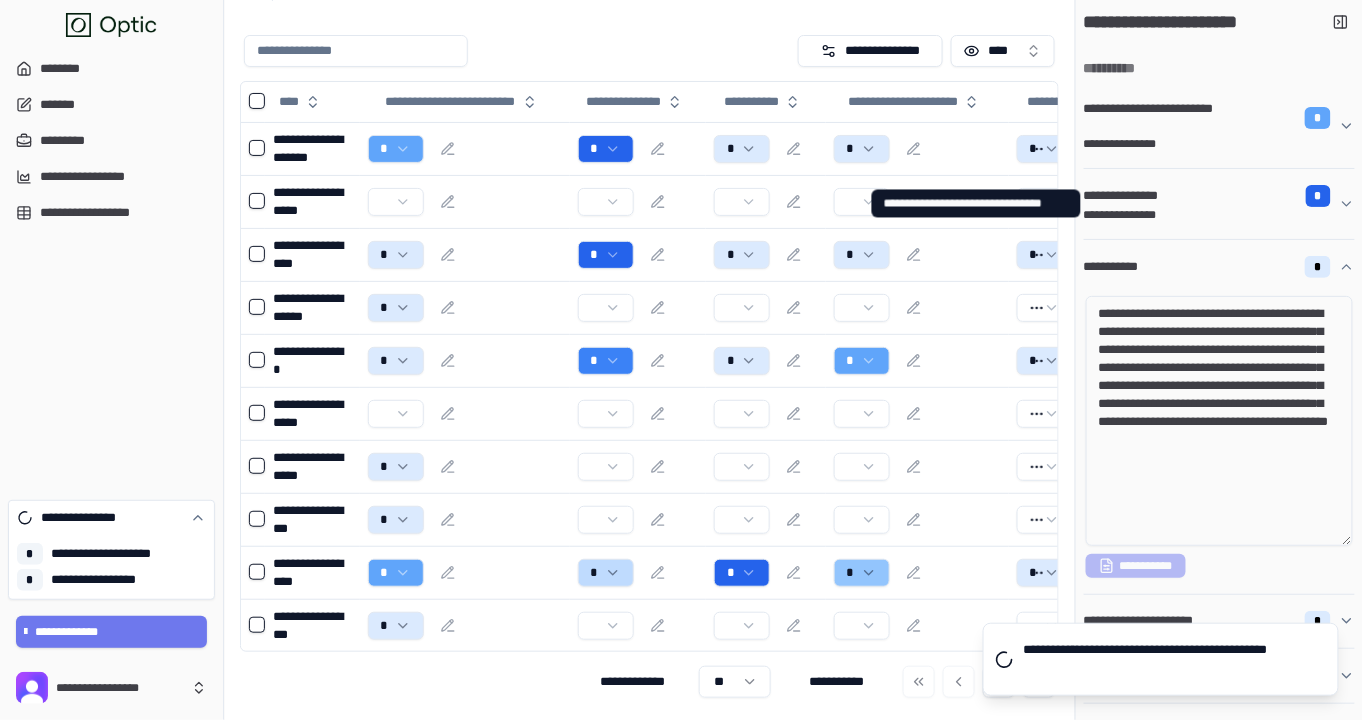 click on "**********" at bounding box center [1211, 215] 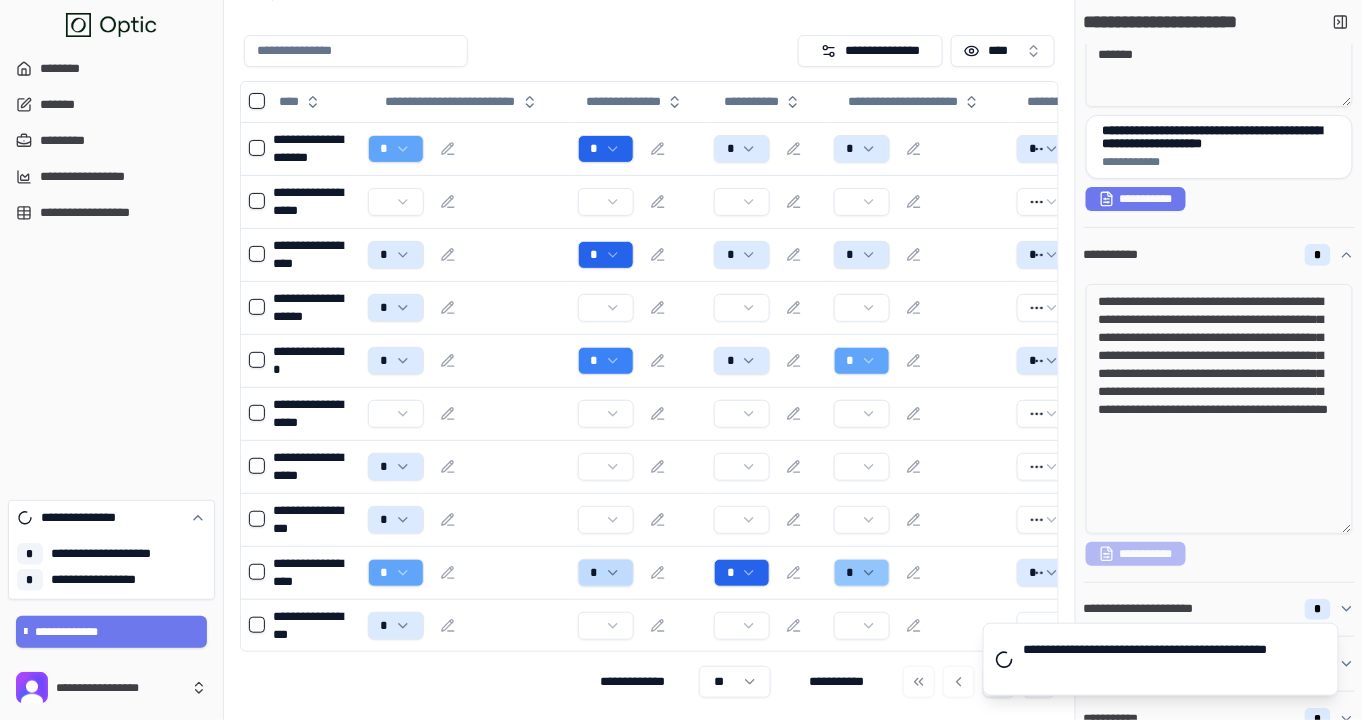 scroll, scrollTop: 474, scrollLeft: 0, axis: vertical 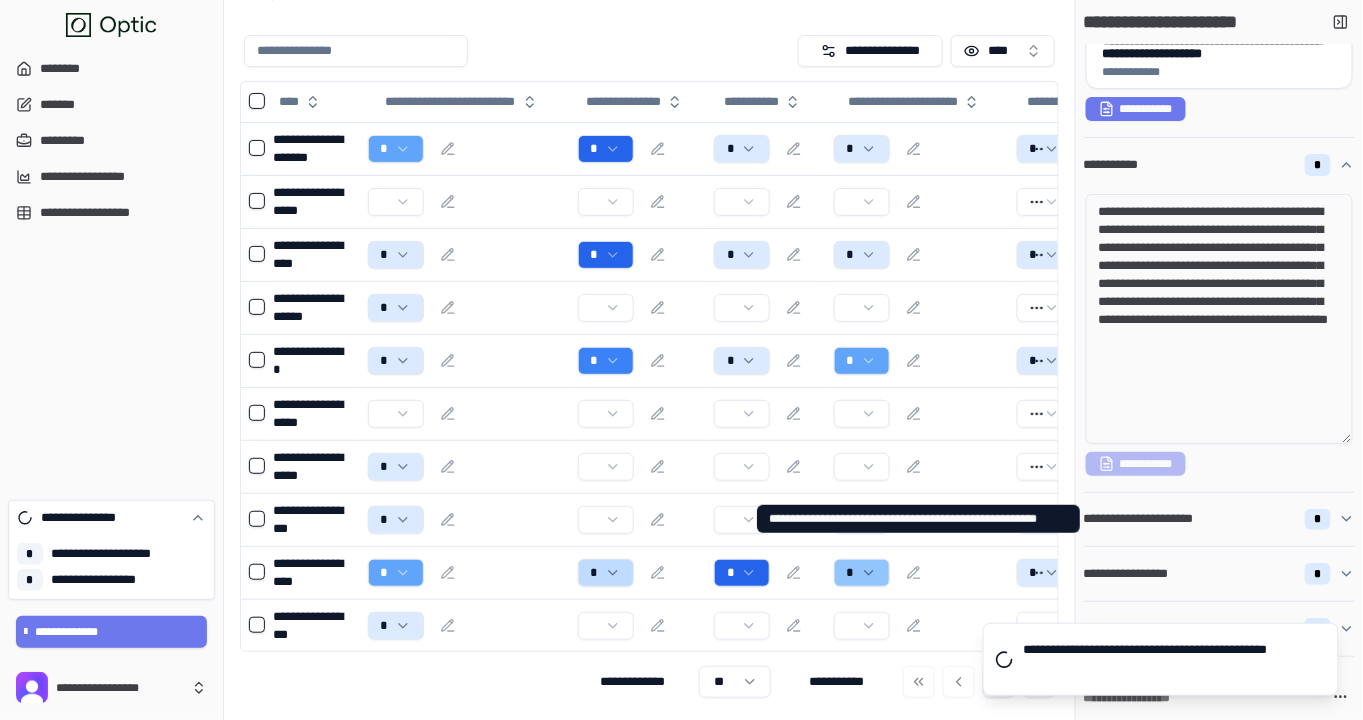 click on "**********" at bounding box center [1151, 519] 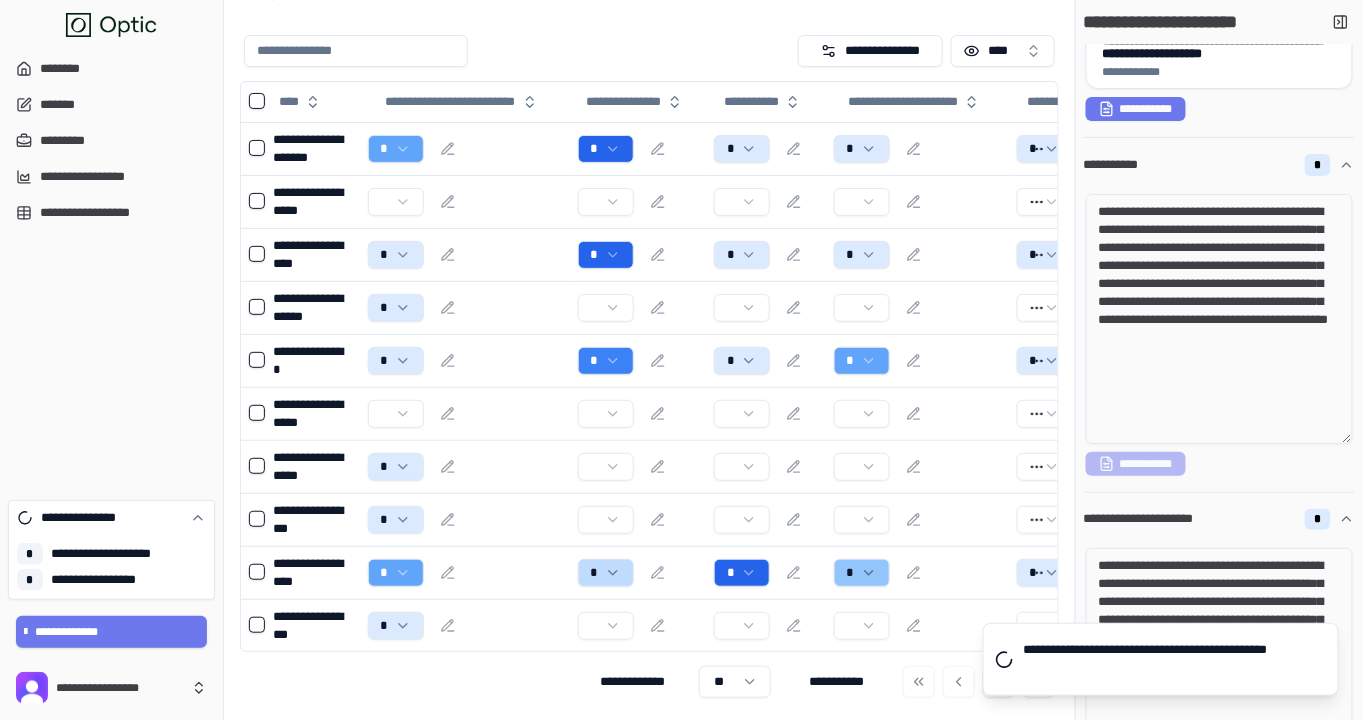 scroll, scrollTop: 774, scrollLeft: 0, axis: vertical 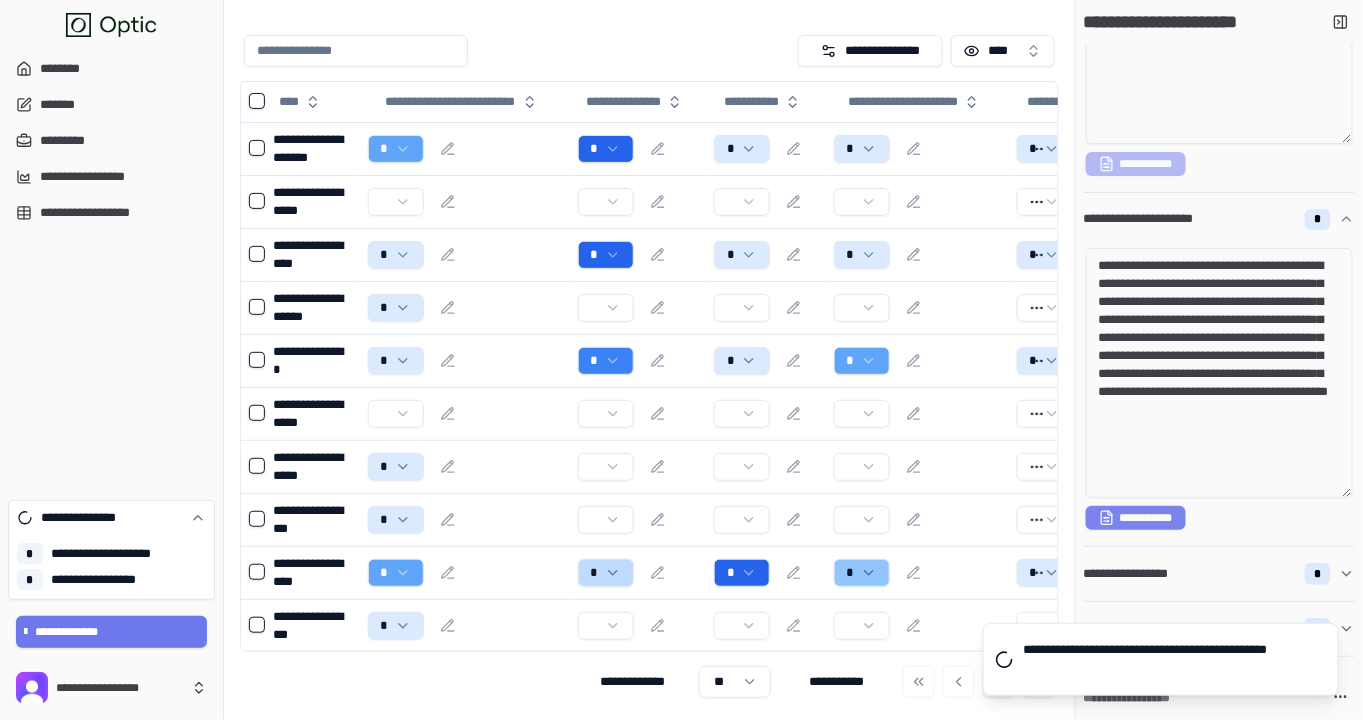 click on "**********" at bounding box center (1136, 518) 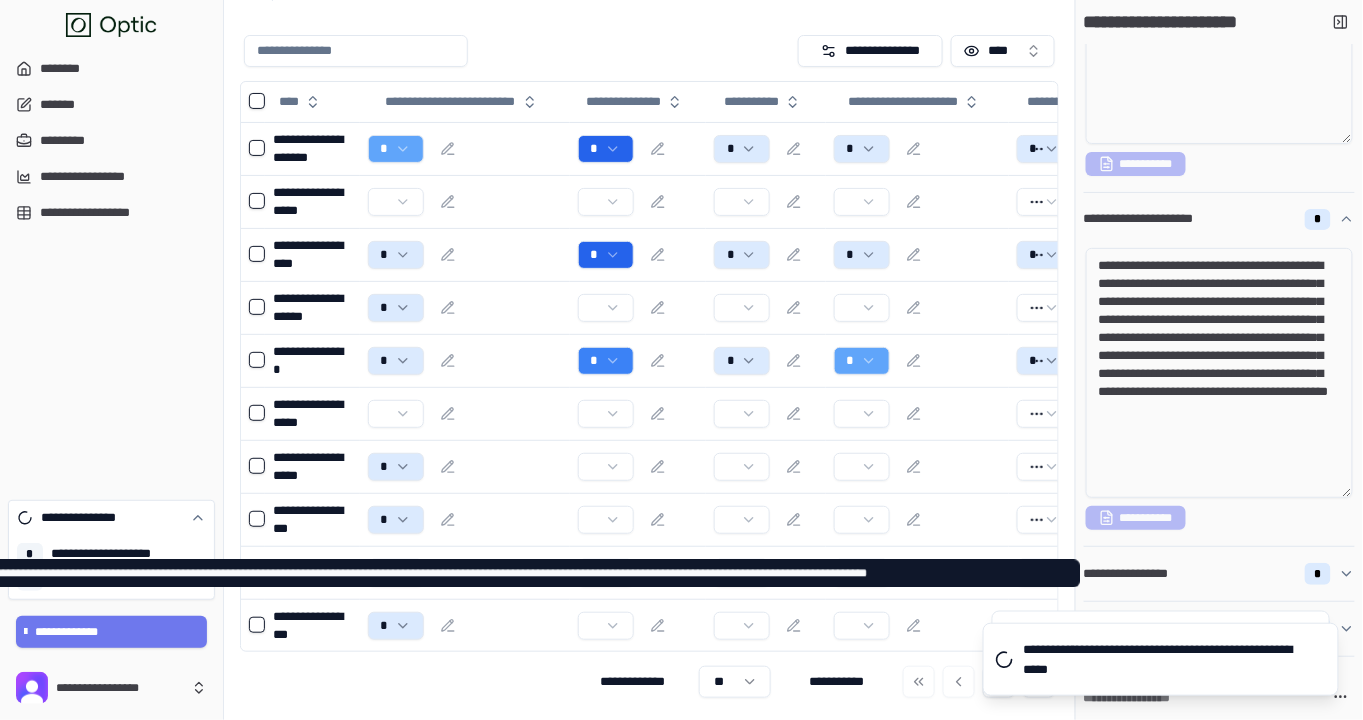 click on "**********" at bounding box center (1135, 574) 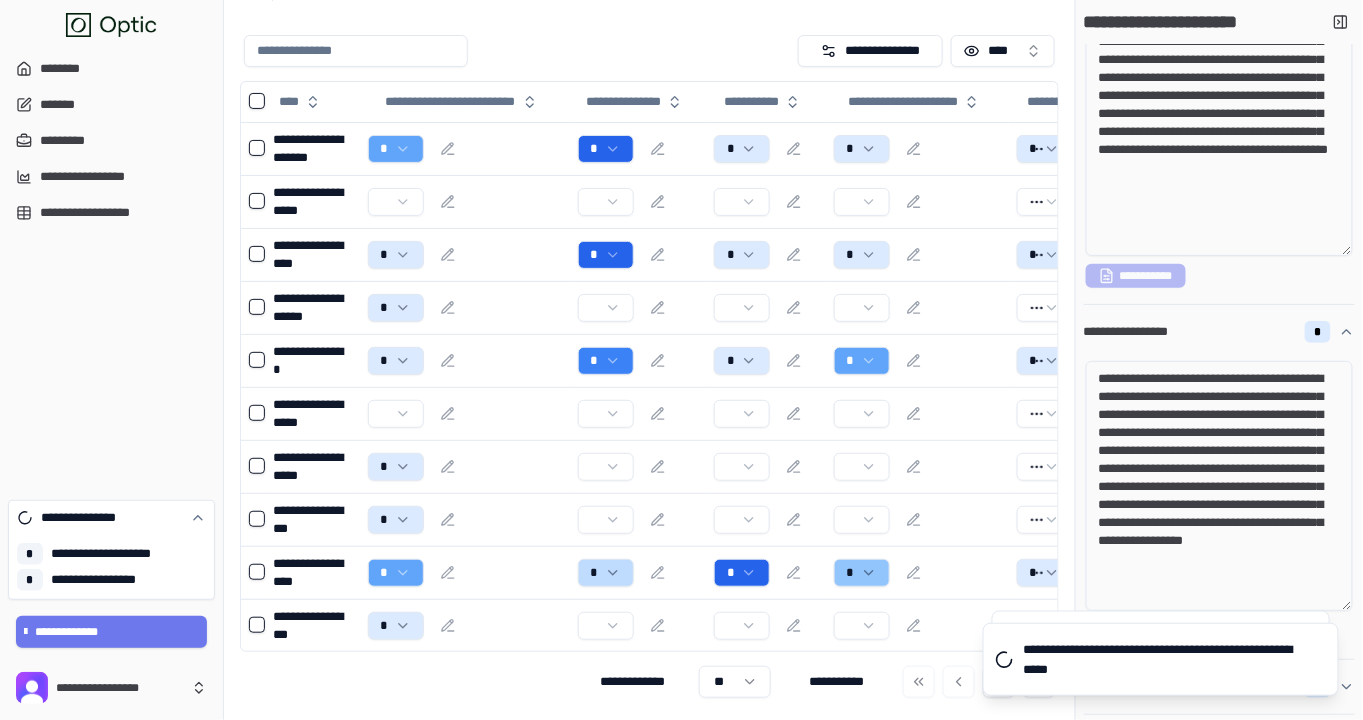 scroll, scrollTop: 1074, scrollLeft: 0, axis: vertical 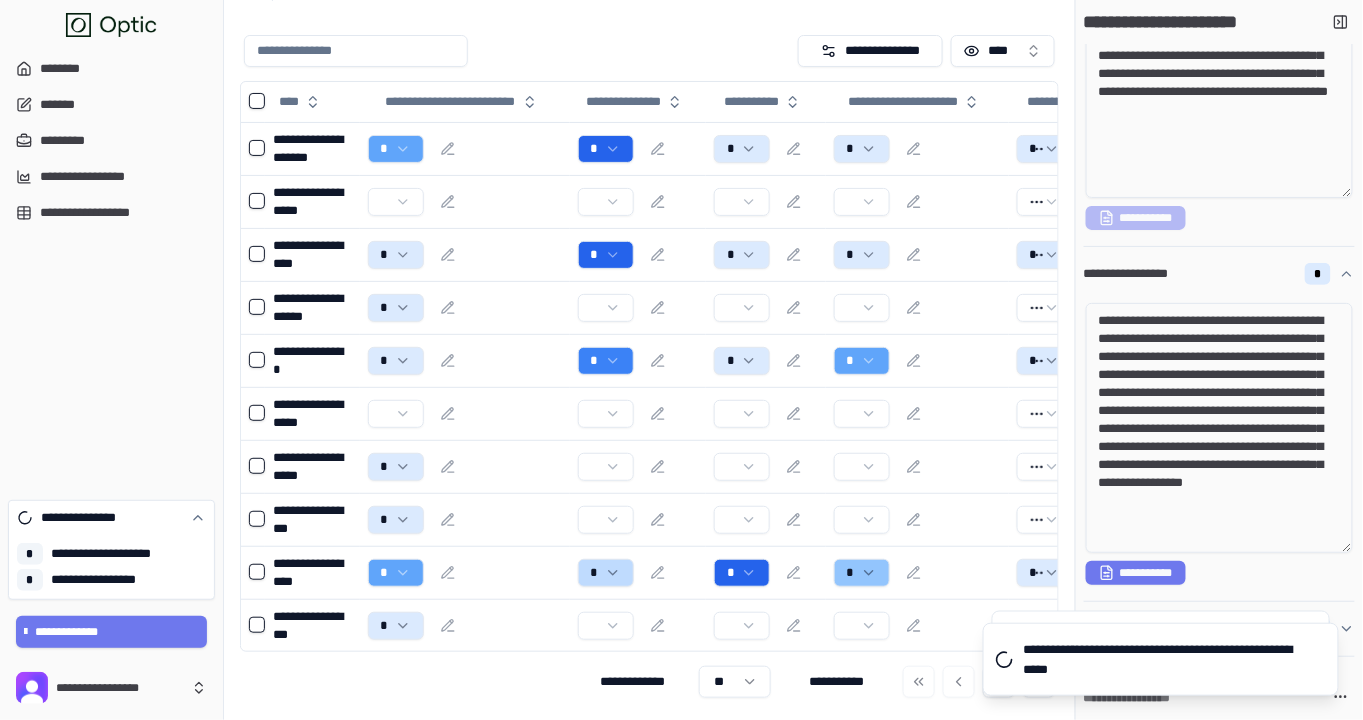 click on "**********" at bounding box center (1136, 573) 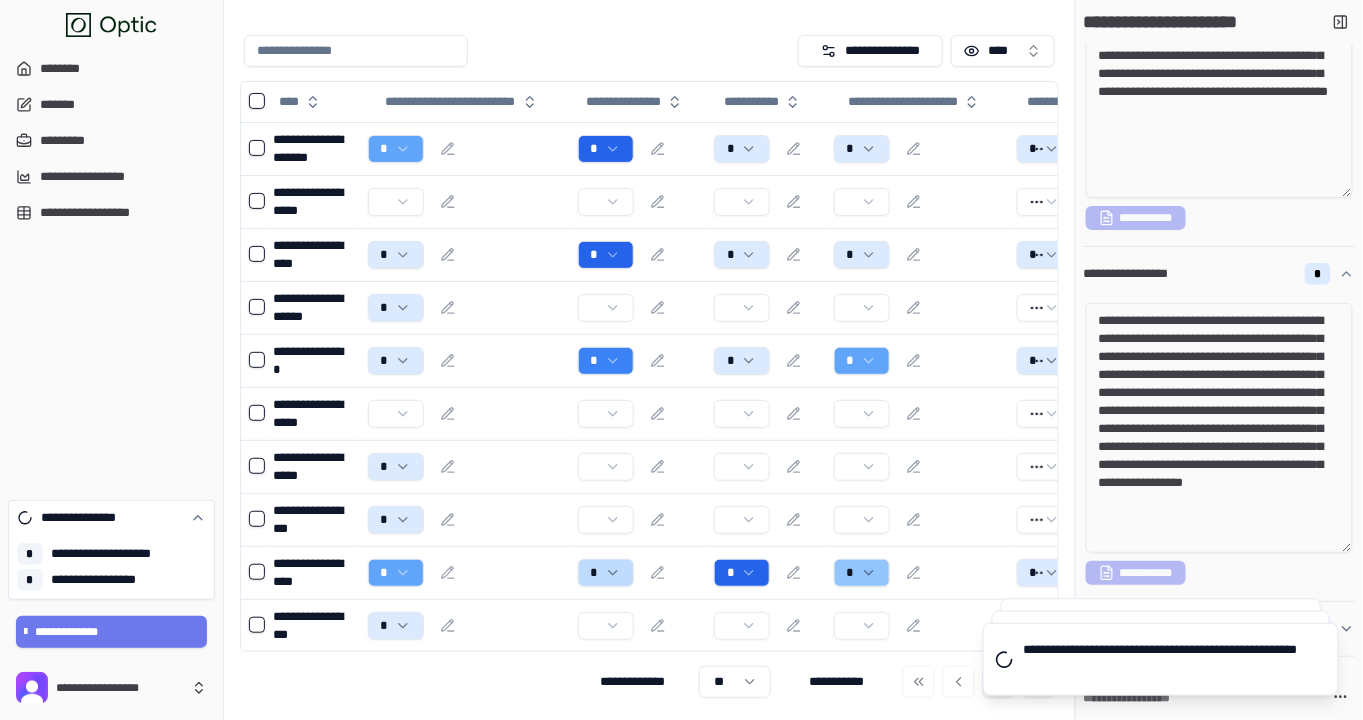 click 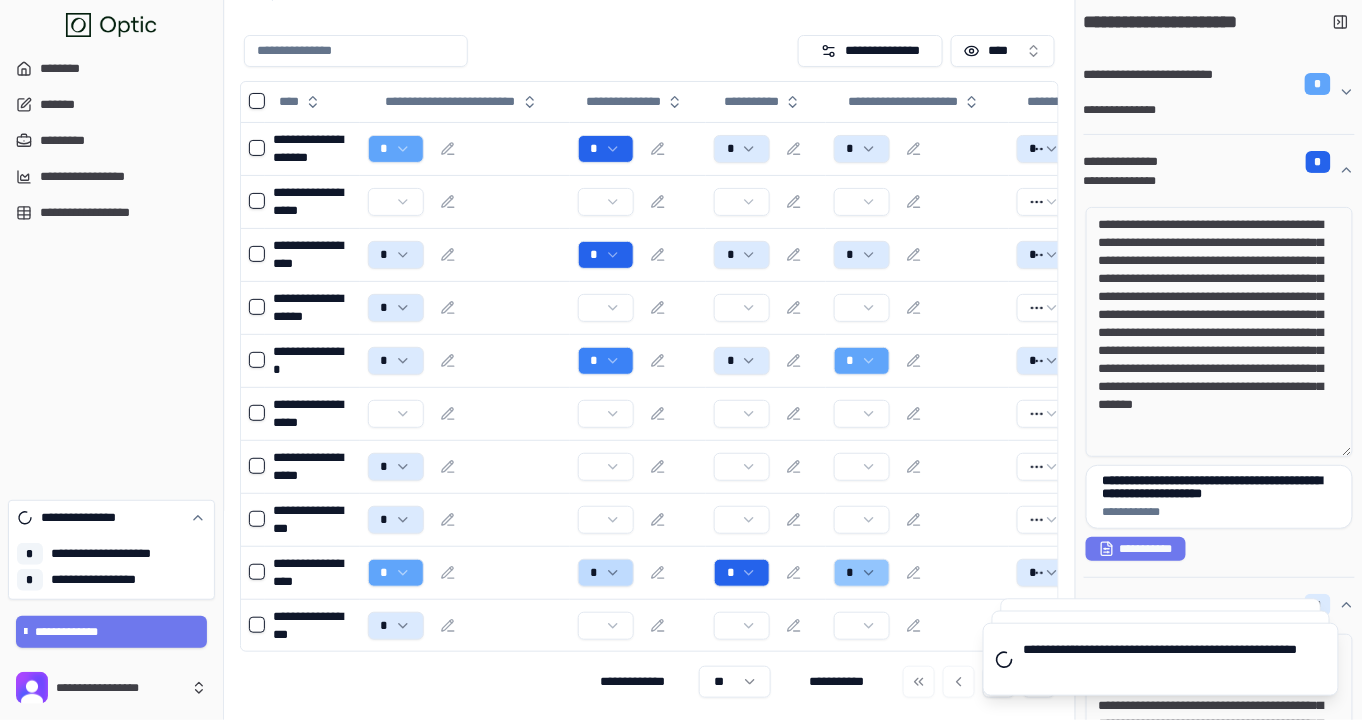 scroll, scrollTop: 30, scrollLeft: 0, axis: vertical 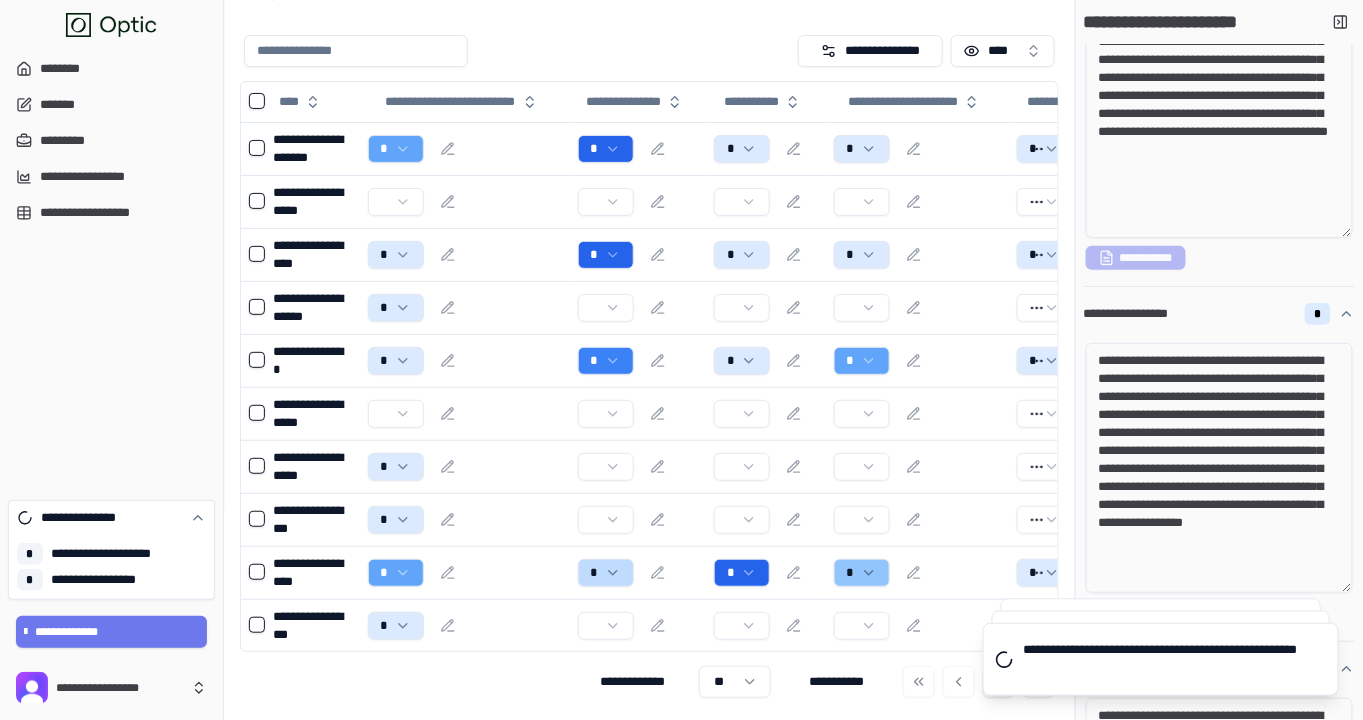 type on "**********" 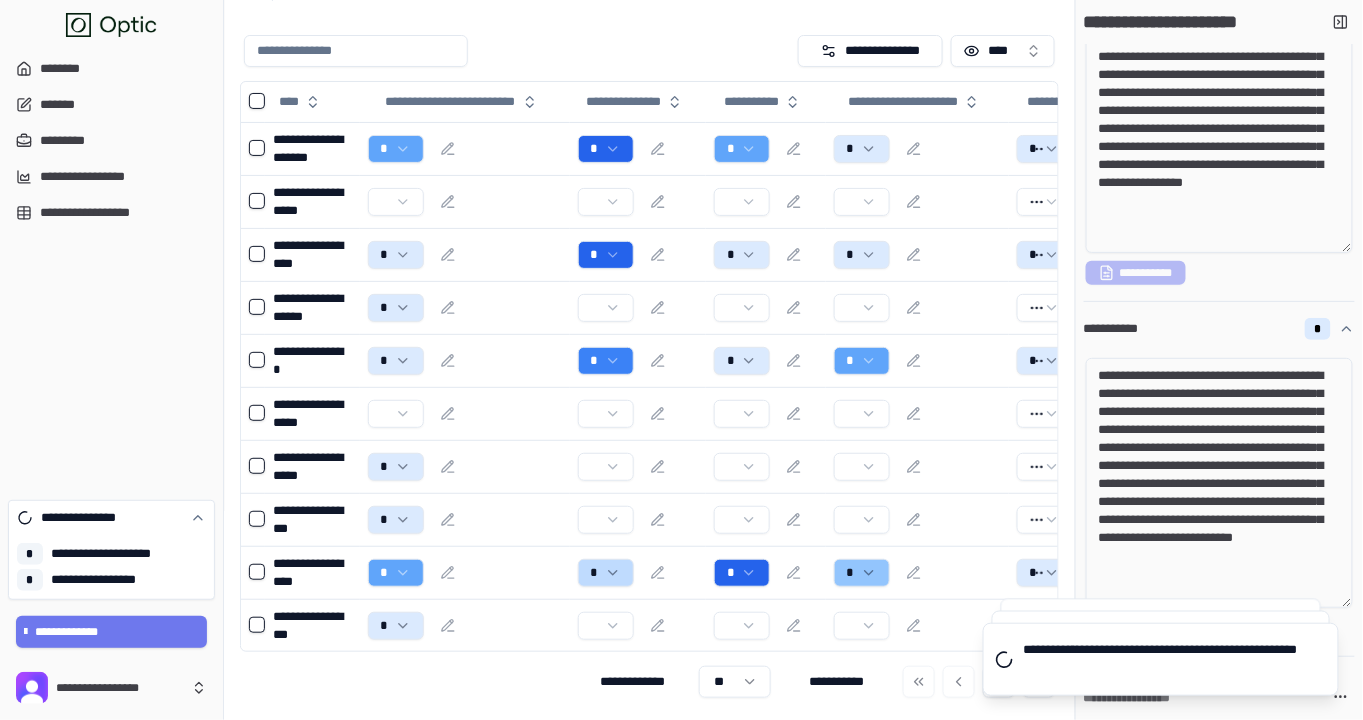 type on "**********" 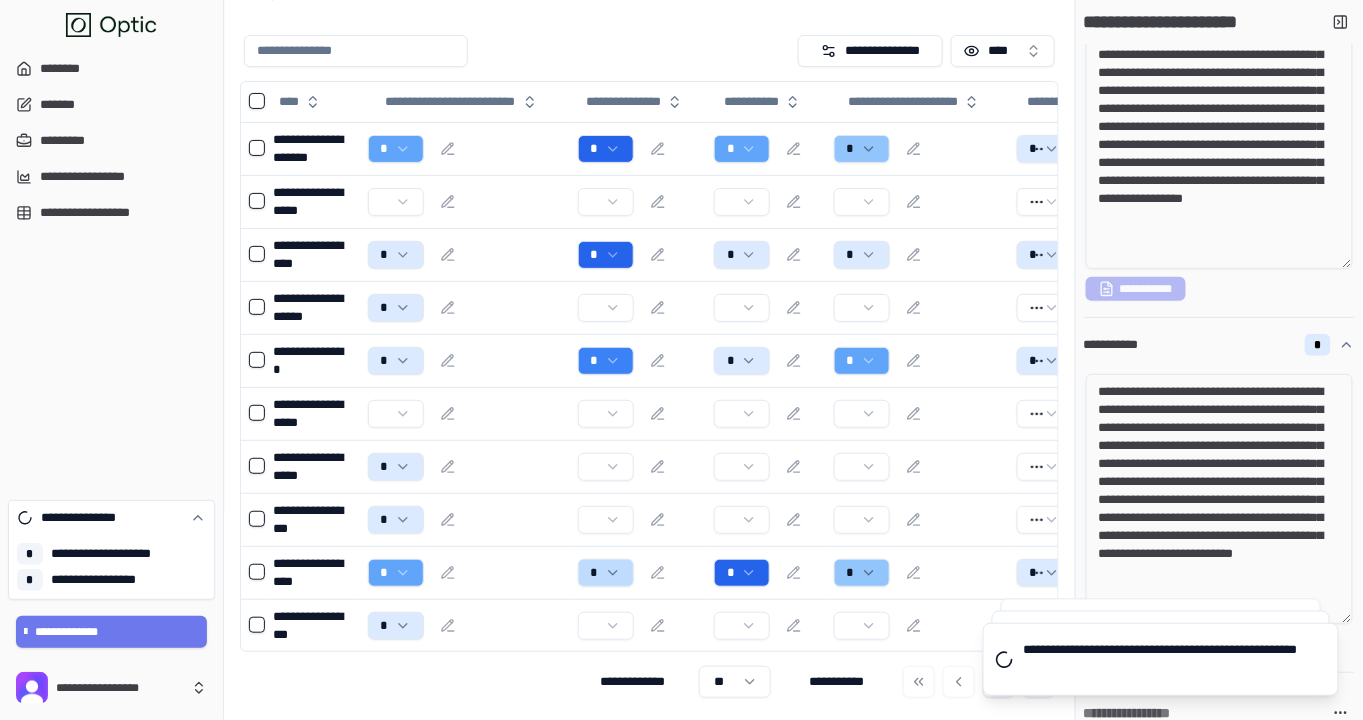 type on "**********" 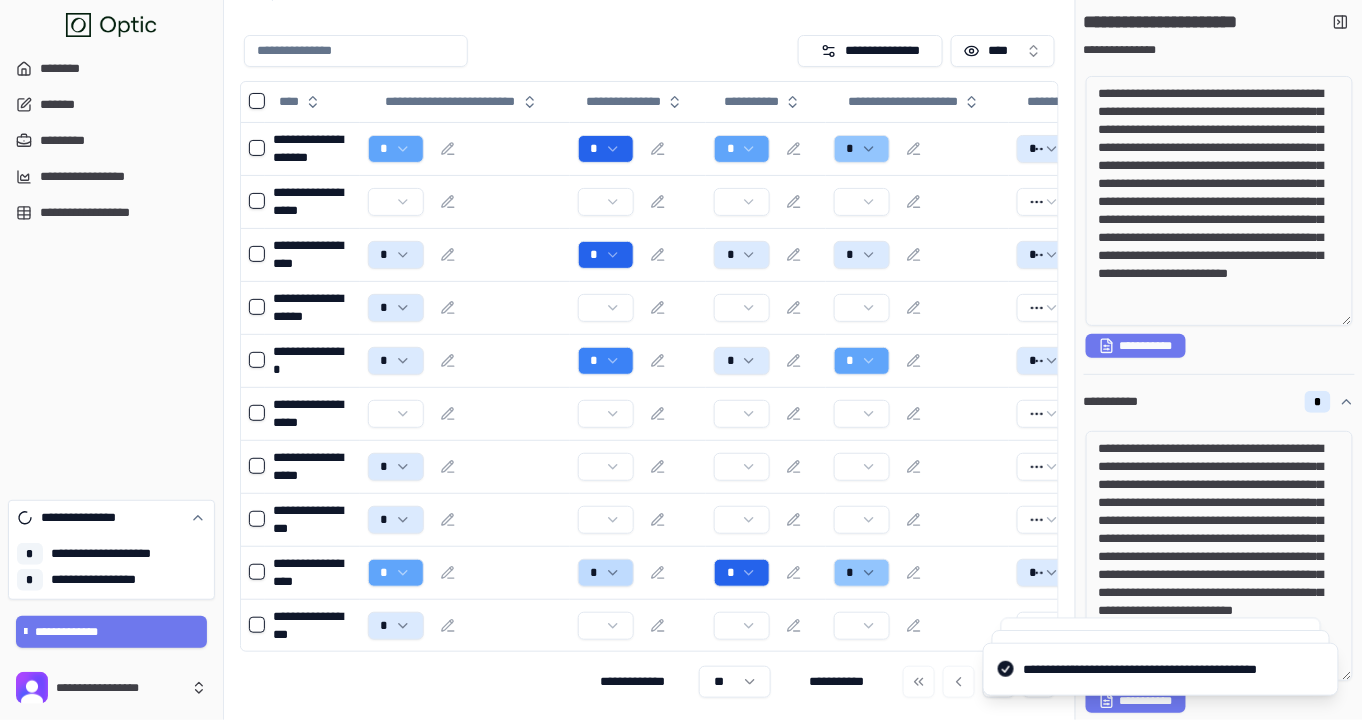 scroll, scrollTop: 1339, scrollLeft: 0, axis: vertical 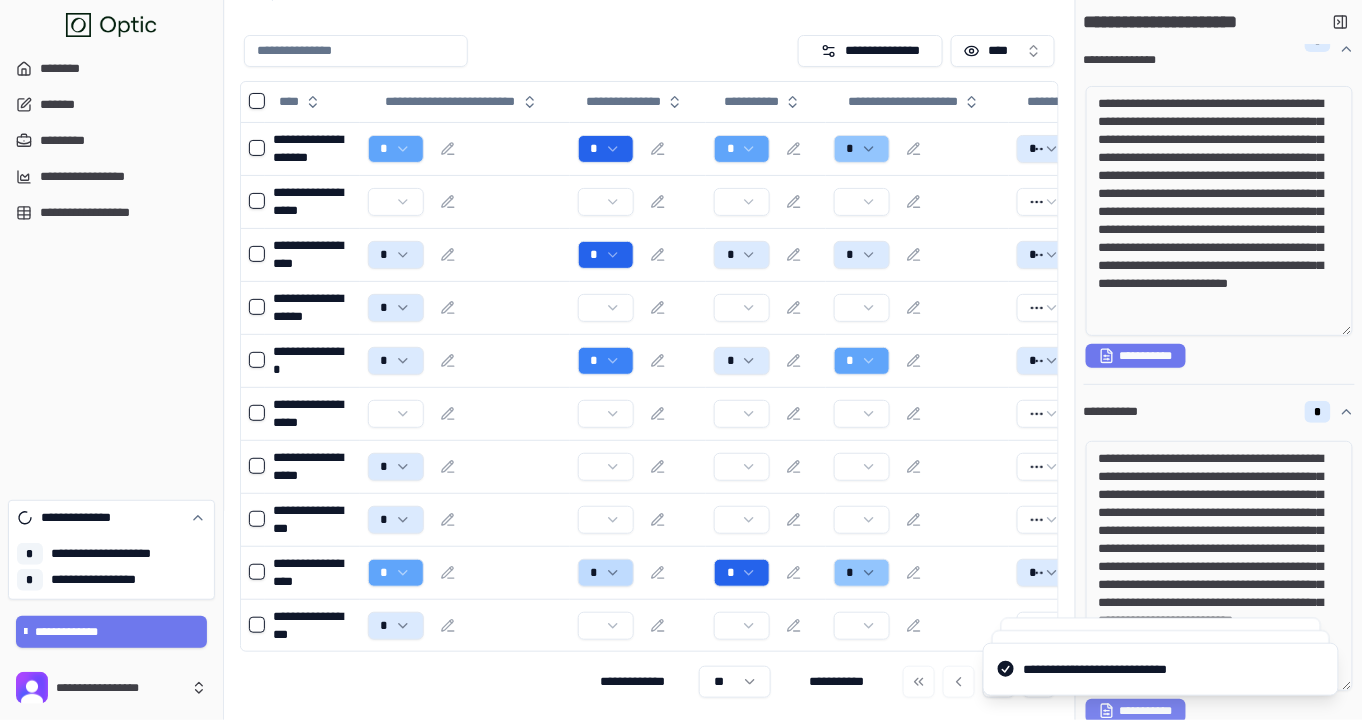 click on "**********" at bounding box center (1136, 711) 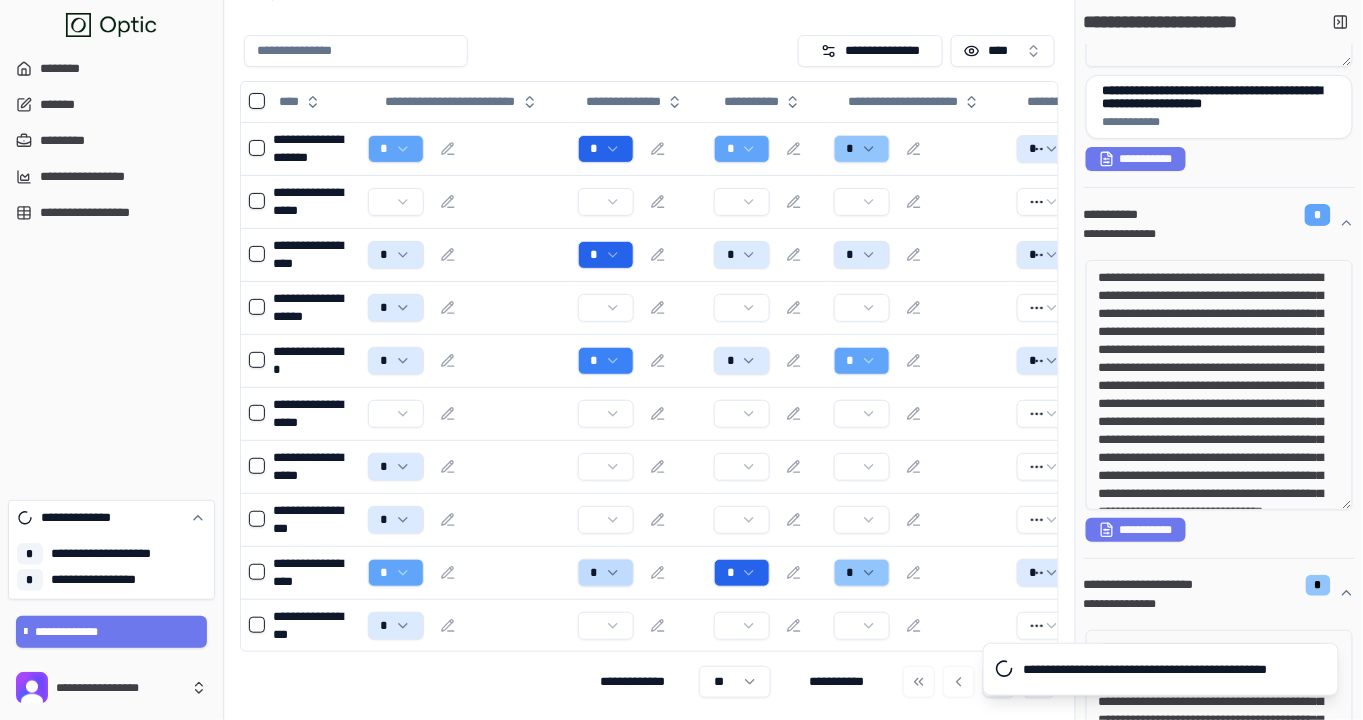 scroll, scrollTop: 0, scrollLeft: 0, axis: both 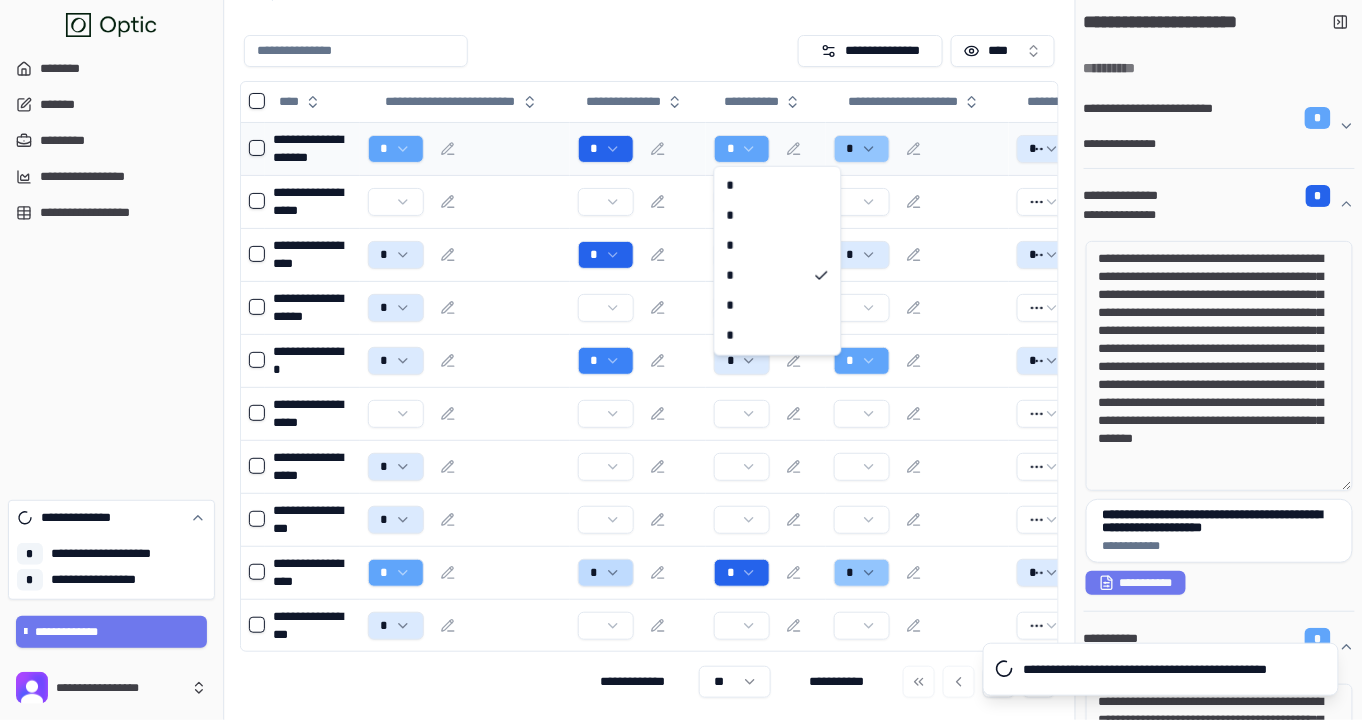 click on "**********" at bounding box center [681, 345] 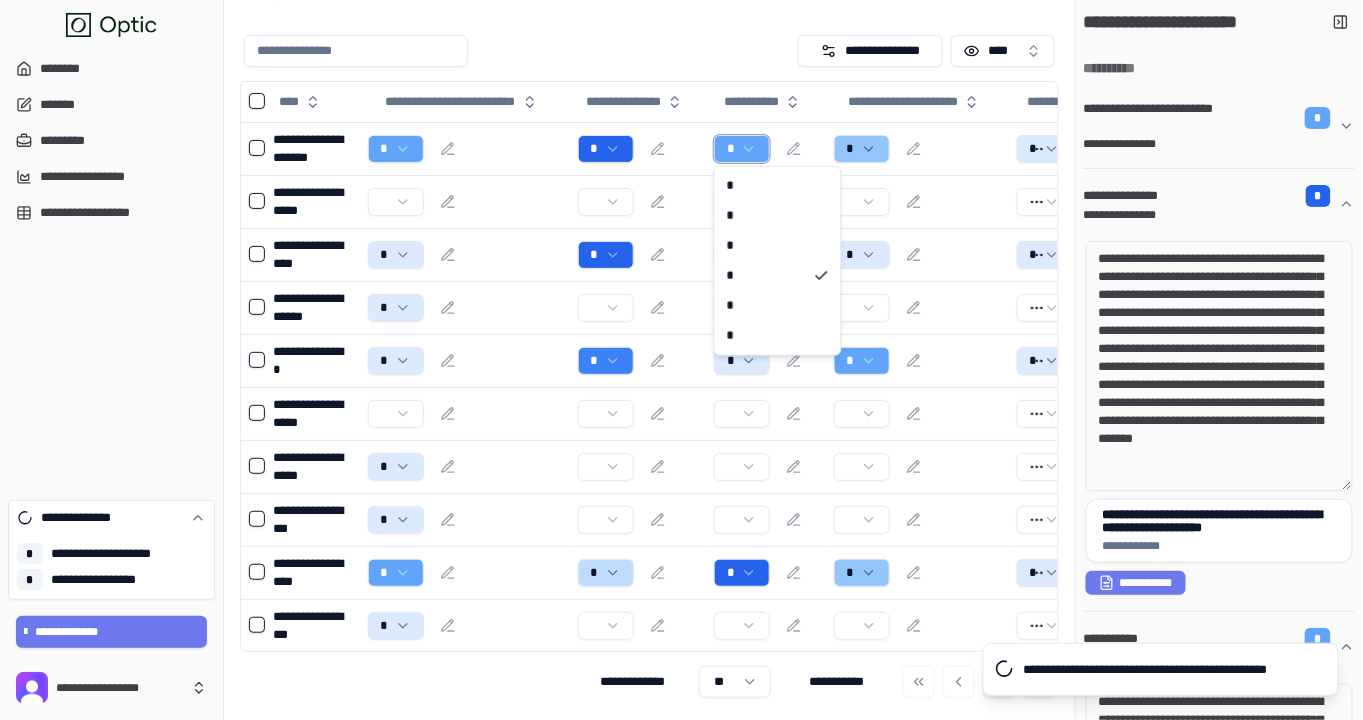 click on "**********" at bounding box center (681, 345) 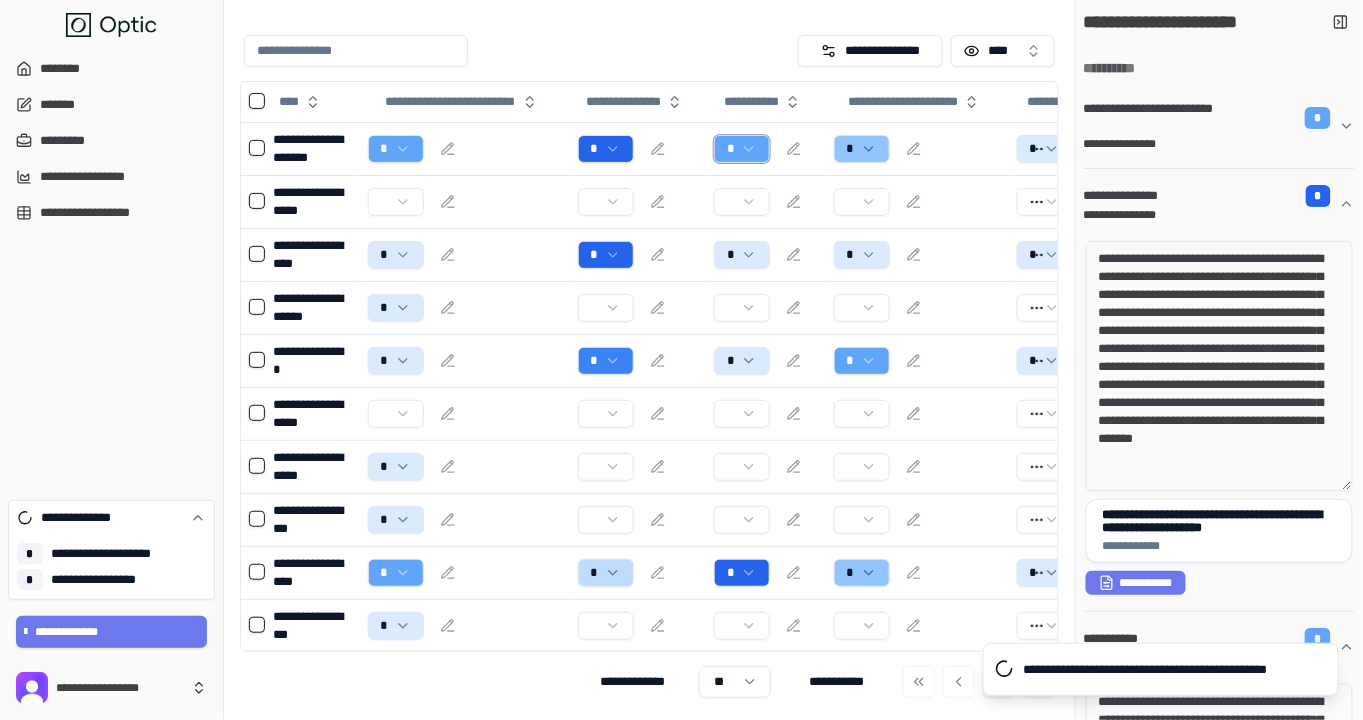 scroll, scrollTop: 0, scrollLeft: 0, axis: both 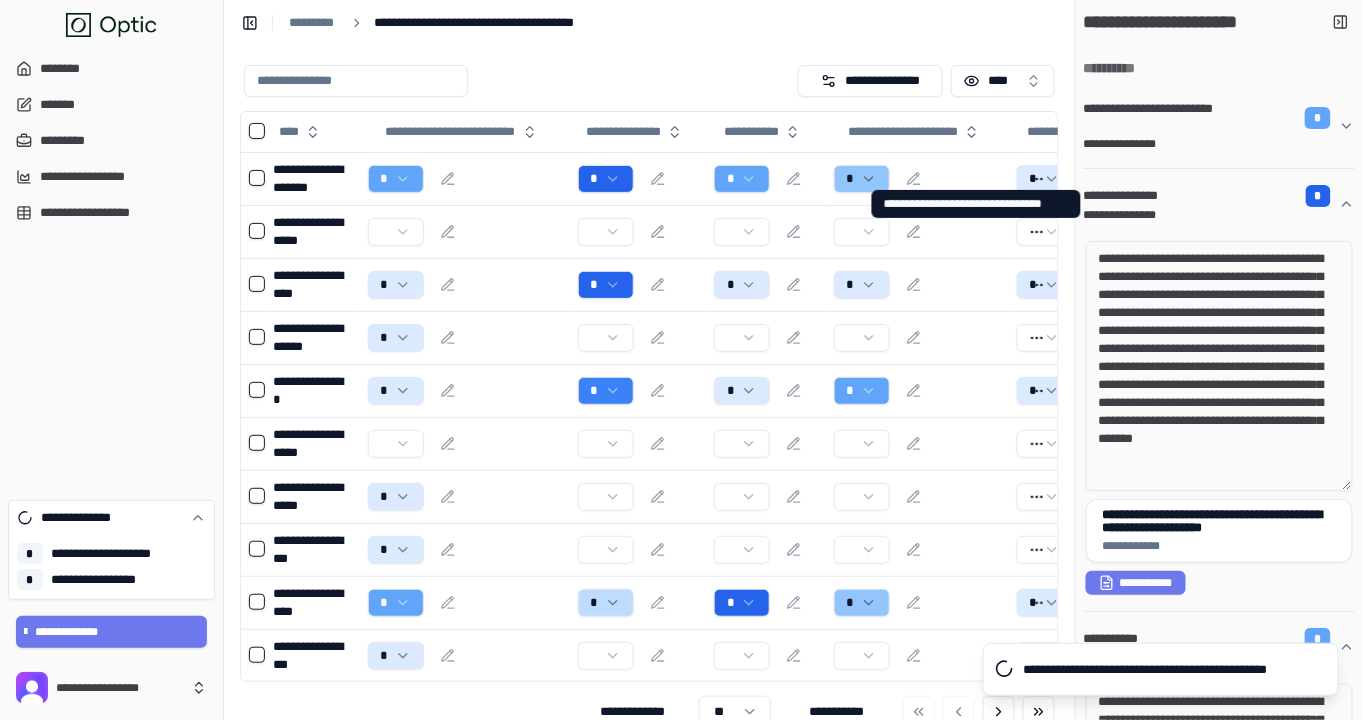 click on "**********" at bounding box center (1211, 196) 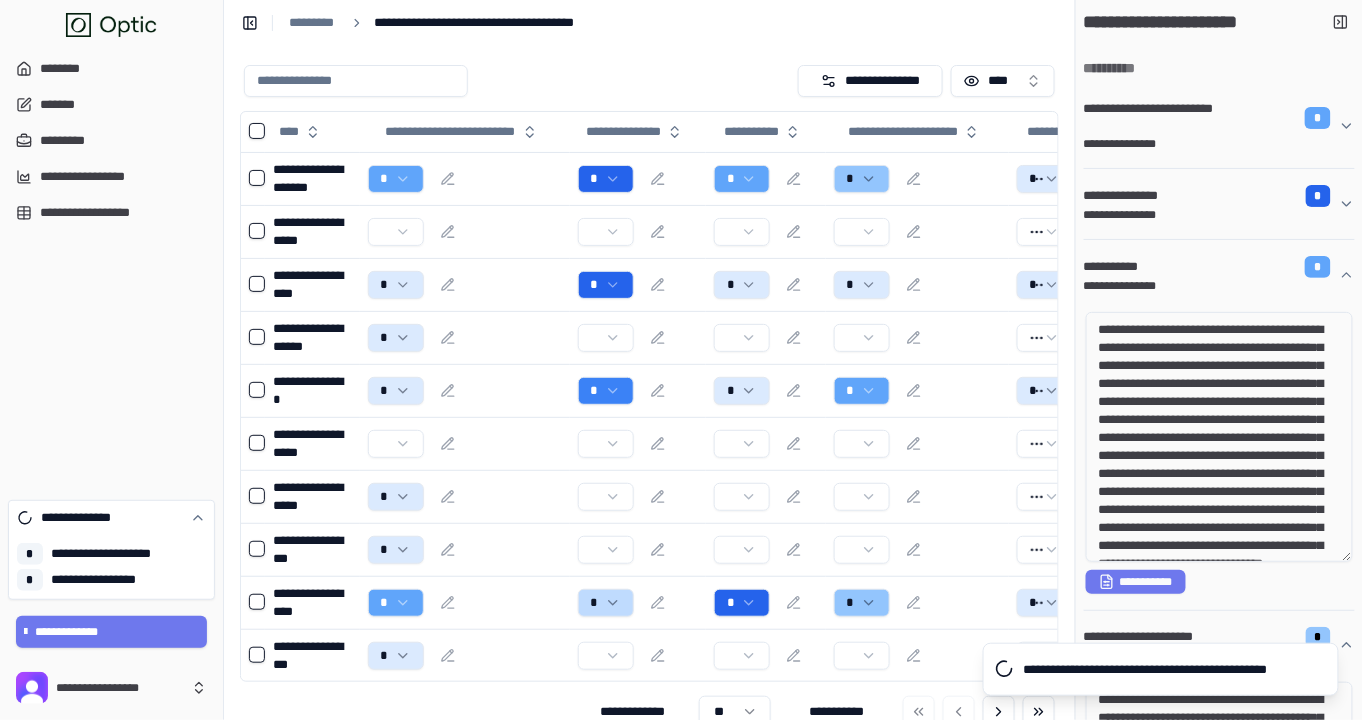 type on "**********" 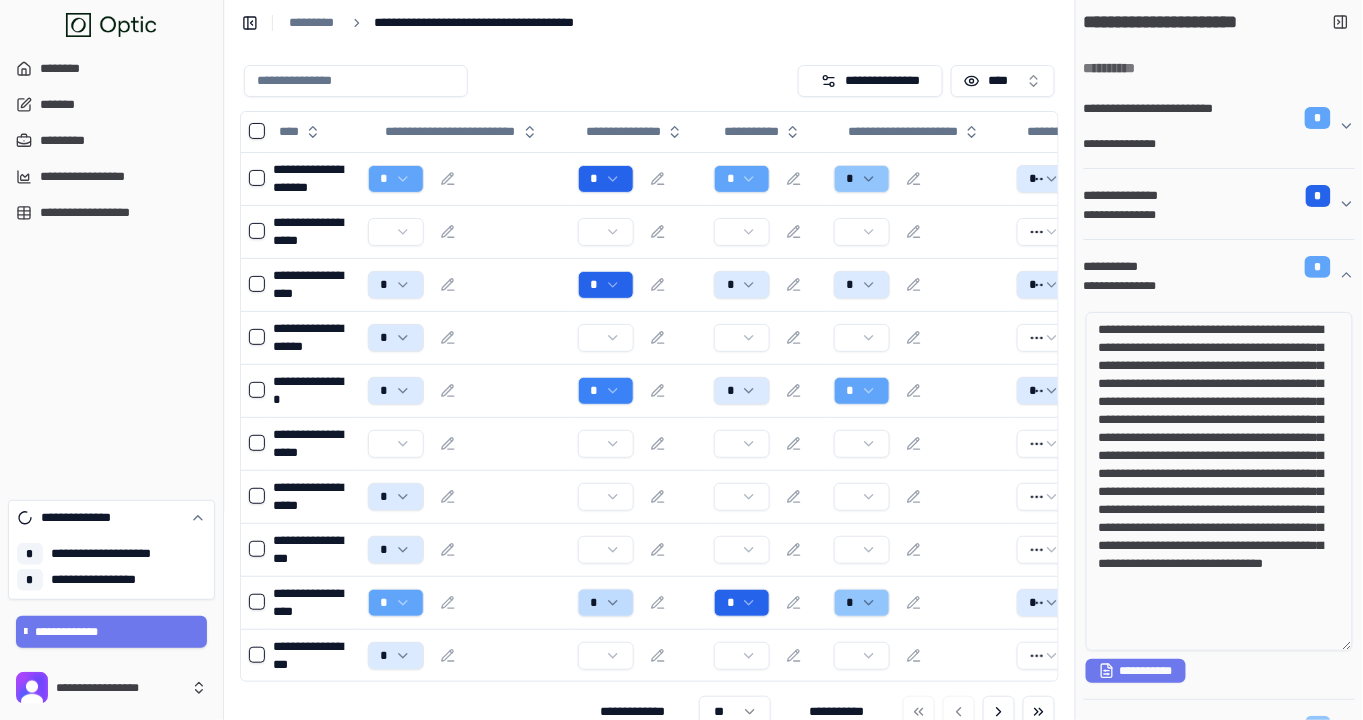 drag, startPoint x: 1346, startPoint y: 559, endPoint x: 1334, endPoint y: 649, distance: 90.79648 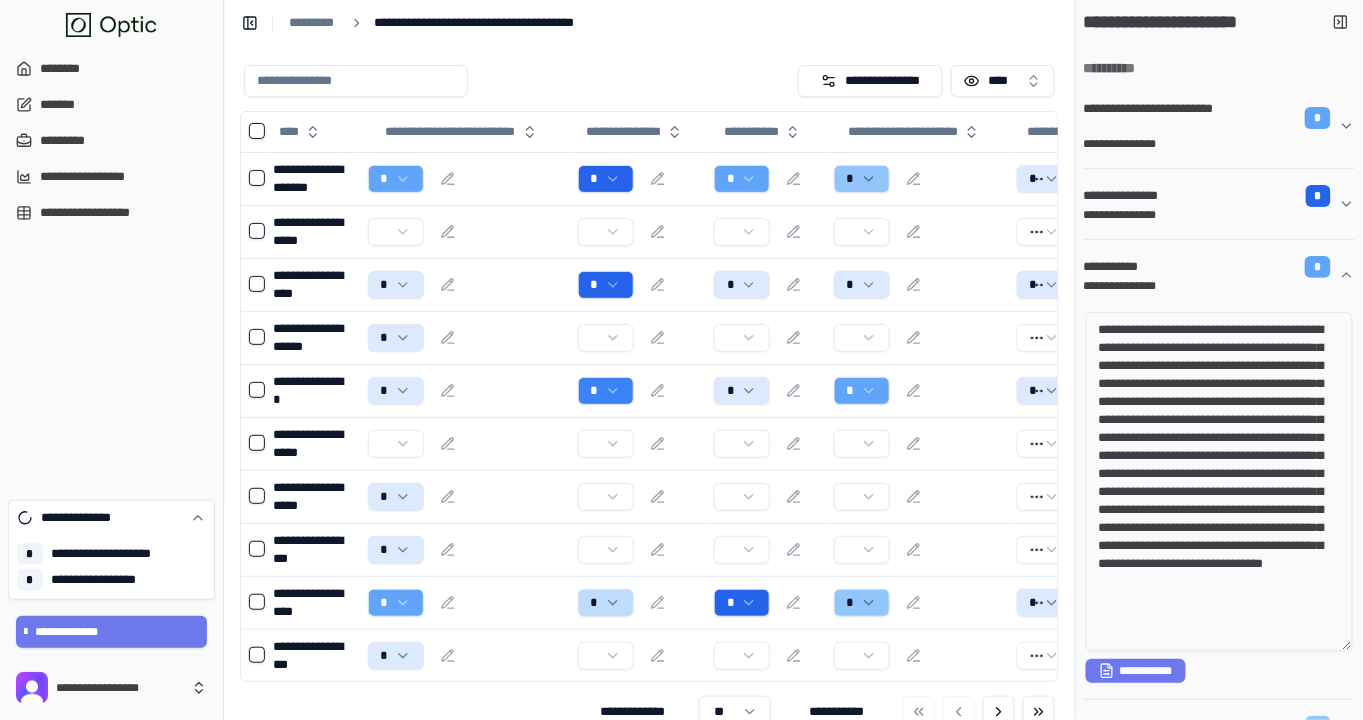 click on "**********" at bounding box center (1219, 481) 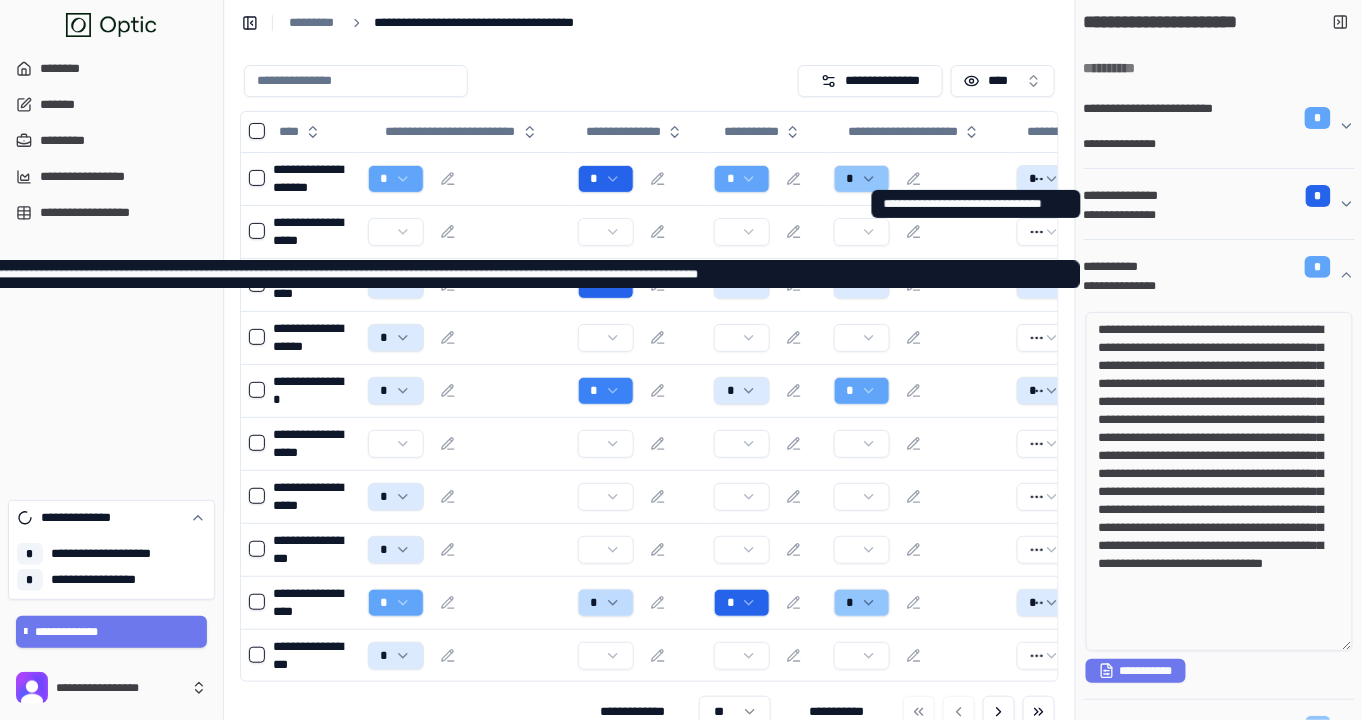 click on "**********" at bounding box center (1211, 286) 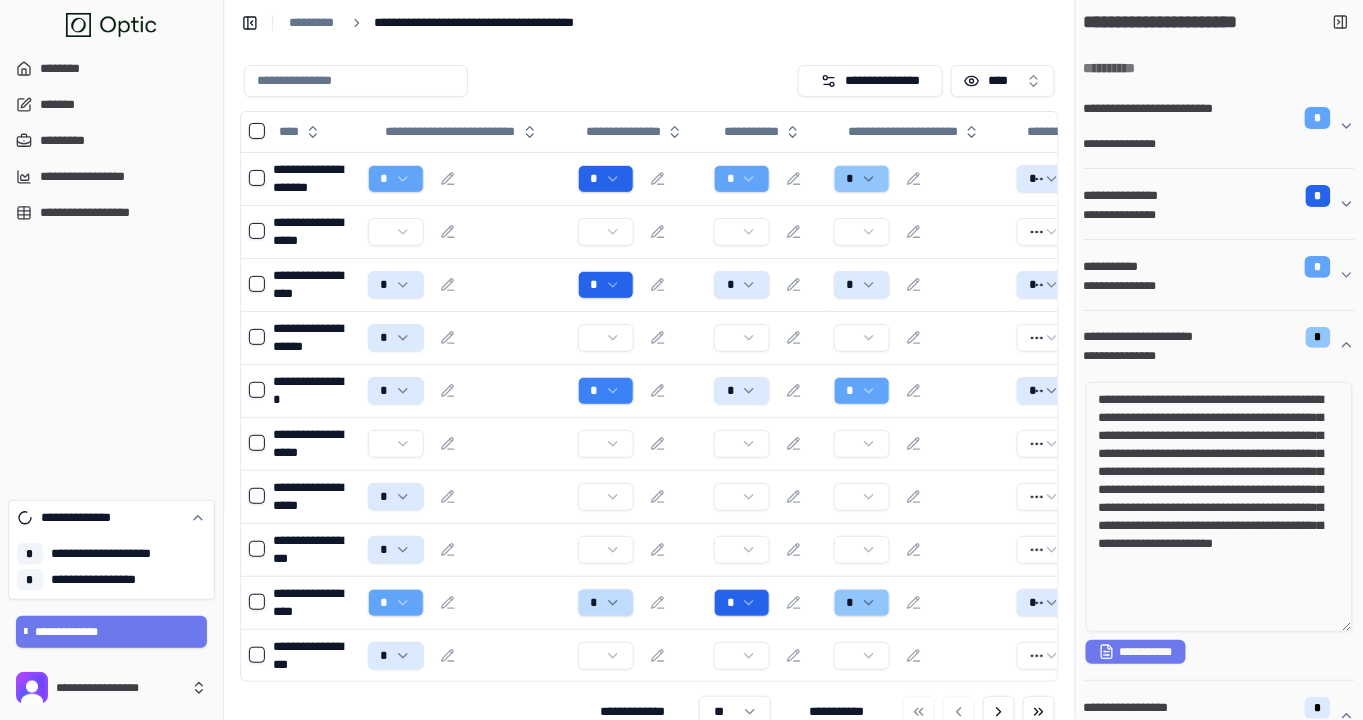 click on "**********" at bounding box center (1211, 267) 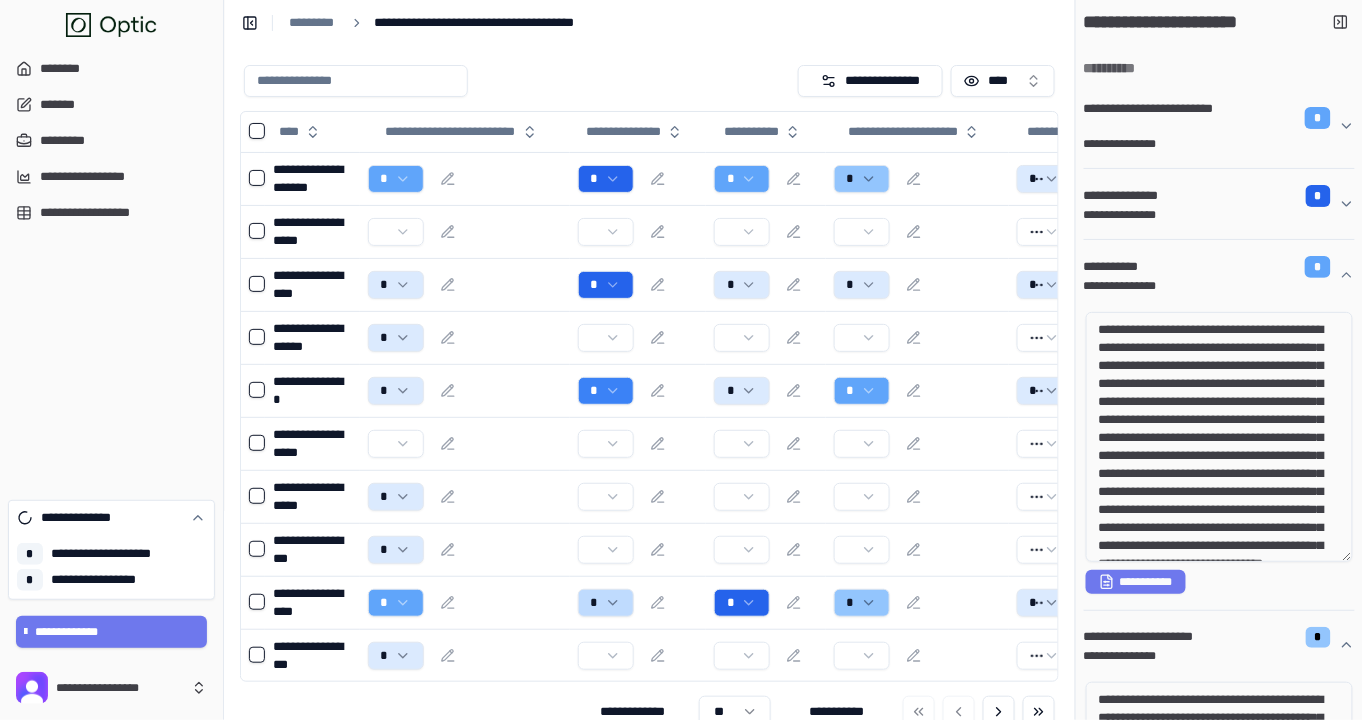 click on "**********" at bounding box center (1219, 437) 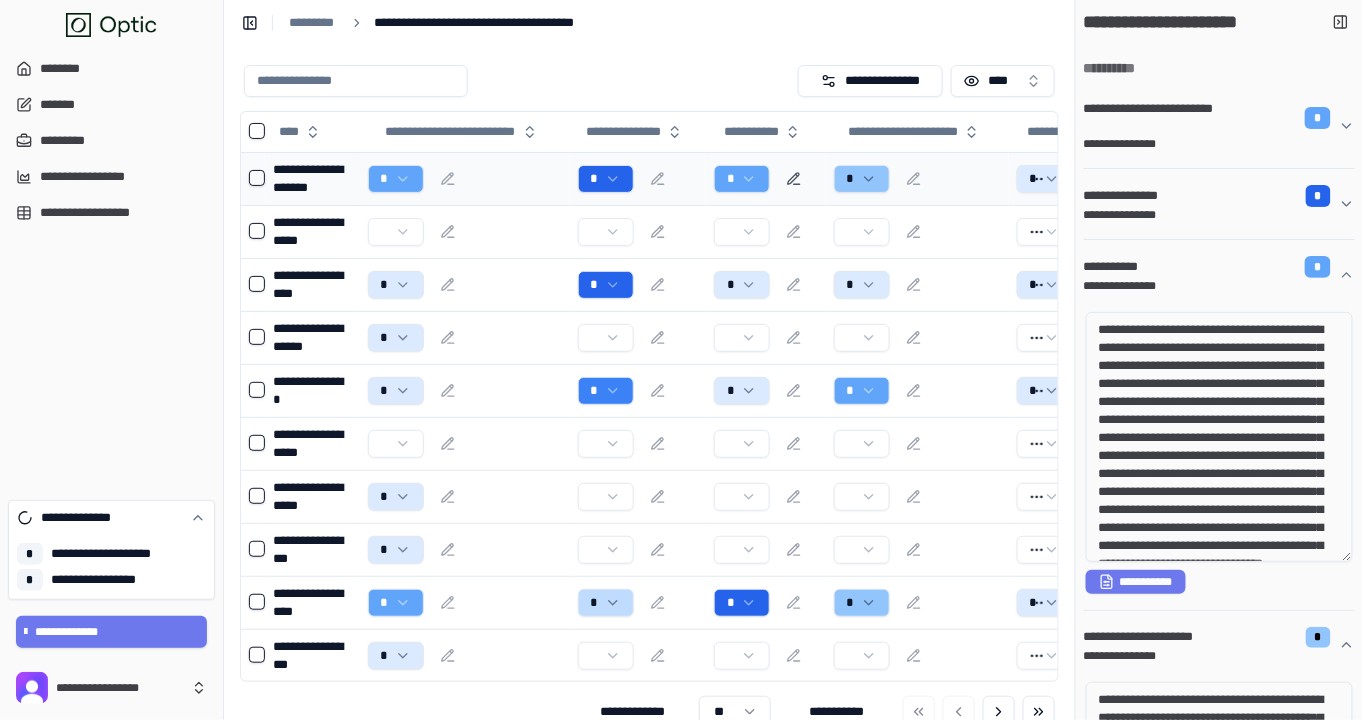 click 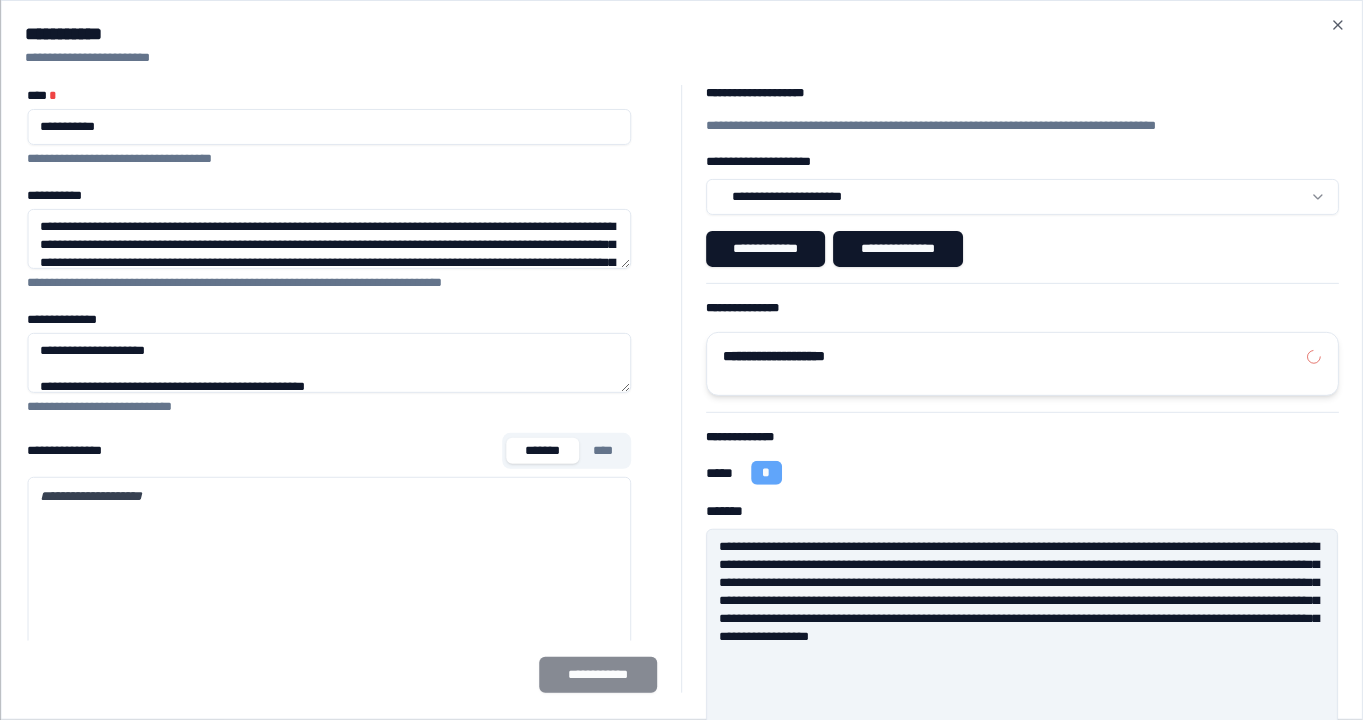 click on "**********" at bounding box center [1014, 357] 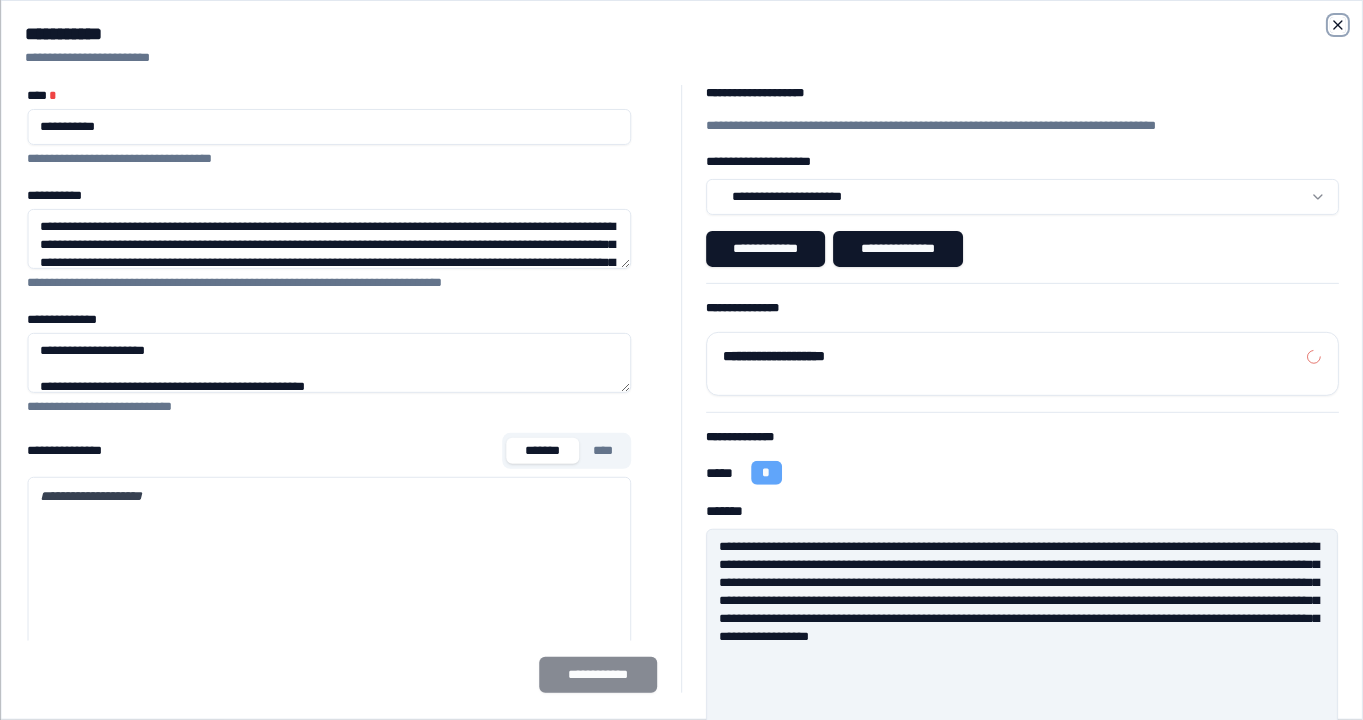 click 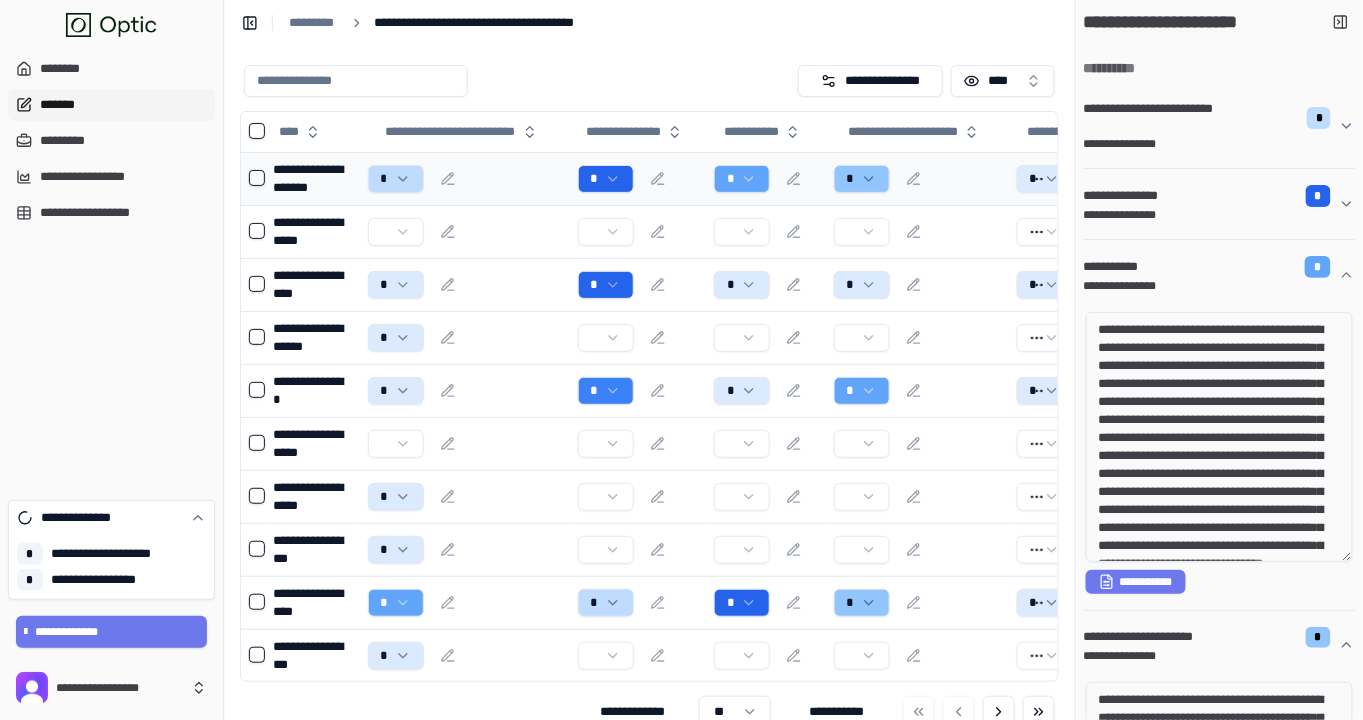 click on "*******" at bounding box center [111, 105] 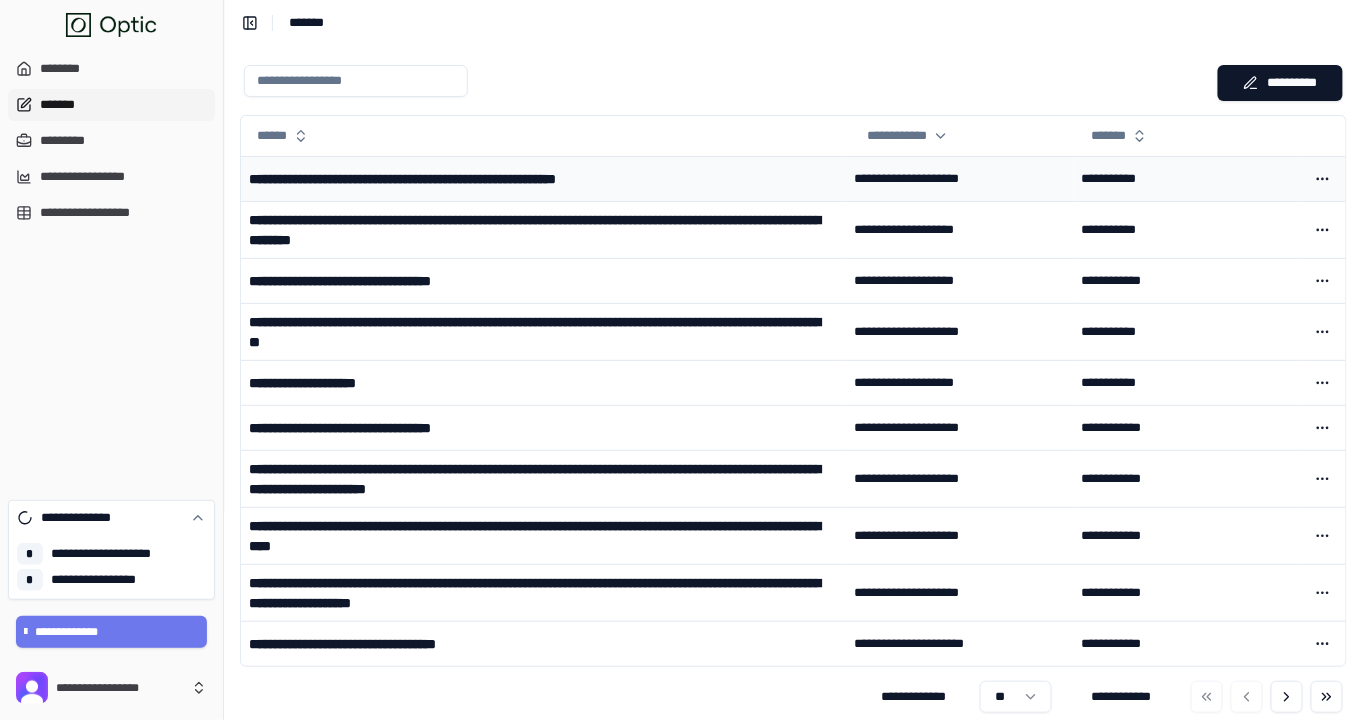click on "**********" at bounding box center [544, 178] 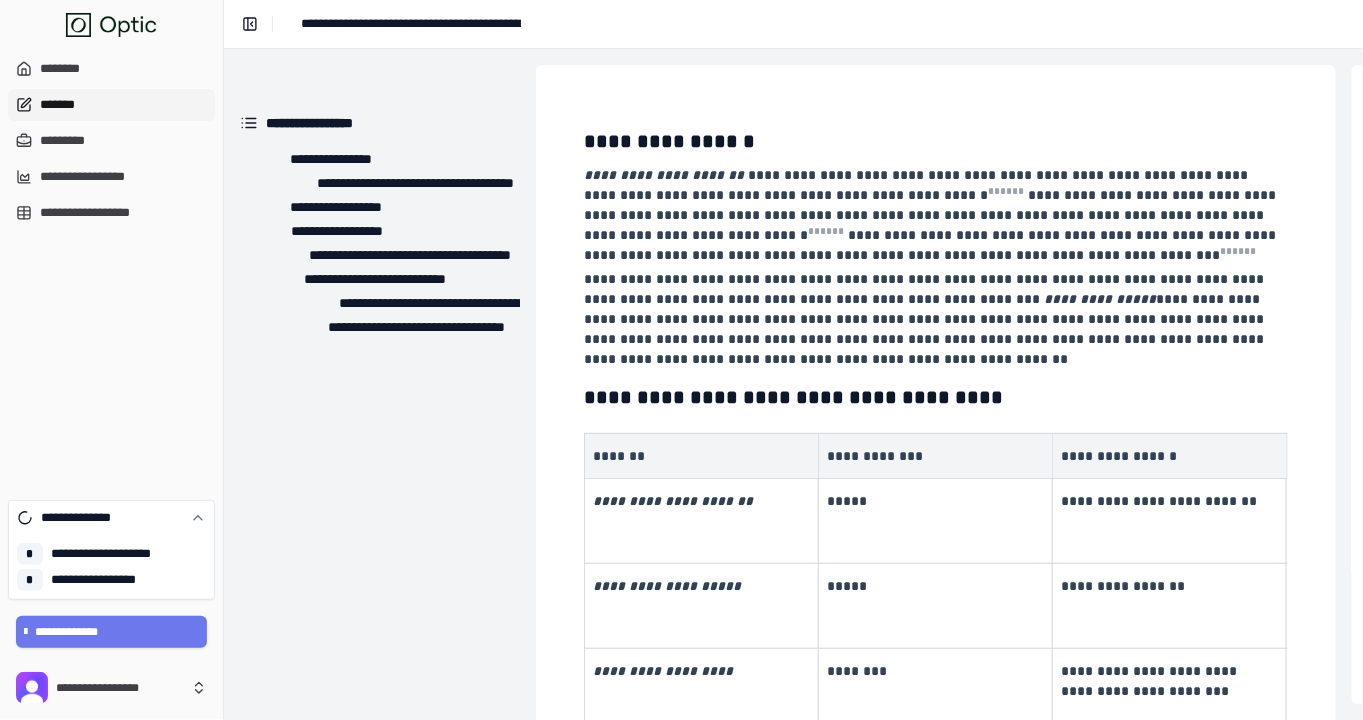 click on "*******" at bounding box center (111, 105) 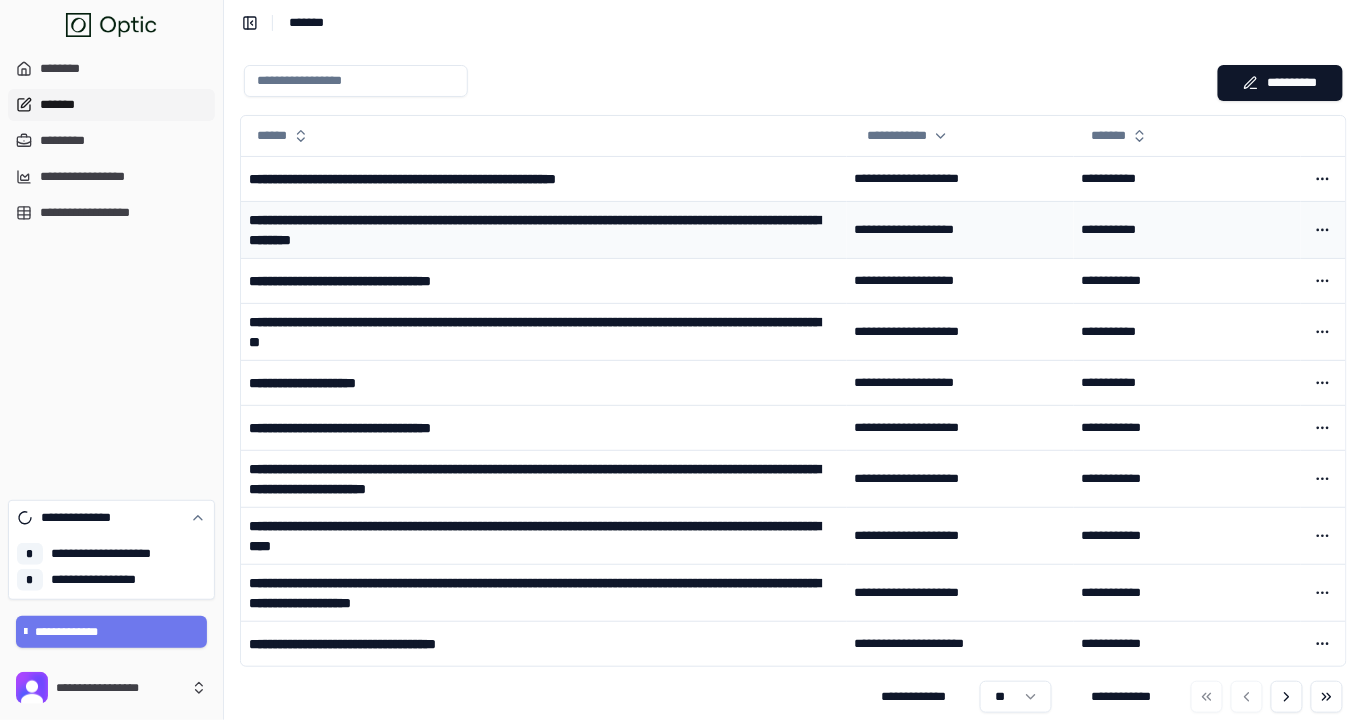 click on "**********" at bounding box center (538, 230) 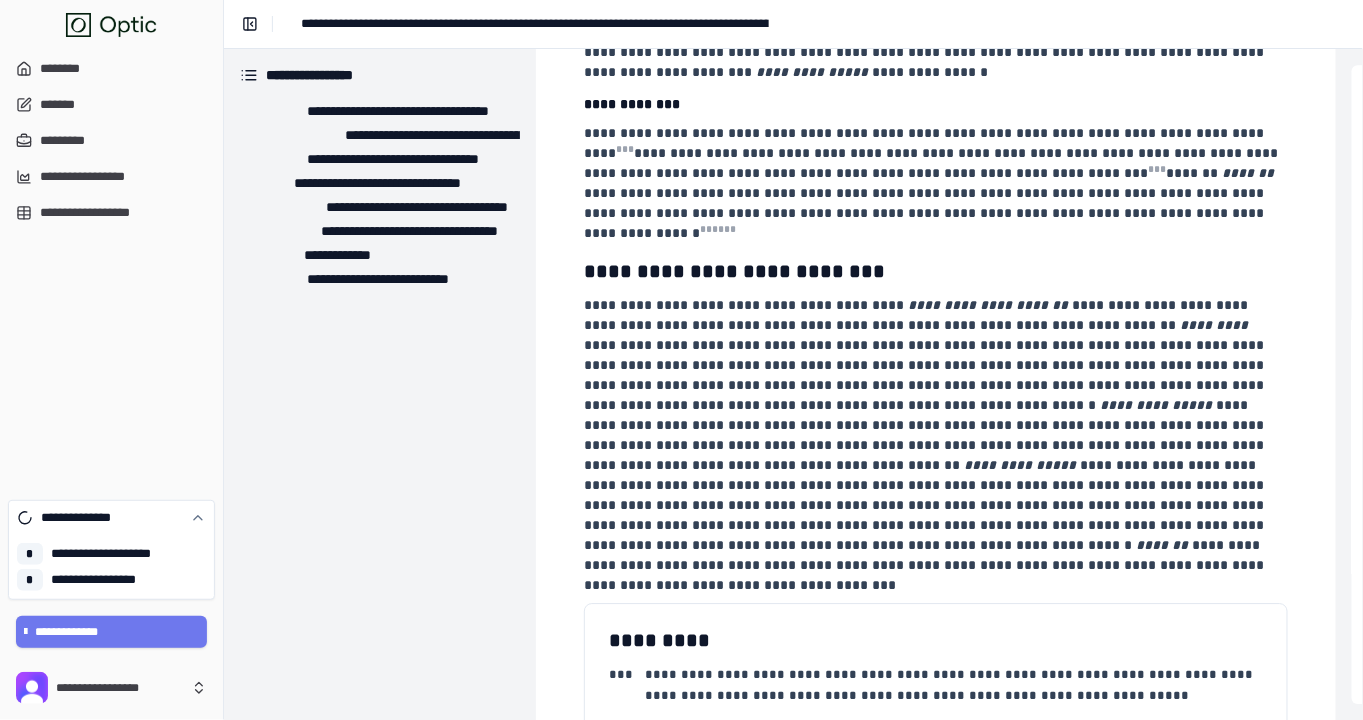 scroll, scrollTop: 1407, scrollLeft: 0, axis: vertical 